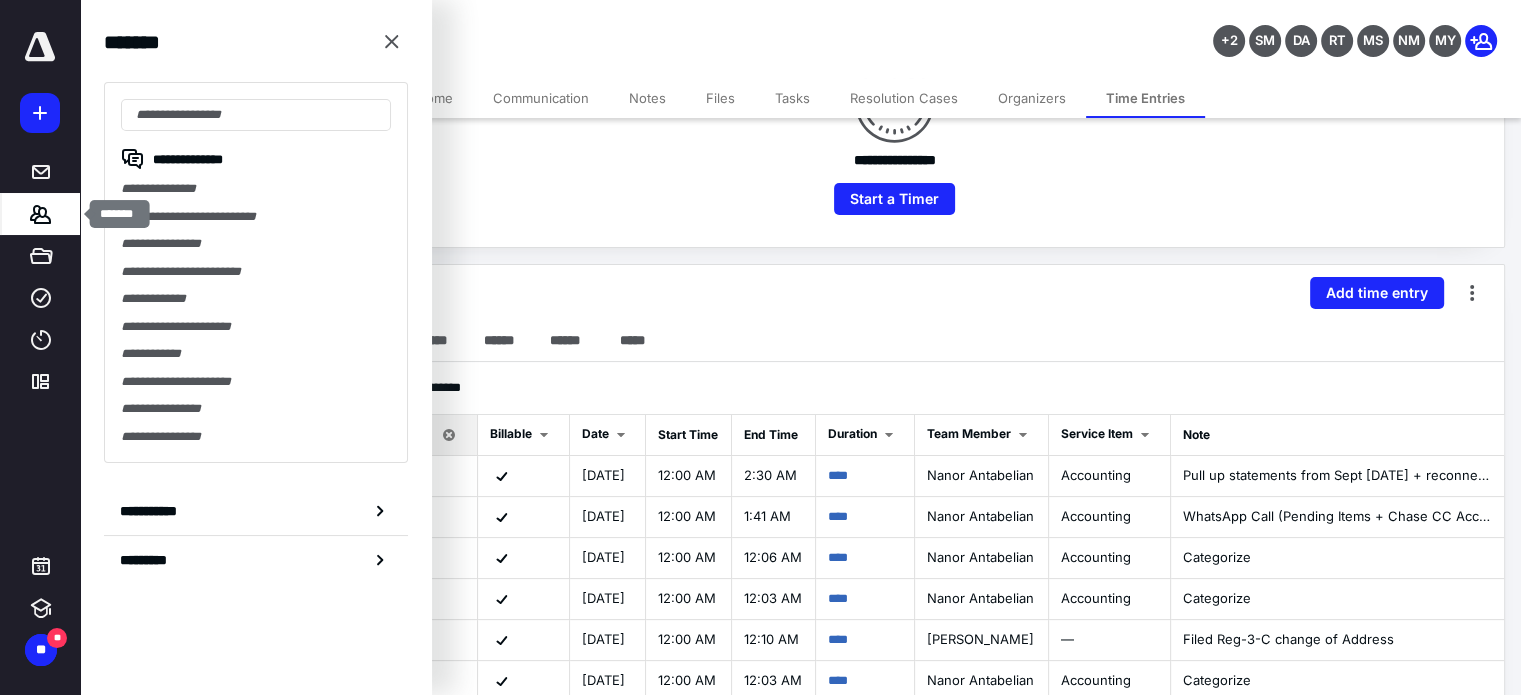 scroll, scrollTop: 0, scrollLeft: 0, axis: both 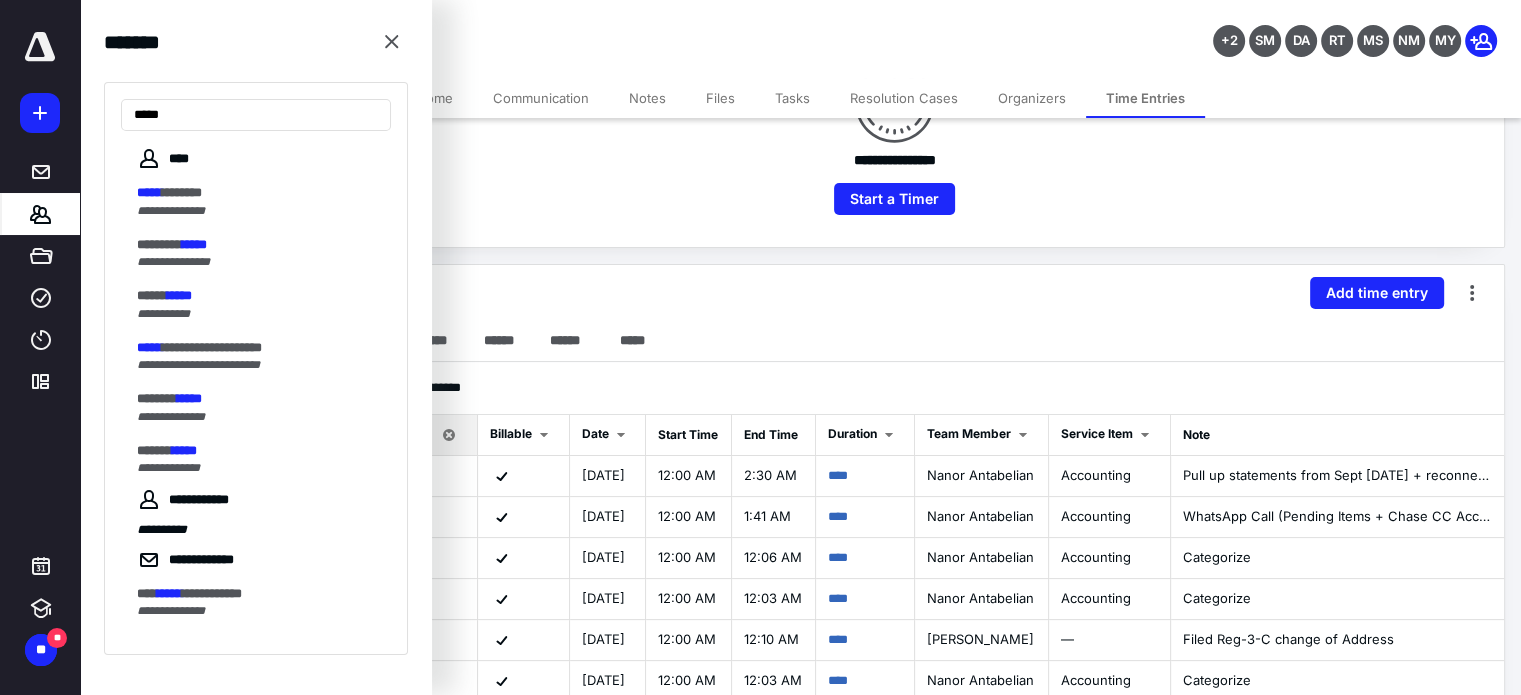 type on "*****" 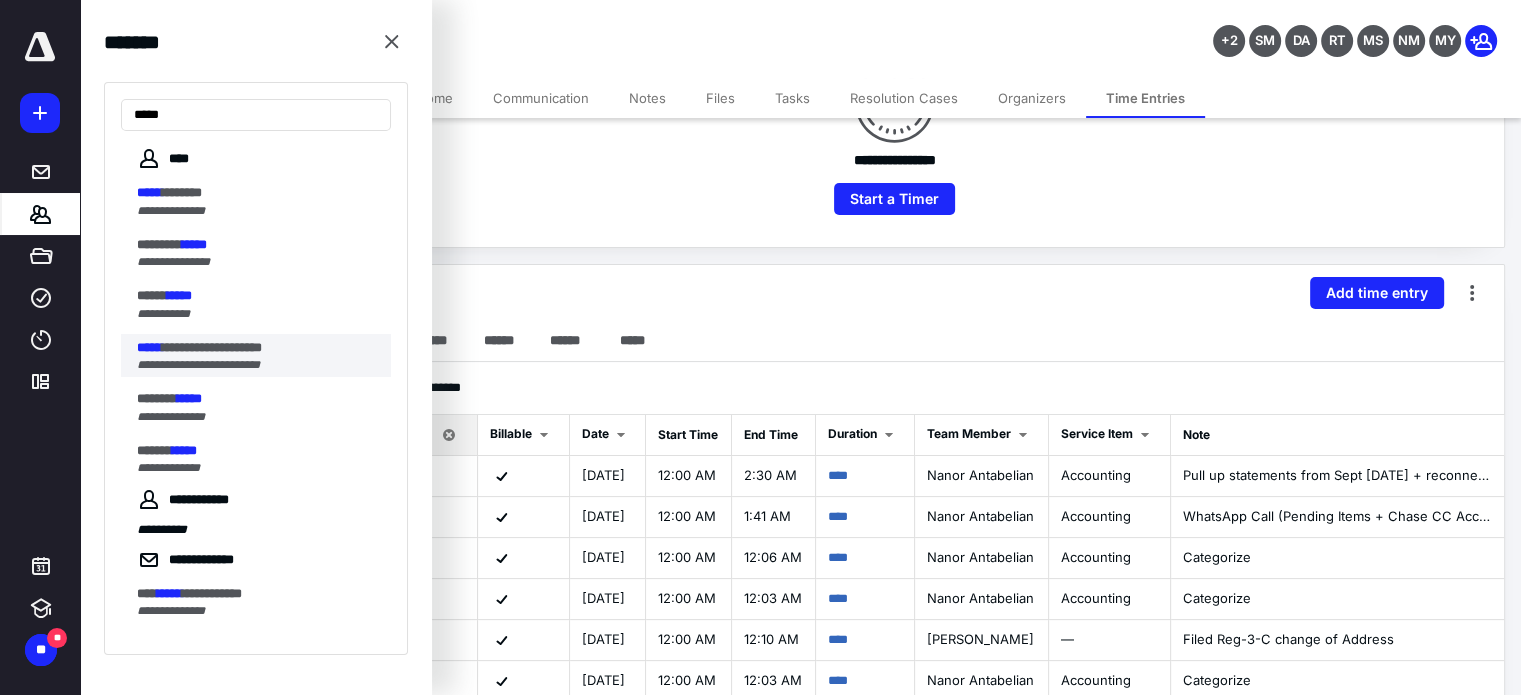 click on "**********" at bounding box center (198, 365) 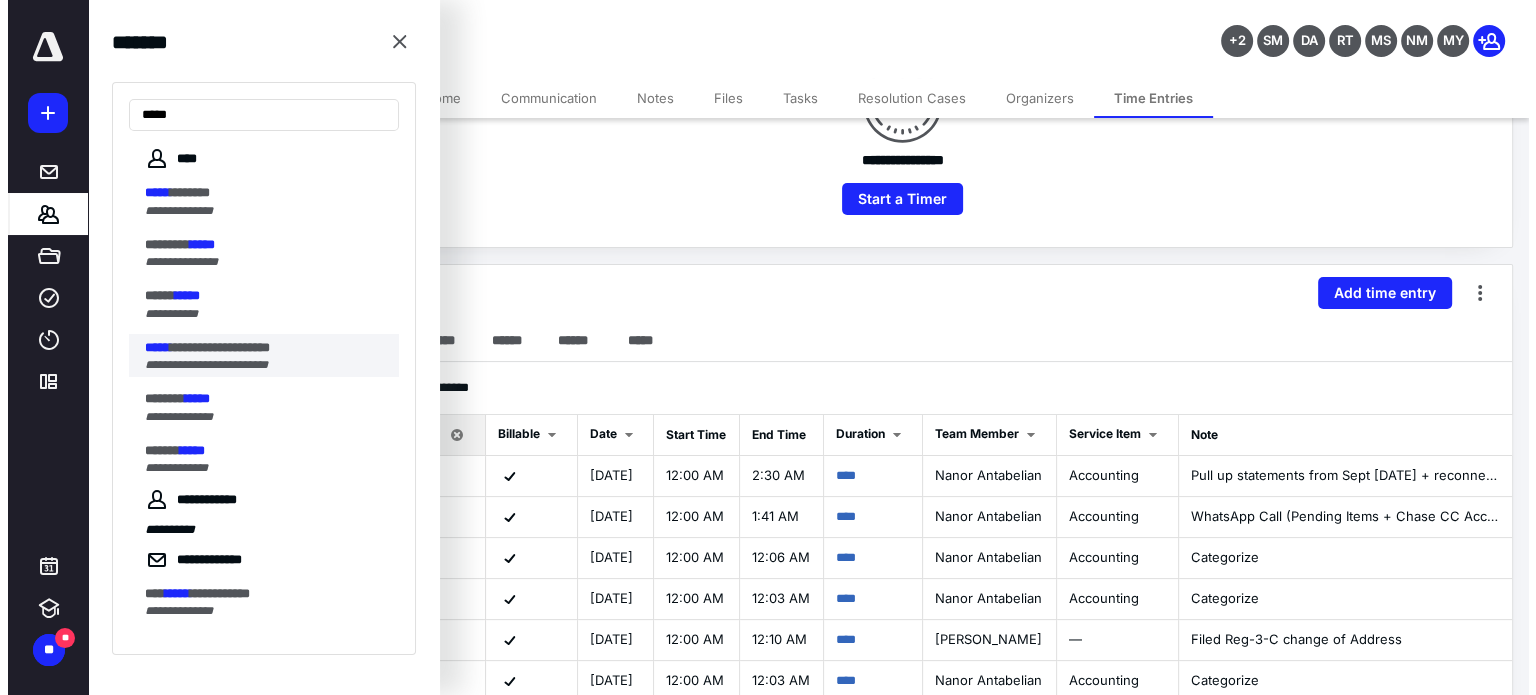 scroll, scrollTop: 0, scrollLeft: 0, axis: both 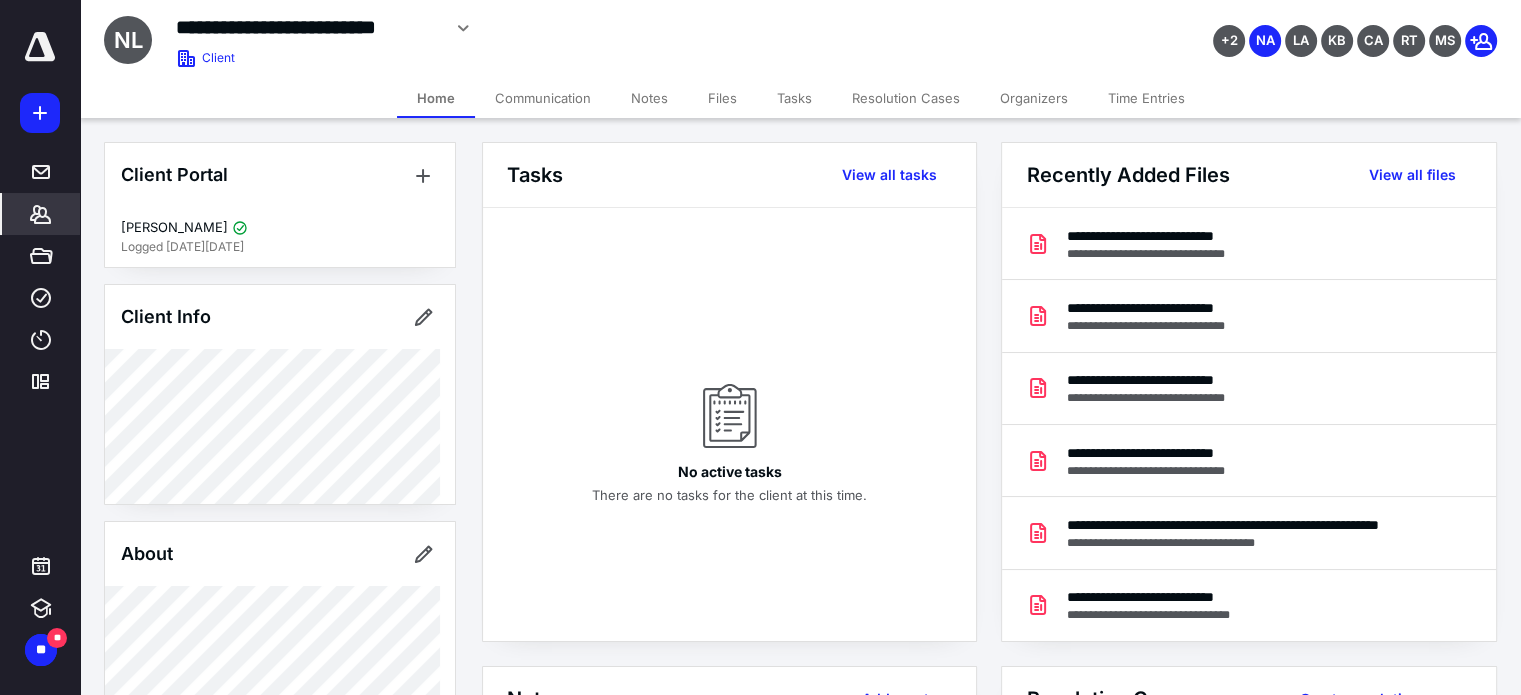 click on "Files" at bounding box center [722, 98] 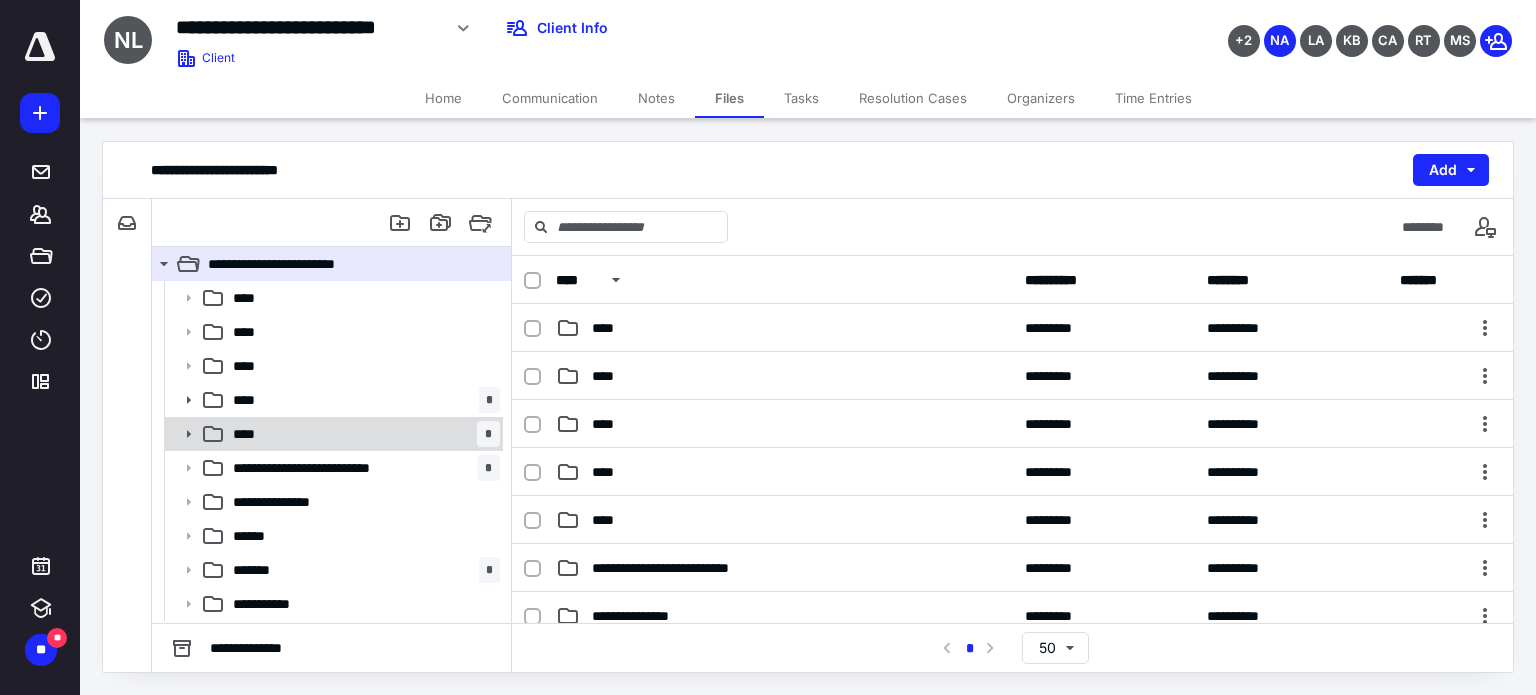 click on "**** *" at bounding box center [362, 434] 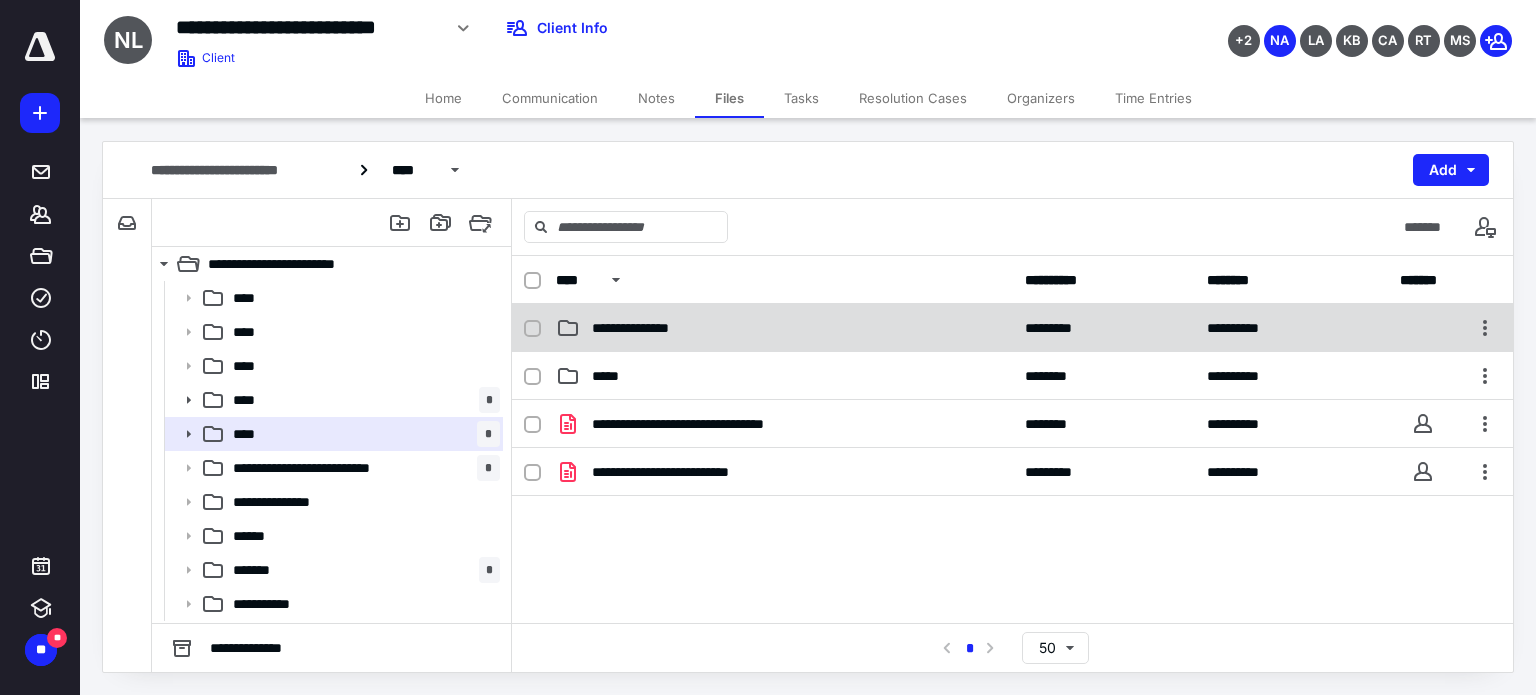 click on "**********" at bounding box center (784, 328) 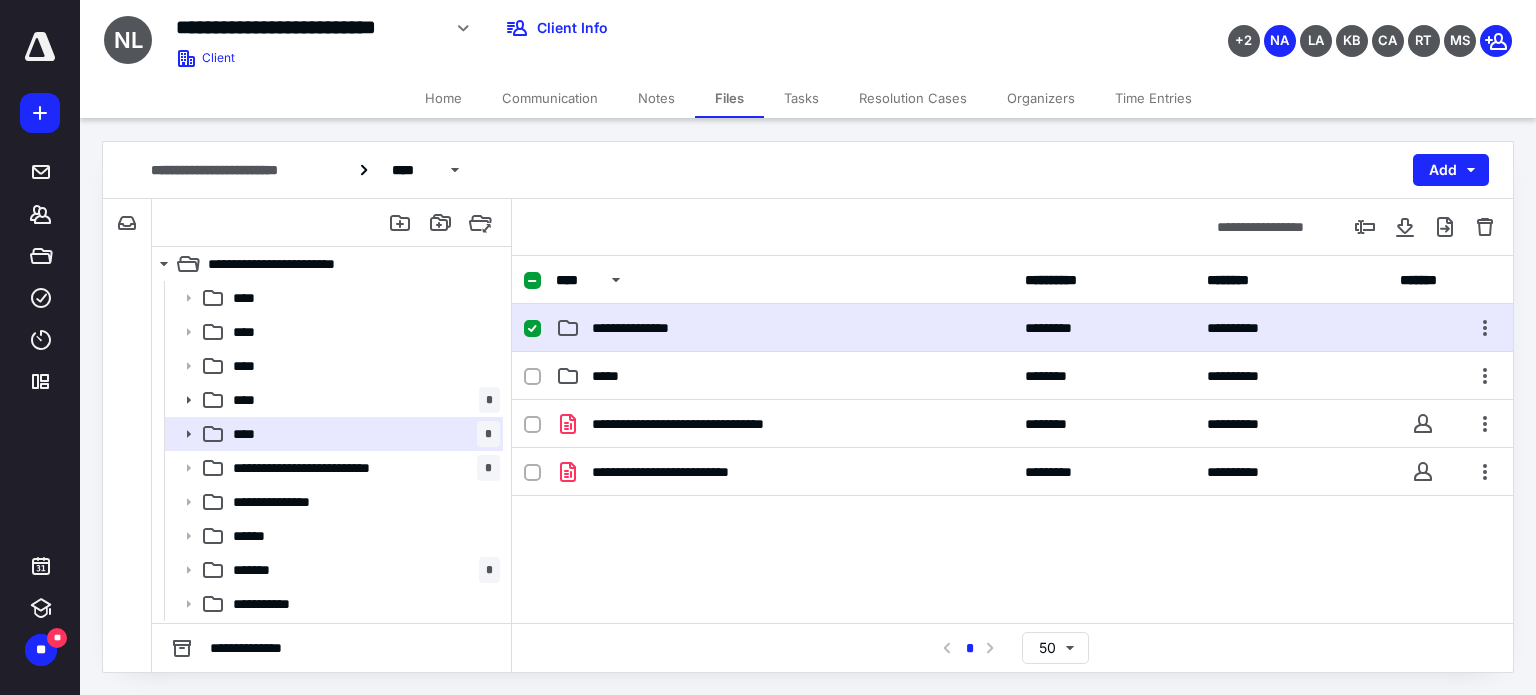 click on "**********" at bounding box center [784, 328] 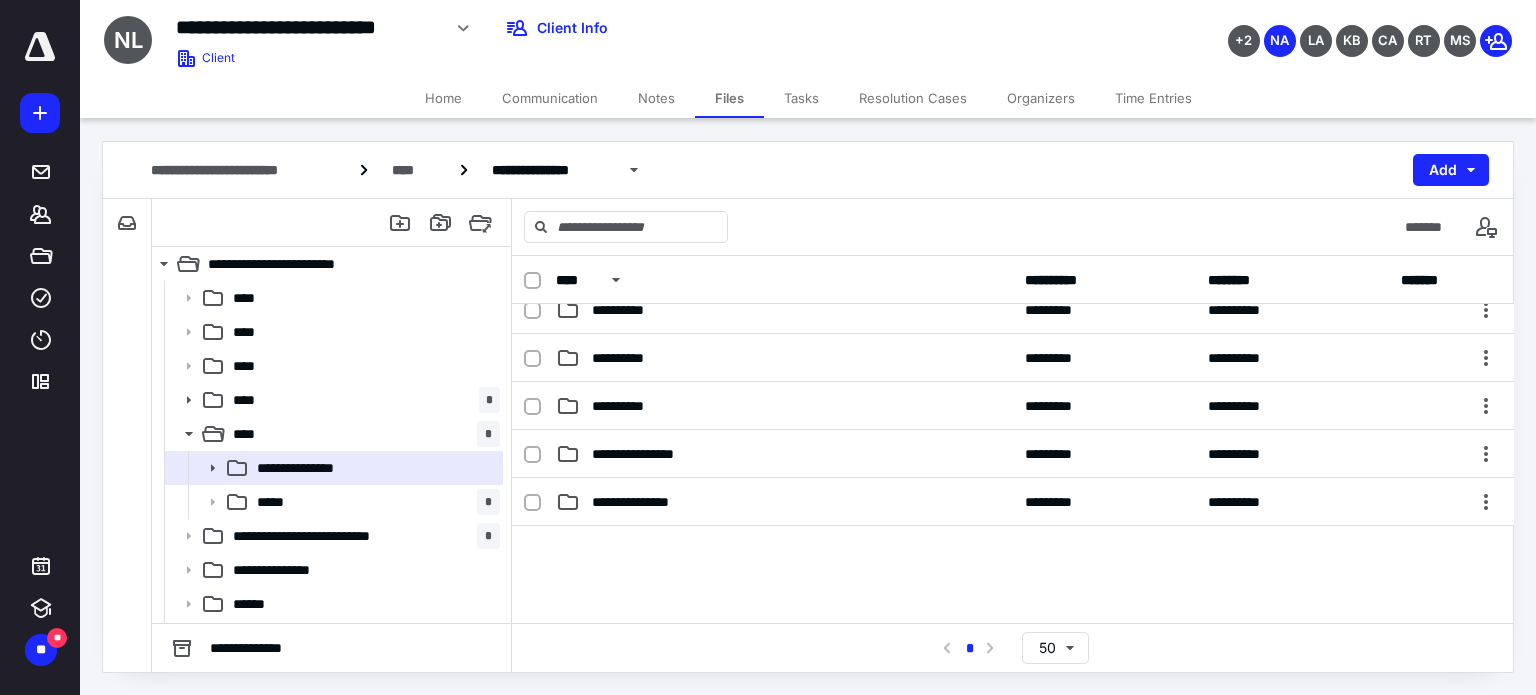 scroll, scrollTop: 100, scrollLeft: 0, axis: vertical 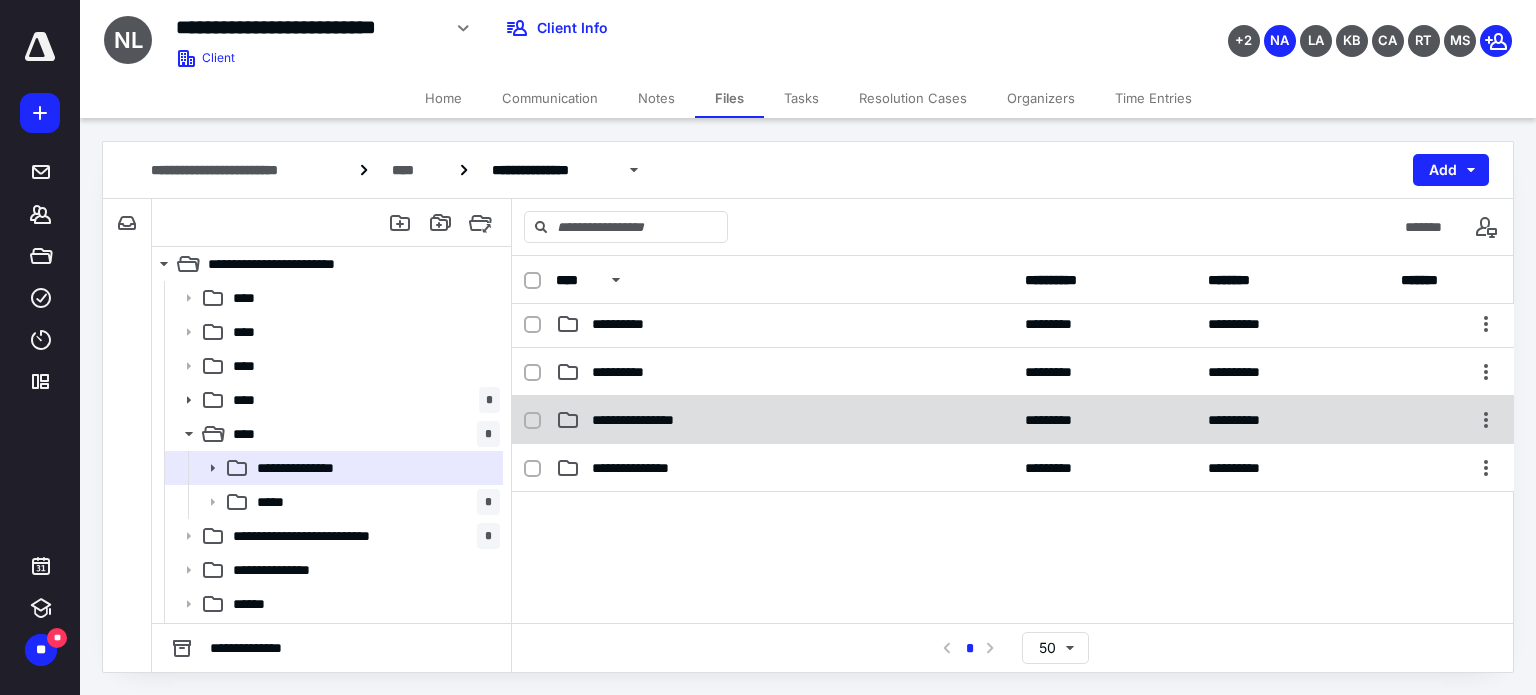 click on "**********" at bounding box center [784, 420] 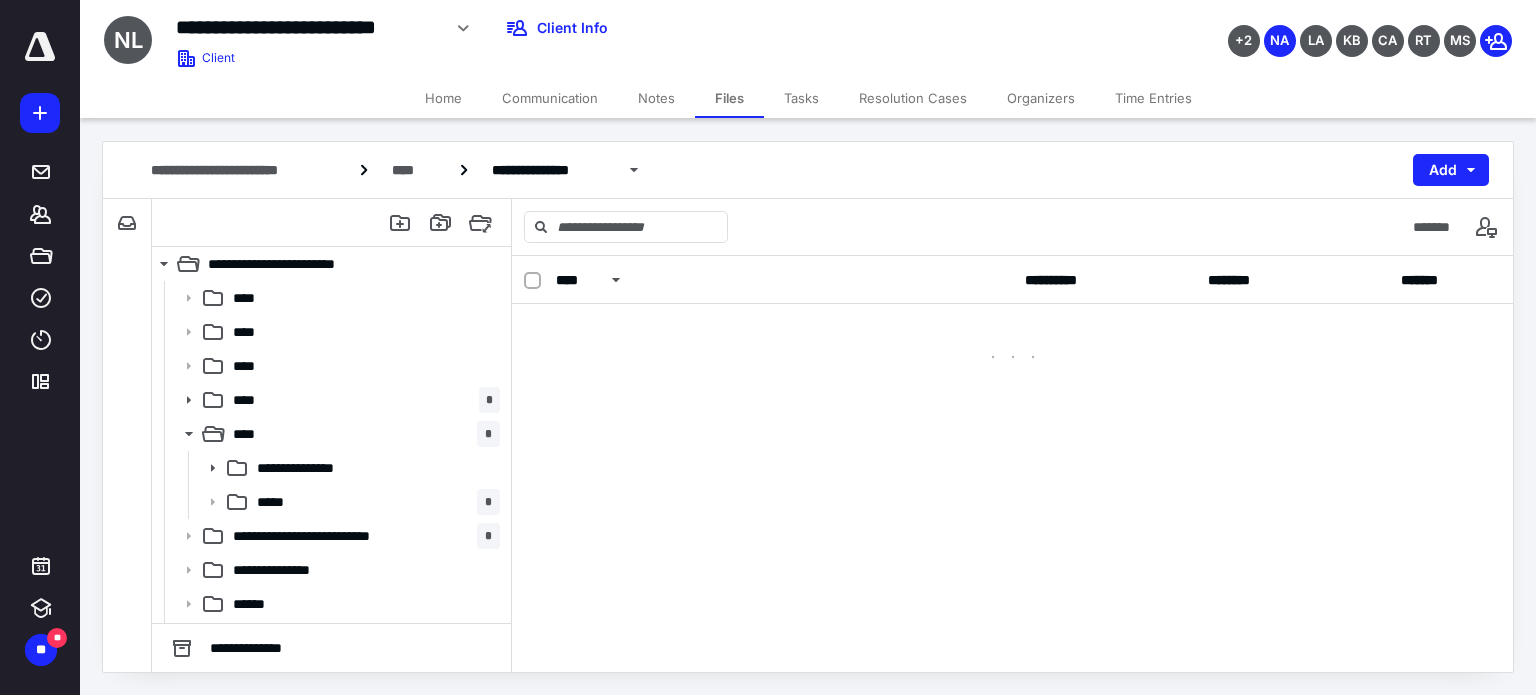 scroll, scrollTop: 0, scrollLeft: 0, axis: both 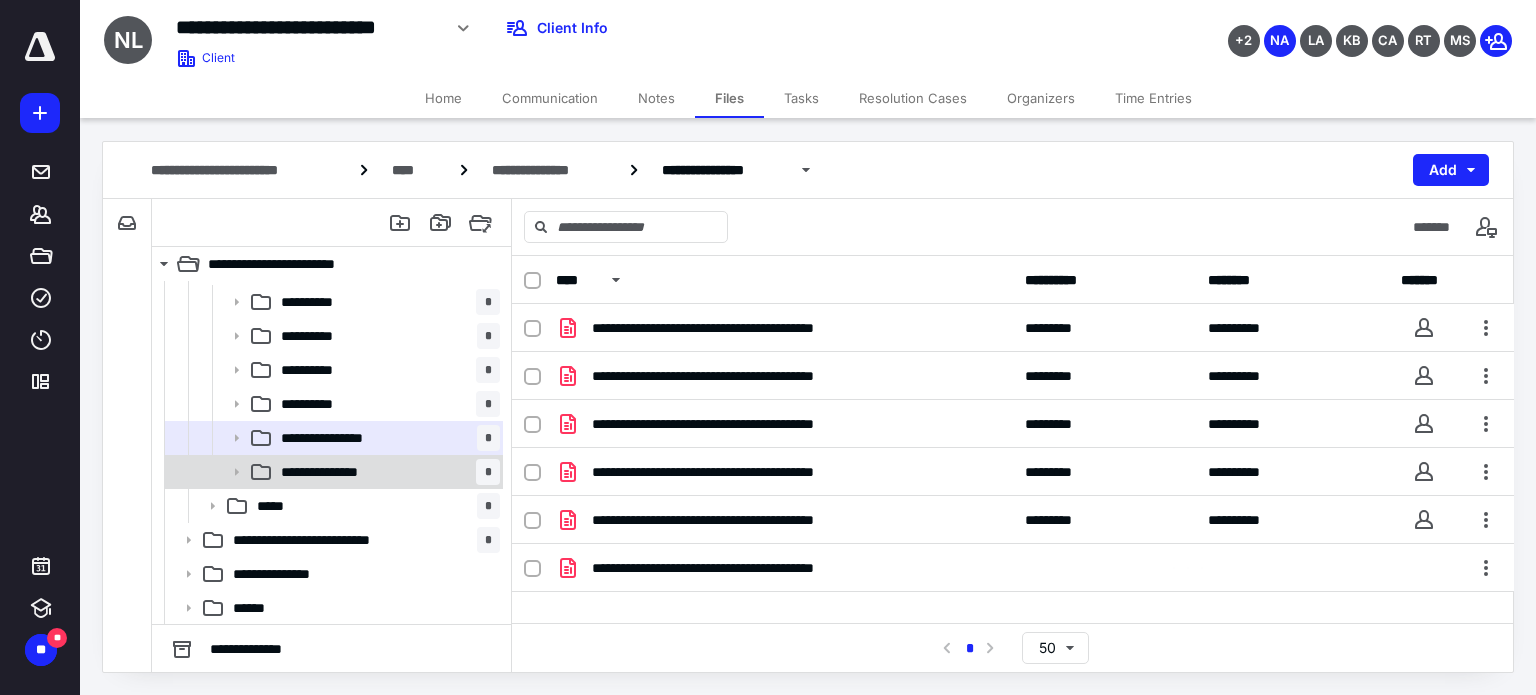 click on "**********" at bounding box center [338, 472] 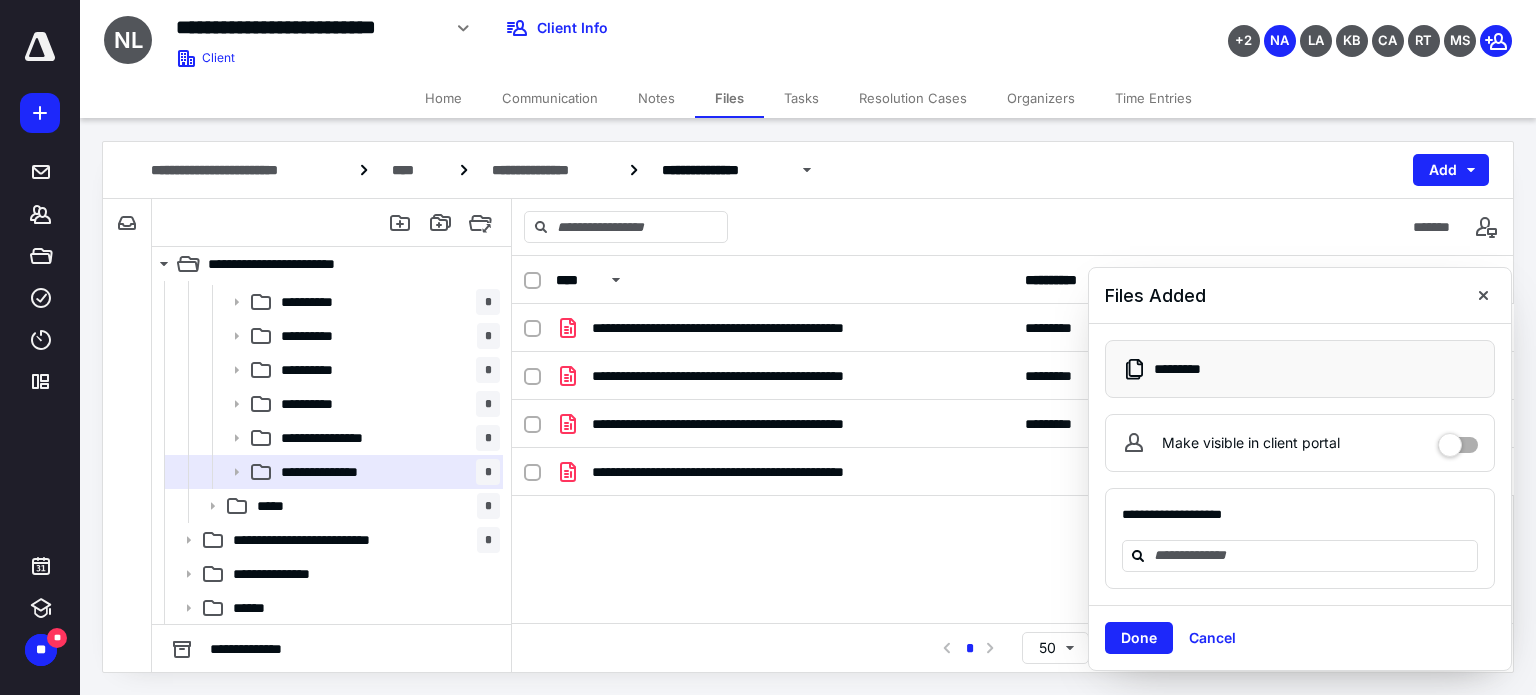 click on "**********" at bounding box center [1013, 454] 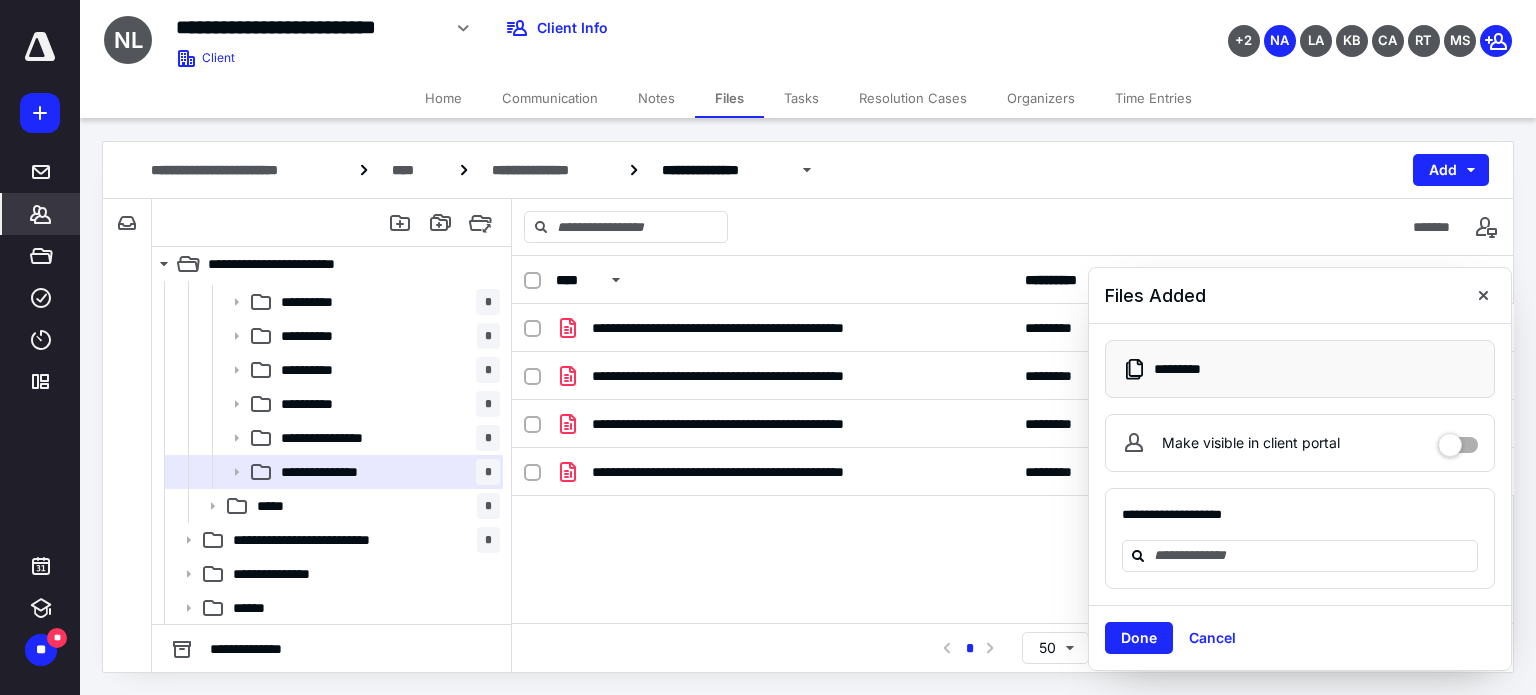 click on "*******" at bounding box center (41, 214) 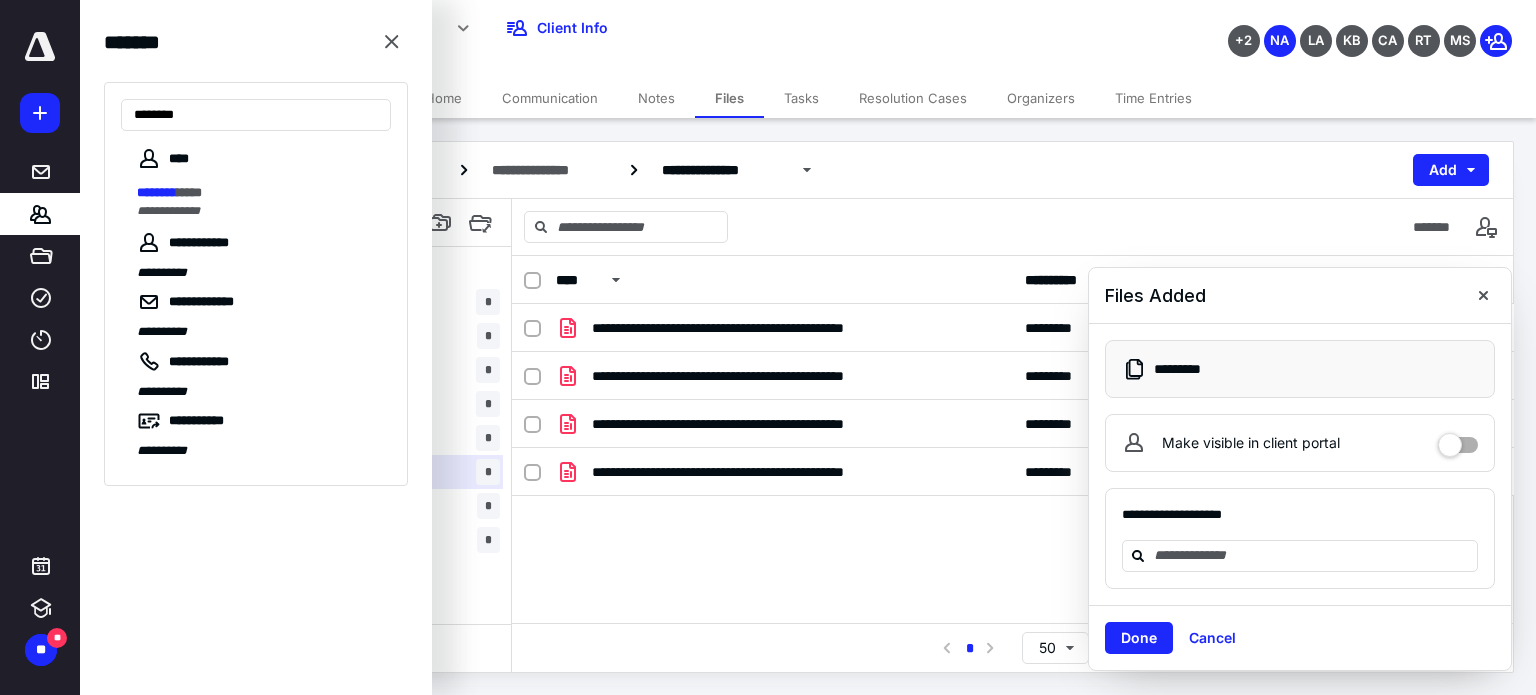 type on "********" 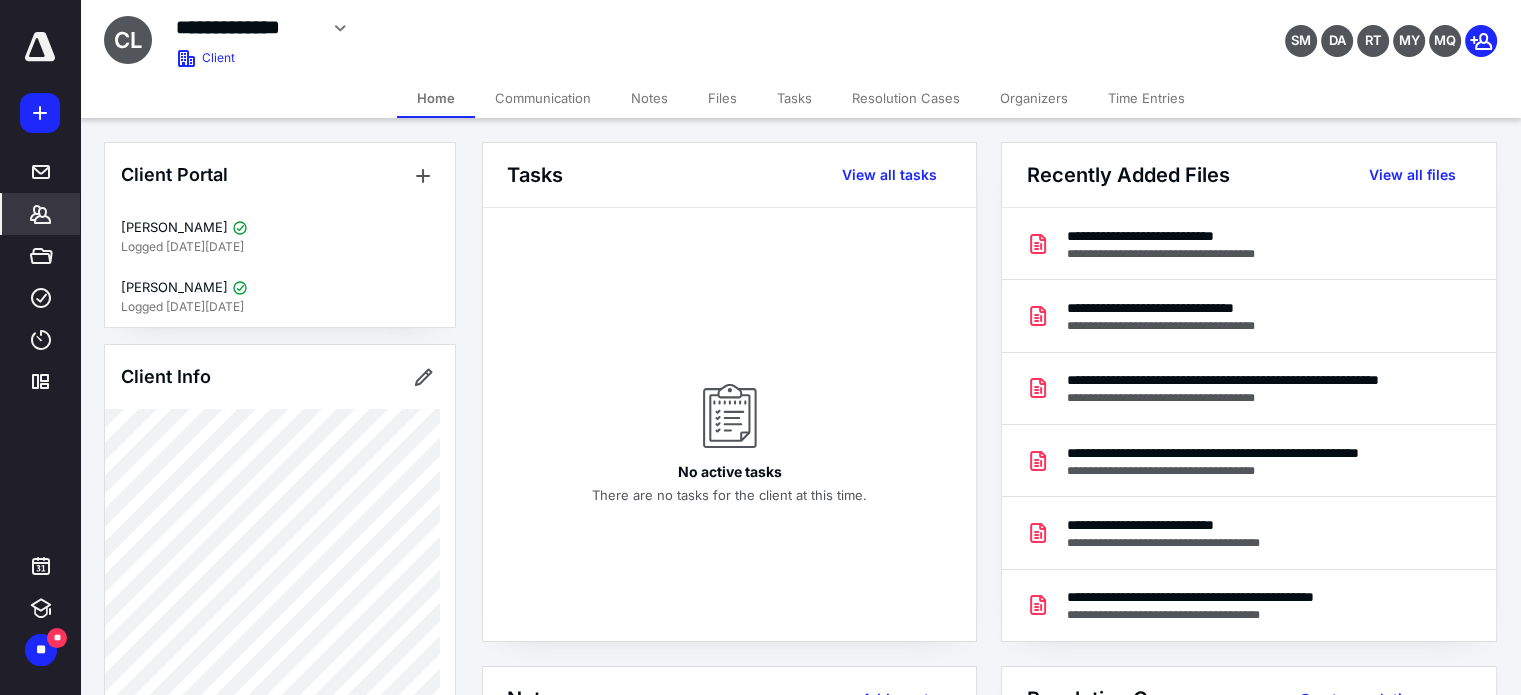 click on "*******" at bounding box center (41, 214) 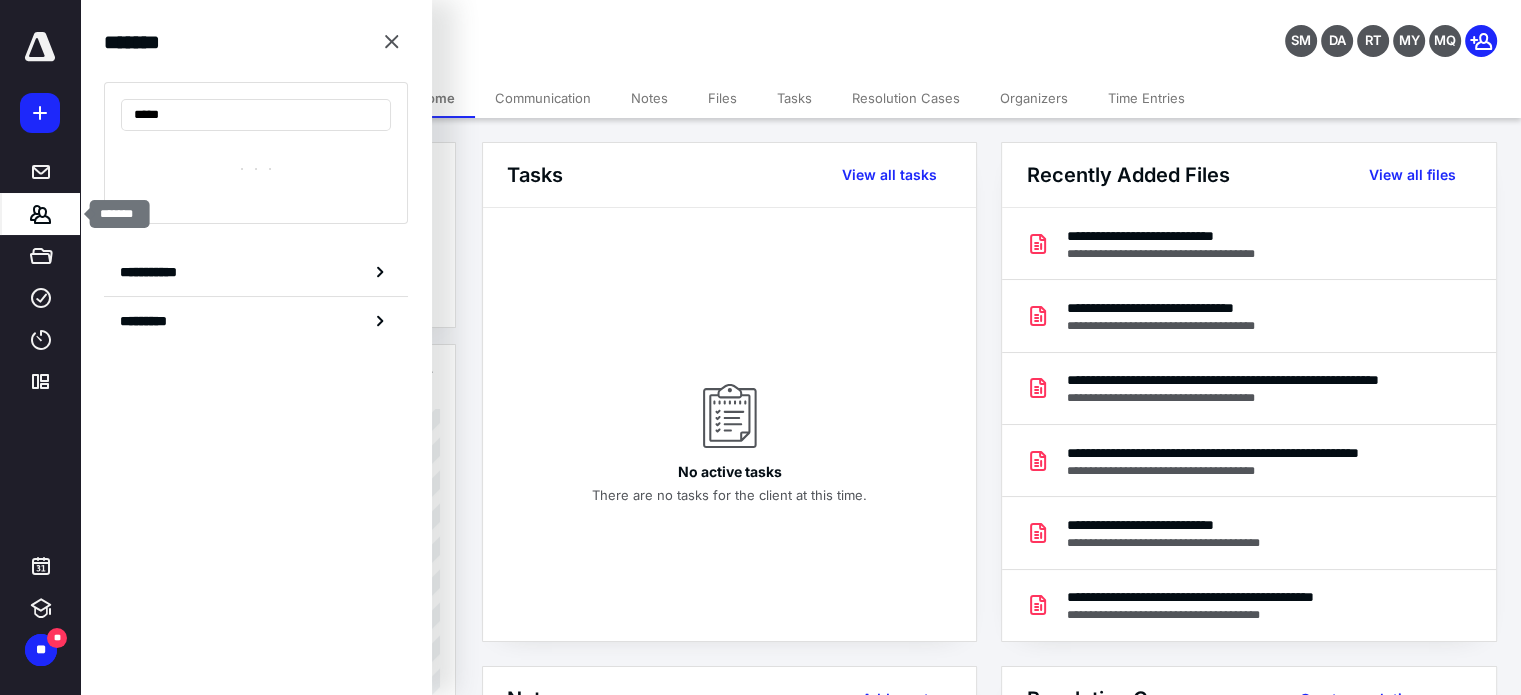 type on "******" 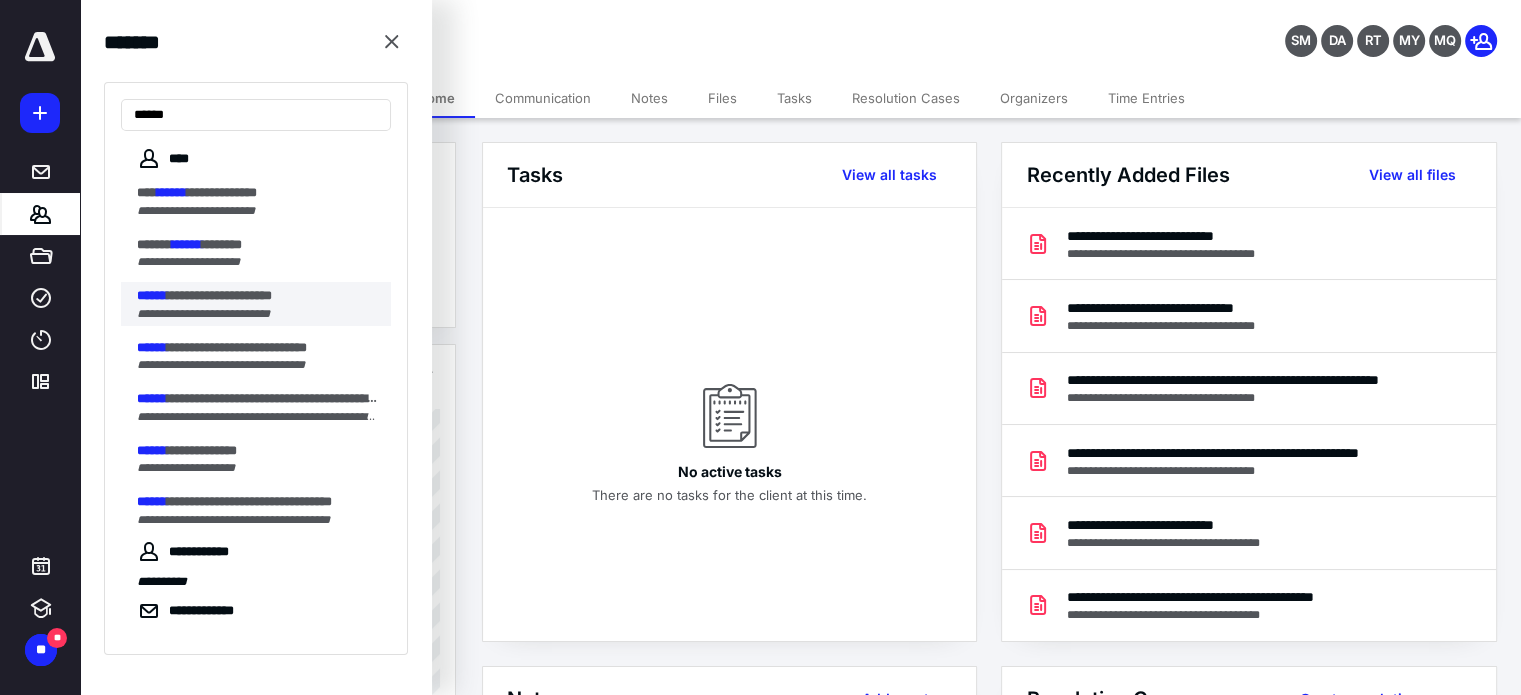 click on "**********" at bounding box center [219, 295] 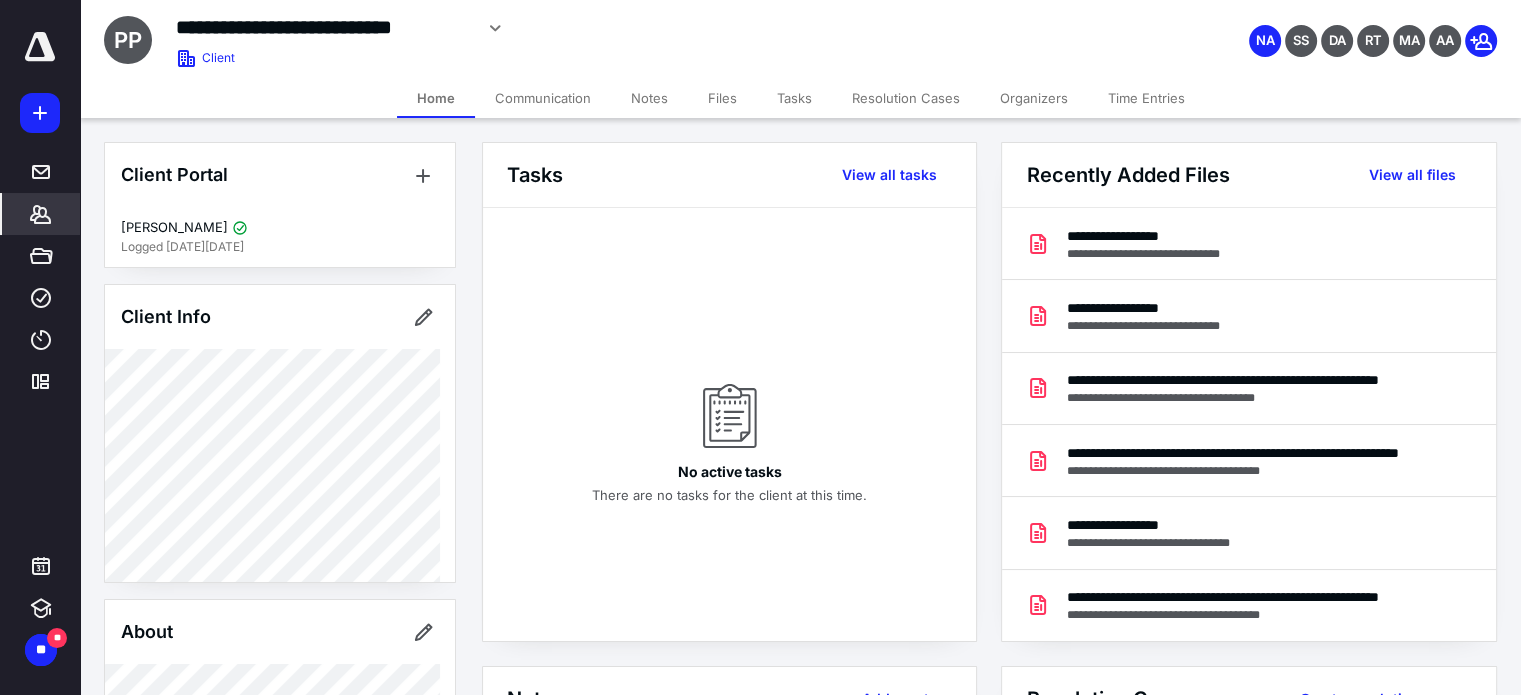 click on "Files" at bounding box center [722, 98] 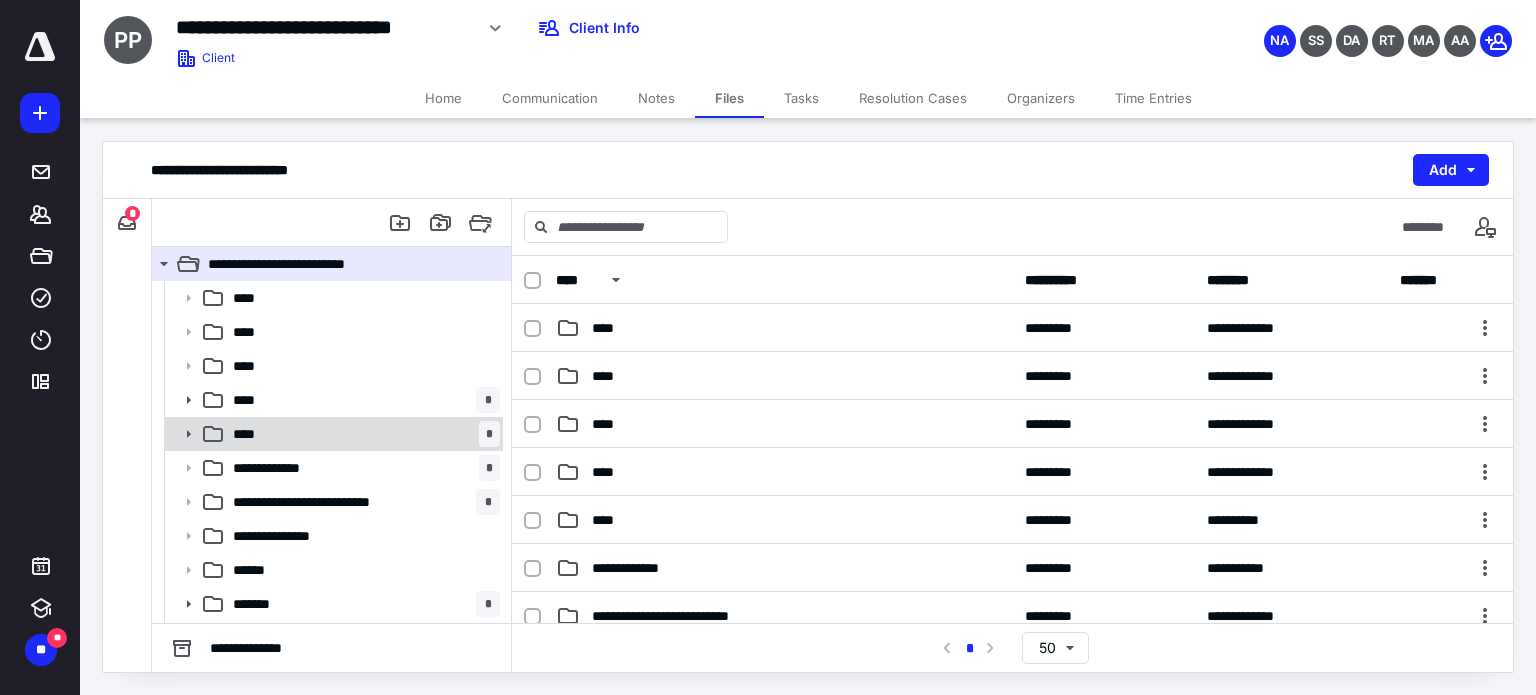 click on "****" at bounding box center (250, 434) 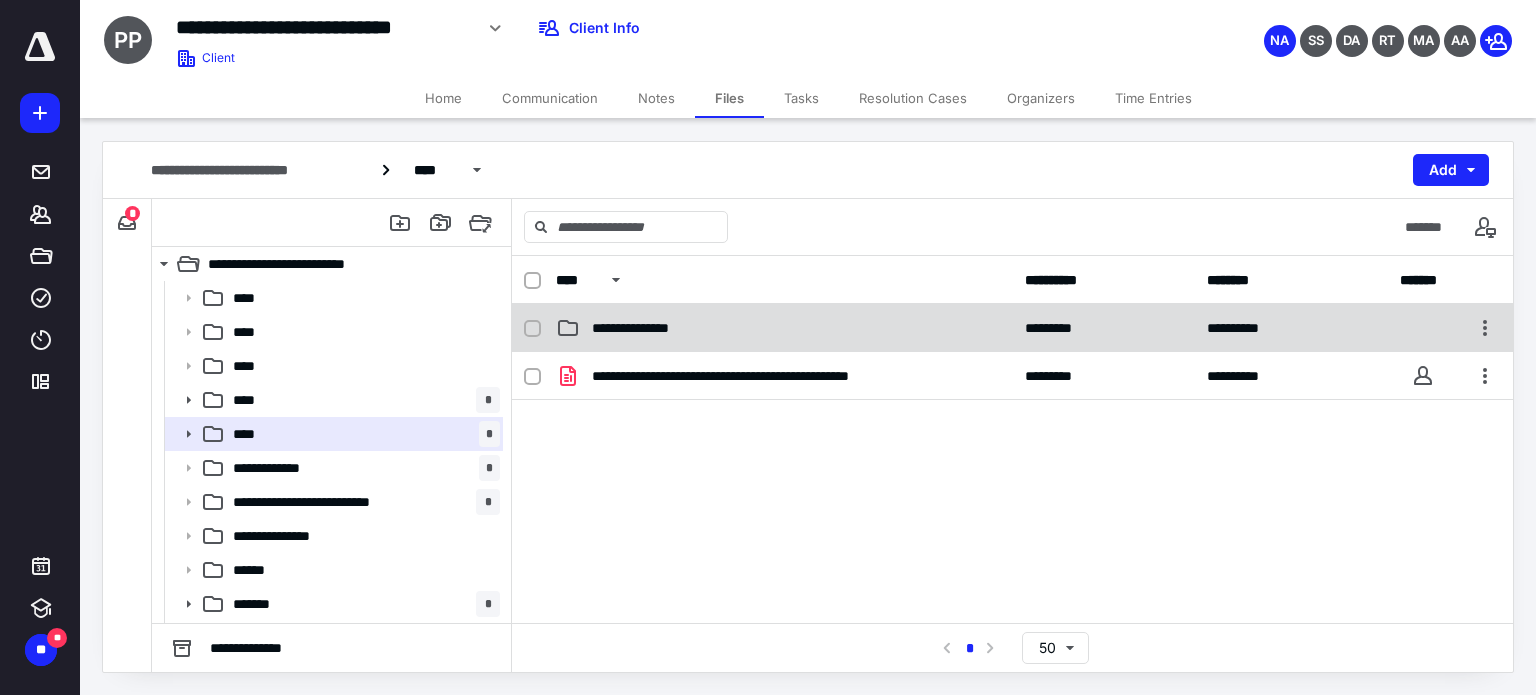 click on "**********" at bounding box center [648, 328] 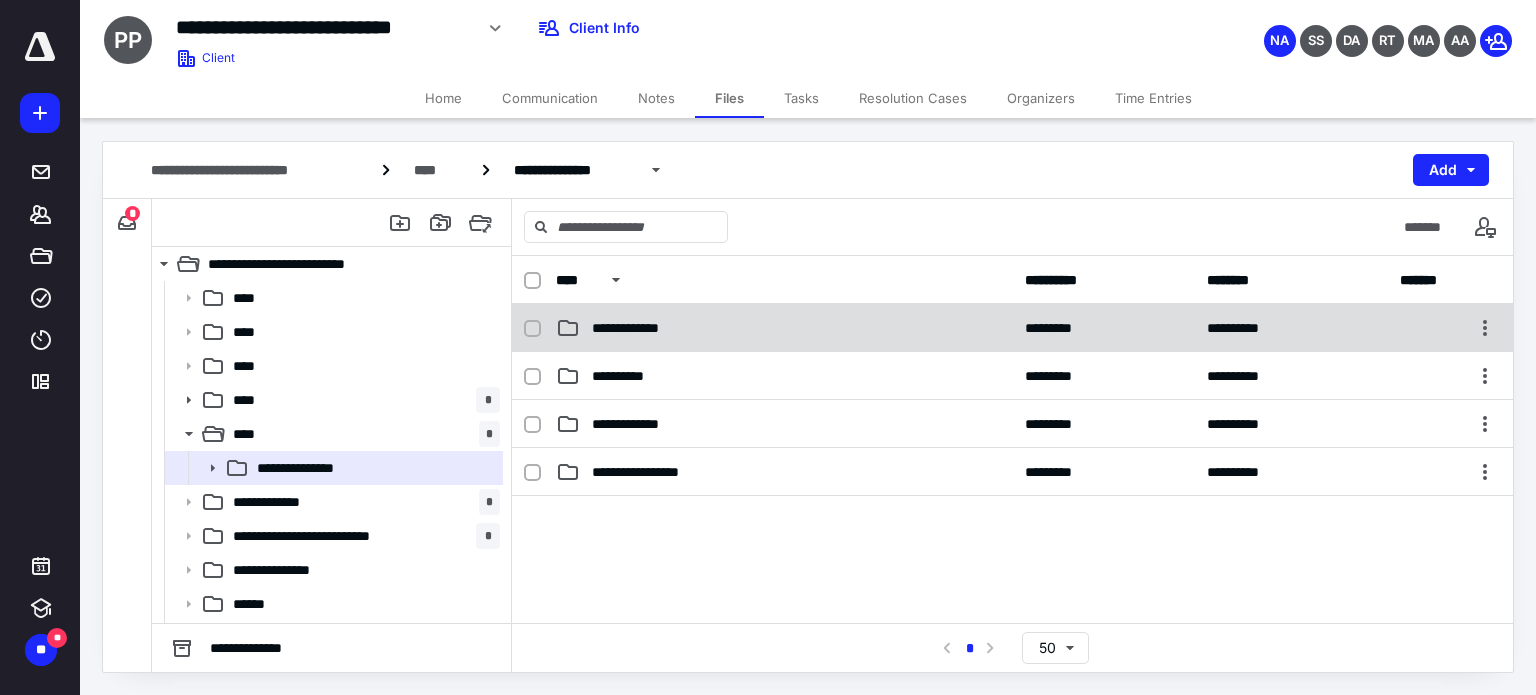 click on "**********" at bounding box center (645, 328) 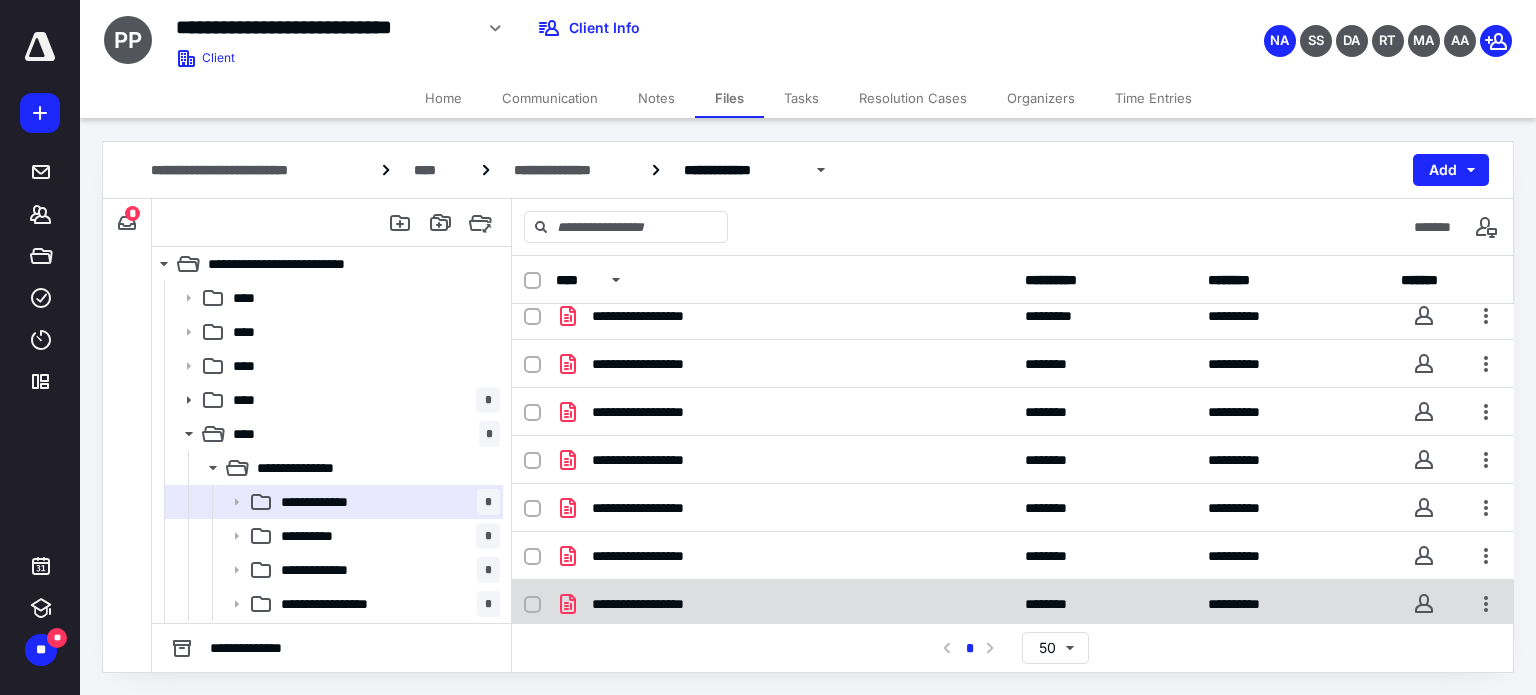 scroll, scrollTop: 14, scrollLeft: 0, axis: vertical 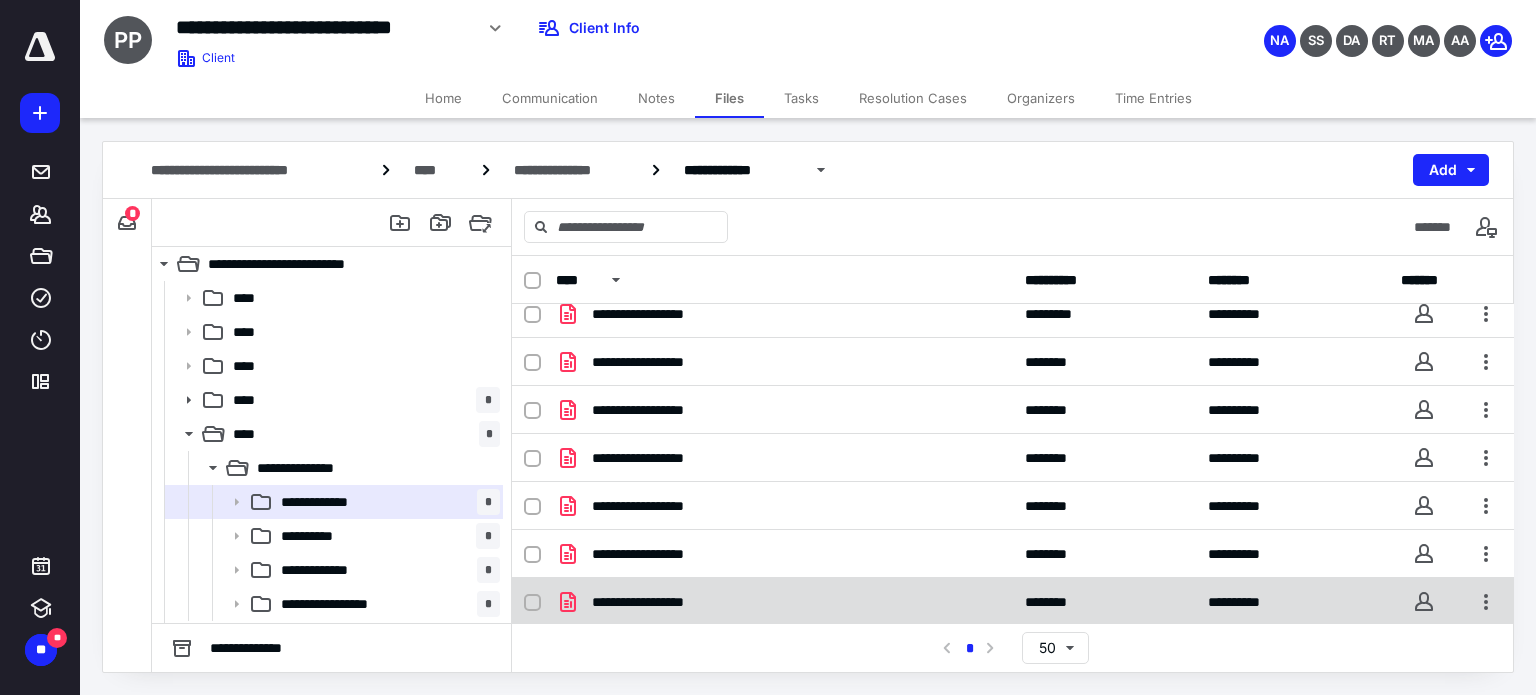 click on "**********" at bounding box center [657, 602] 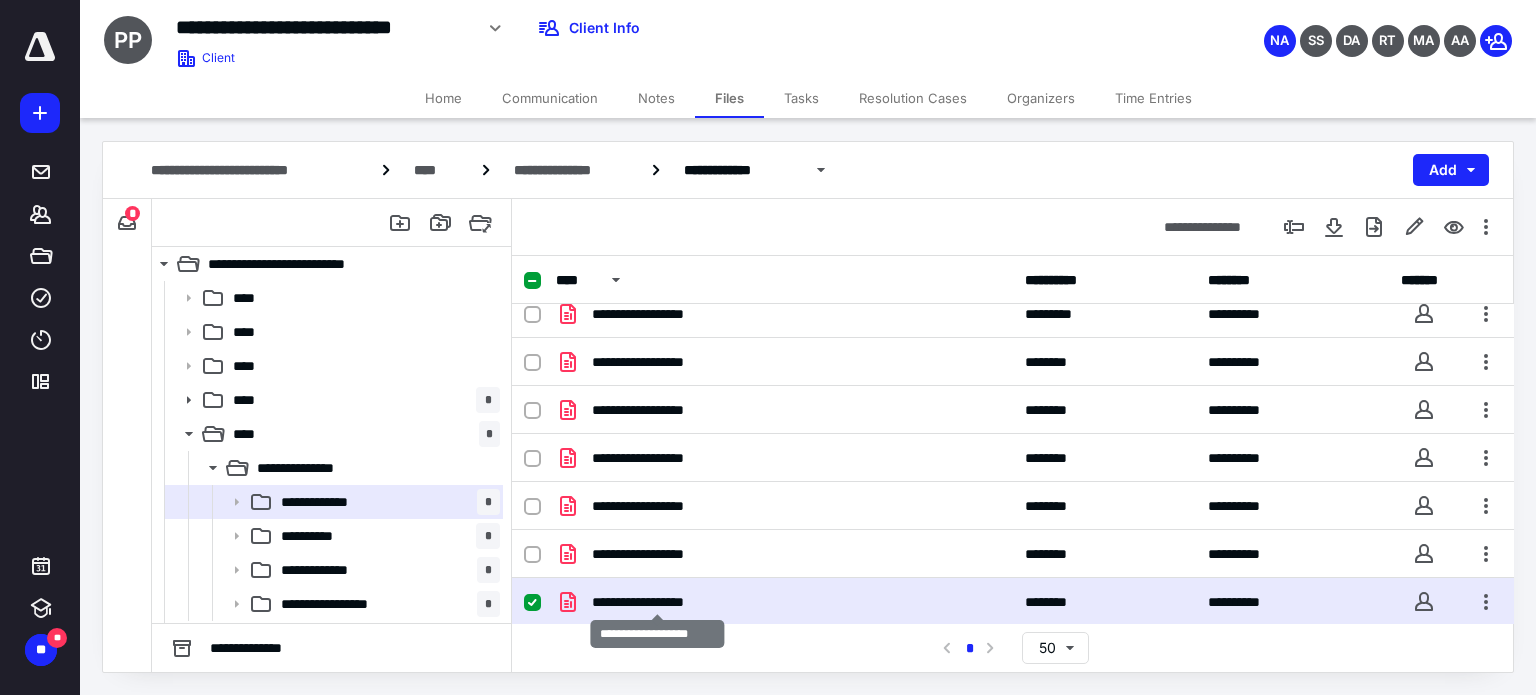 click on "**********" at bounding box center (657, 602) 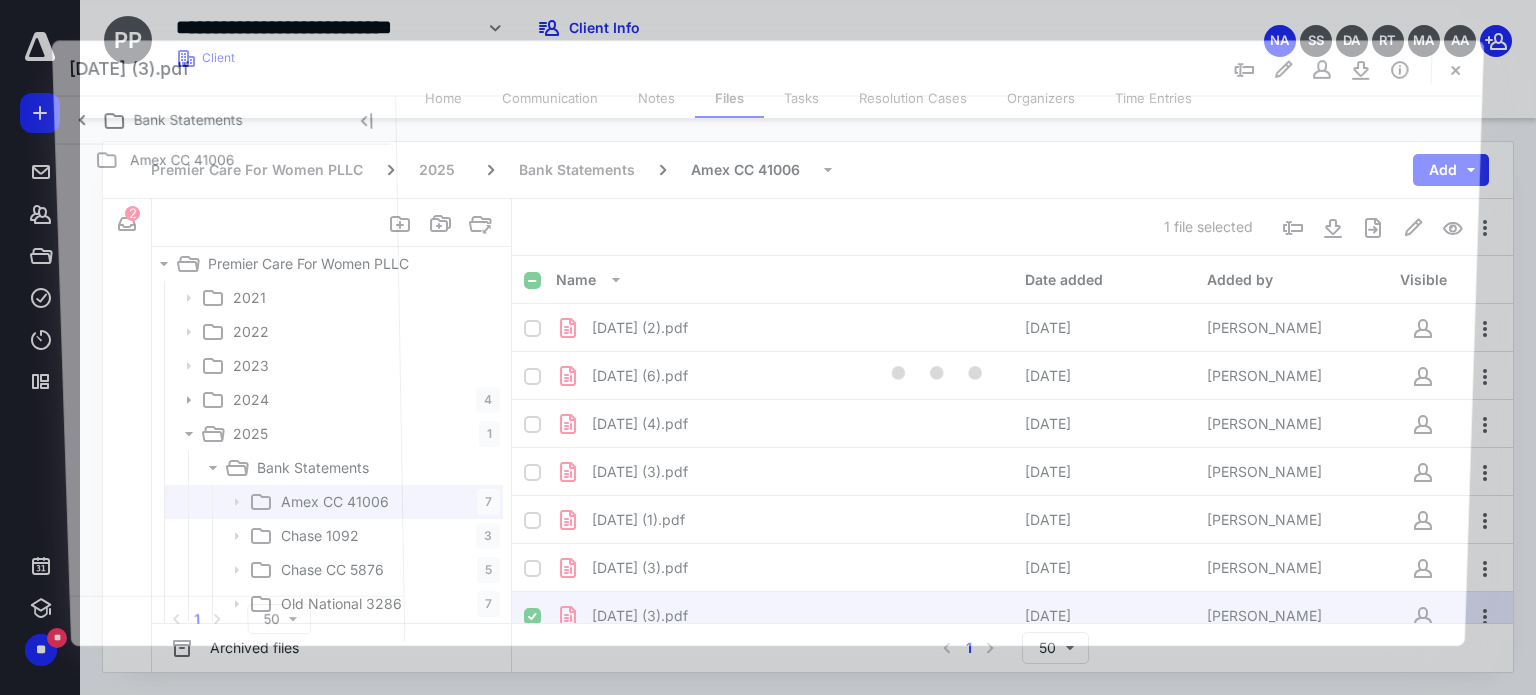scroll, scrollTop: 14, scrollLeft: 0, axis: vertical 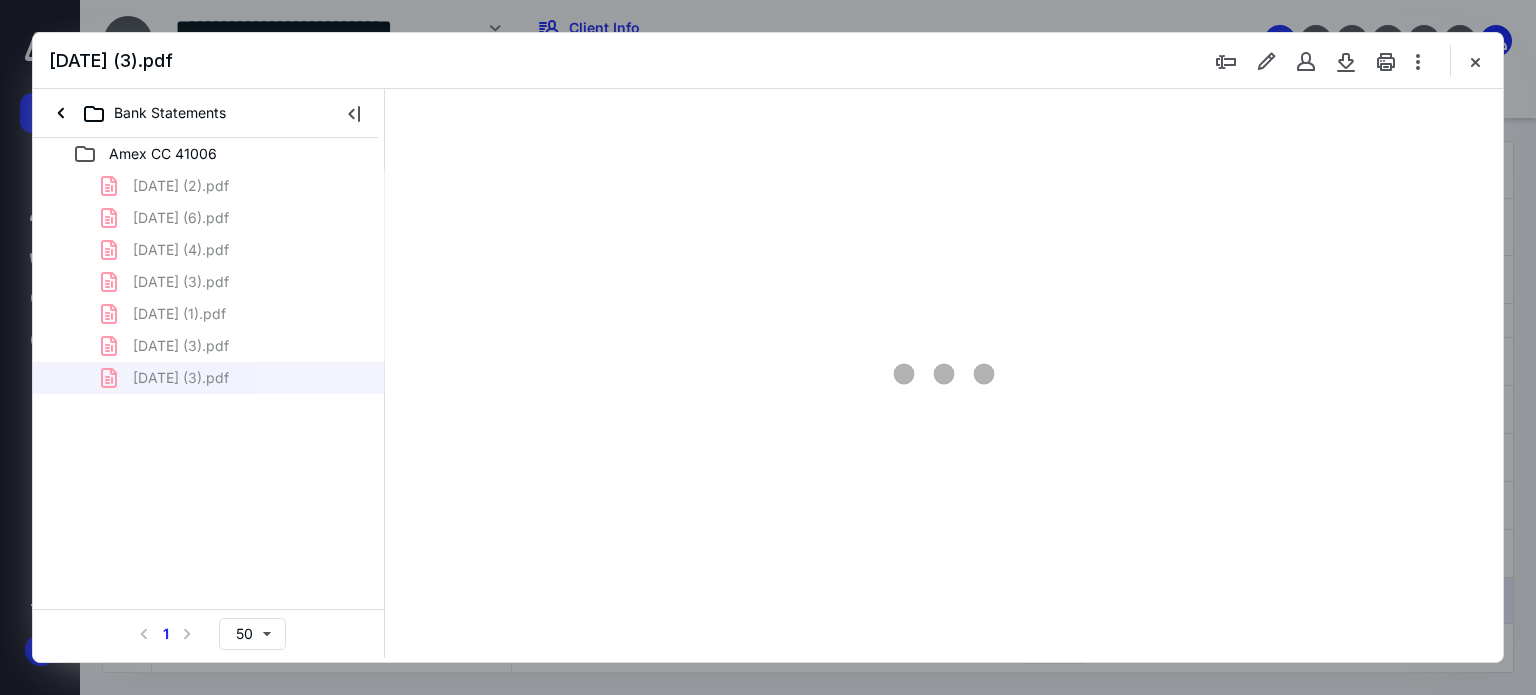 type on "62" 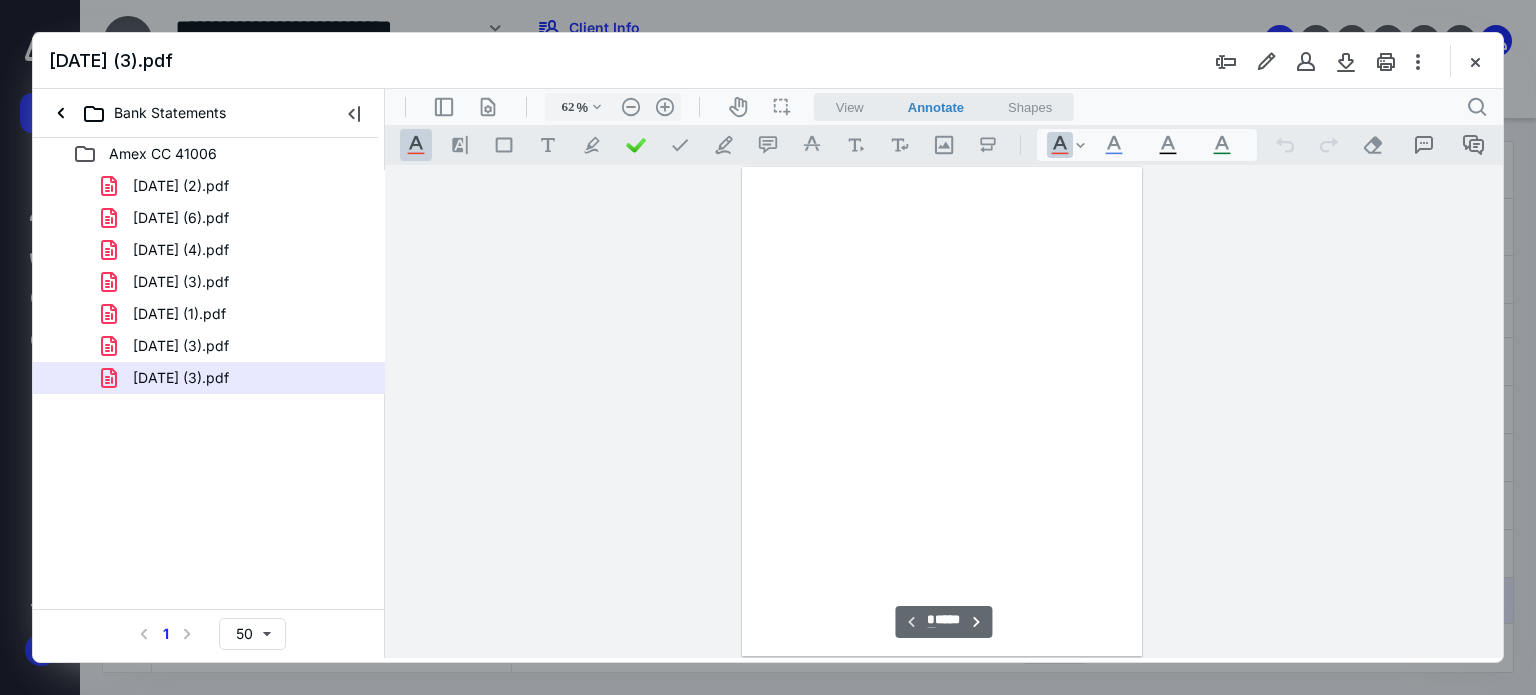 scroll, scrollTop: 78, scrollLeft: 0, axis: vertical 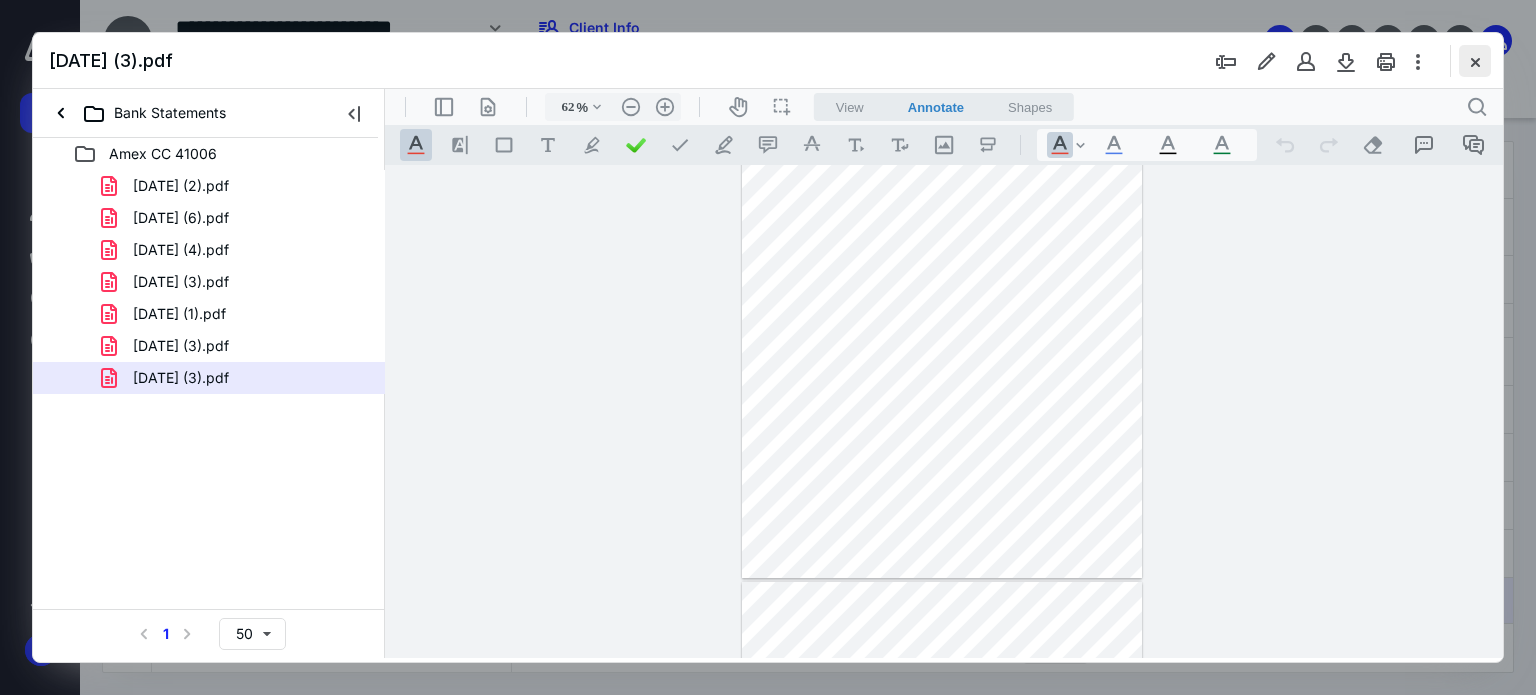 click at bounding box center (1475, 61) 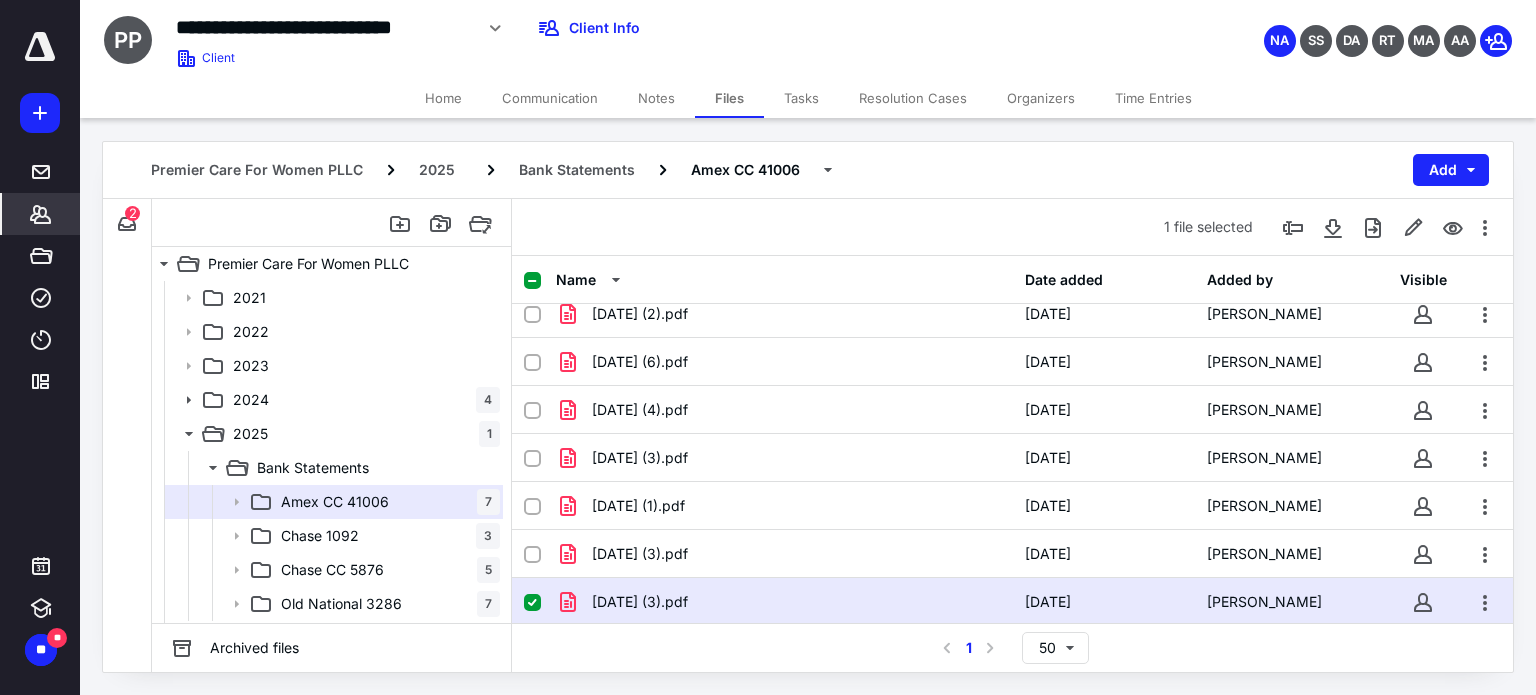 click 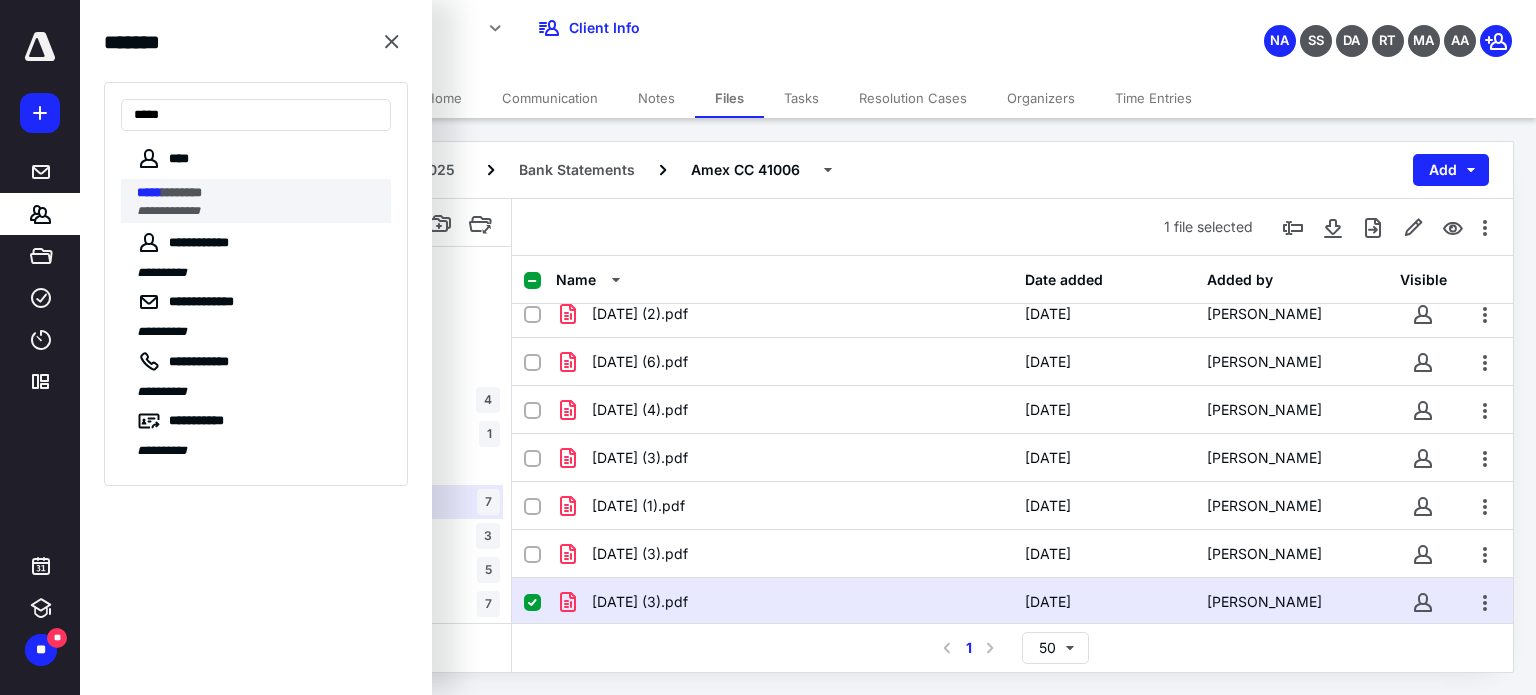 type on "*****" 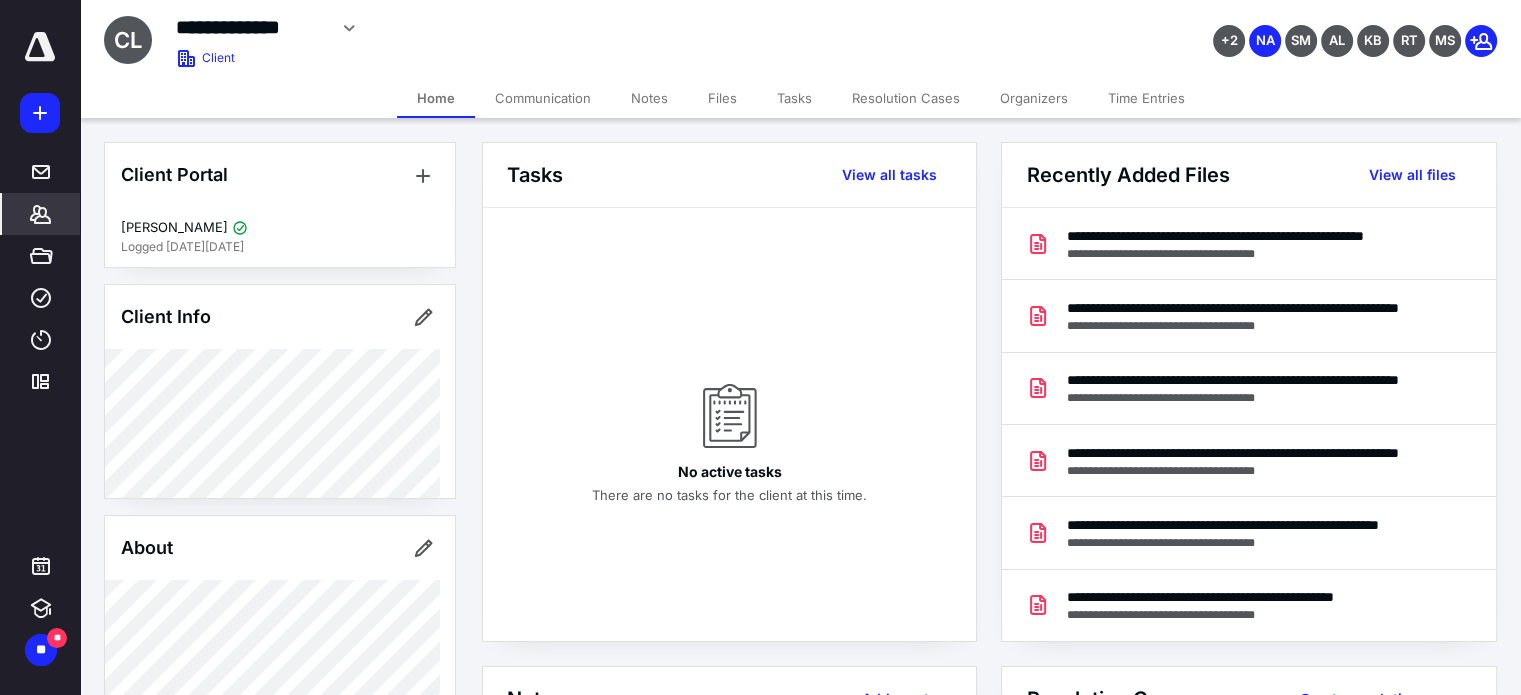 click on "Notes" at bounding box center (649, 98) 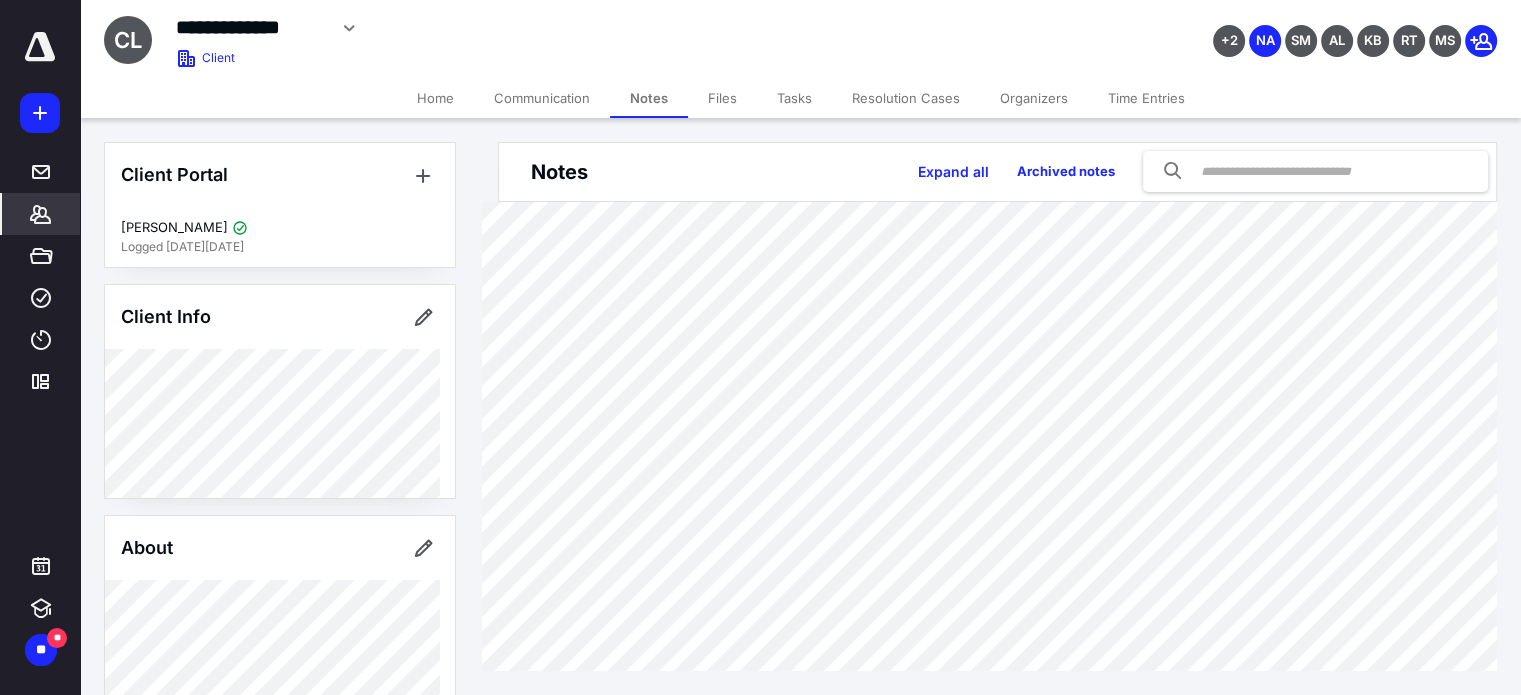 click on "Files" at bounding box center [722, 98] 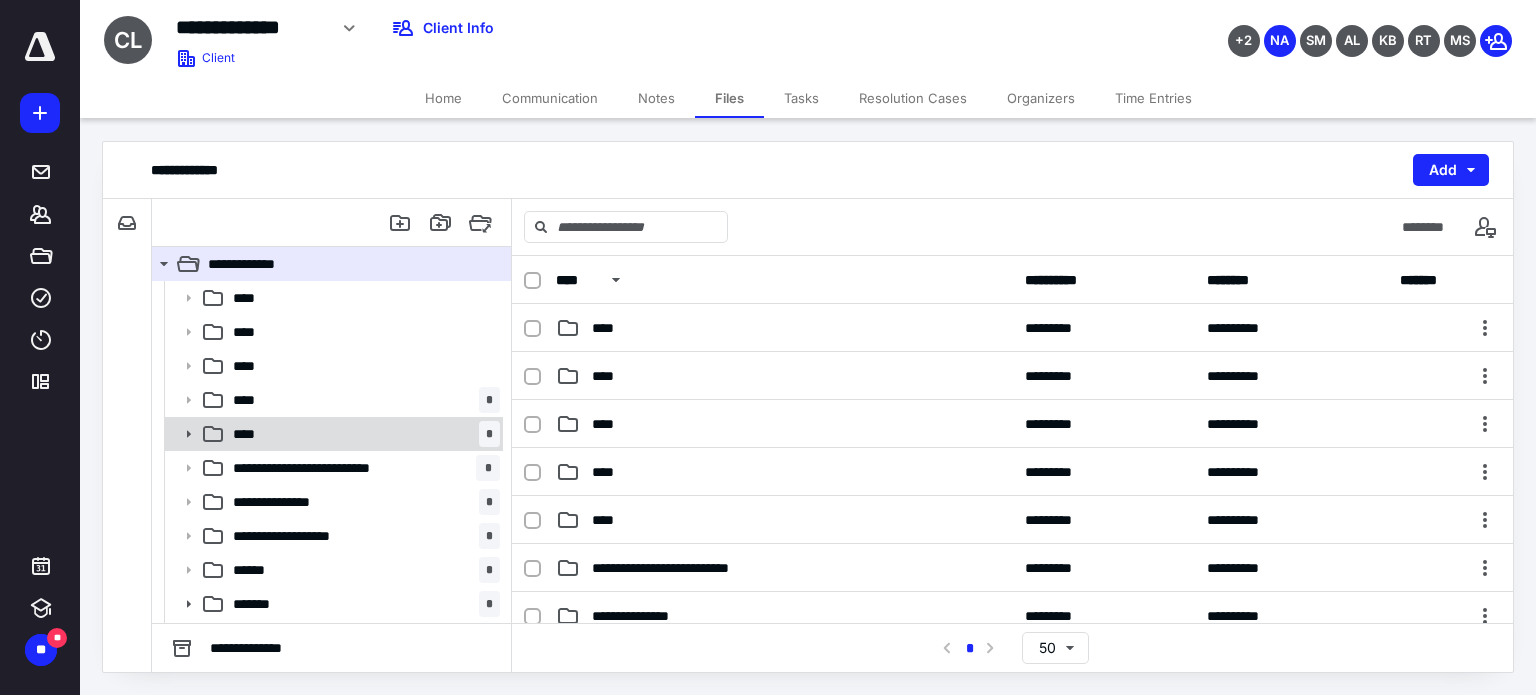click on "**** *" at bounding box center [362, 434] 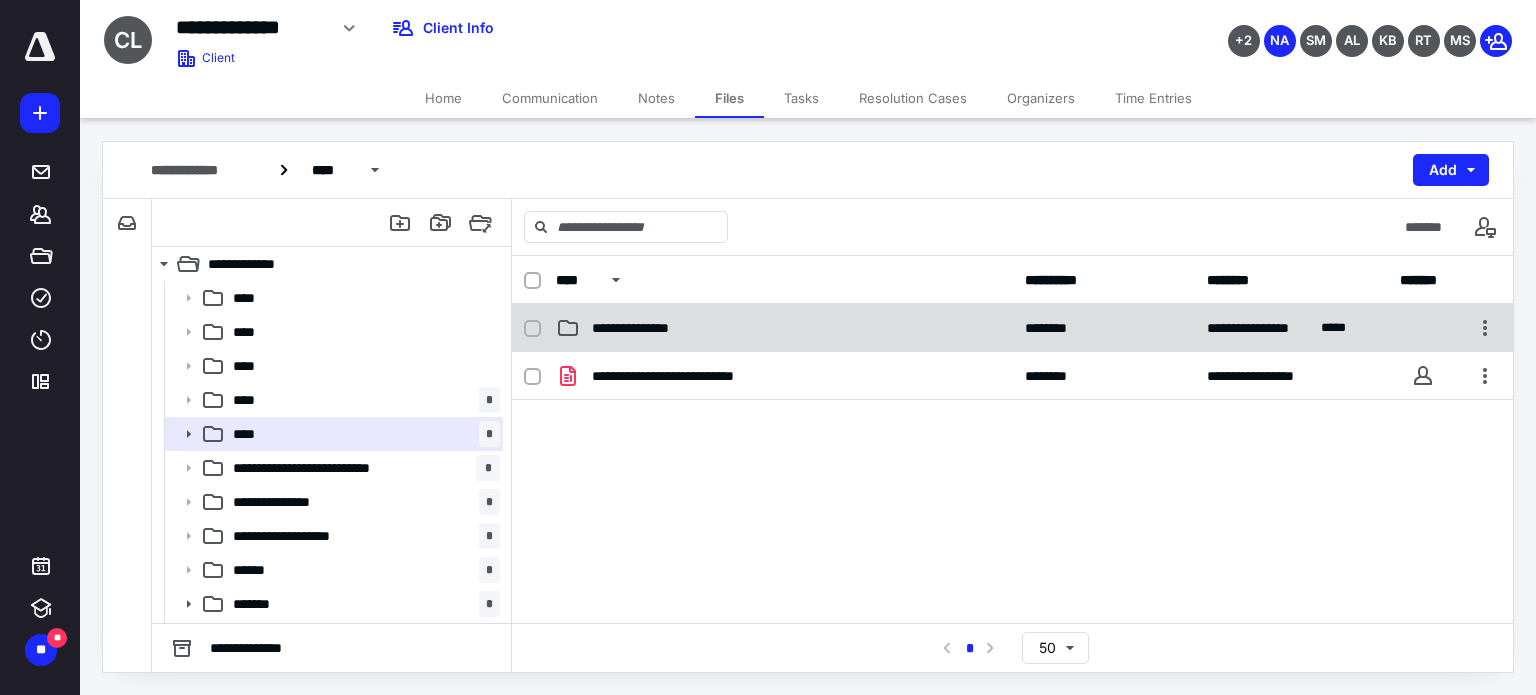click on "**********" at bounding box center (1012, 328) 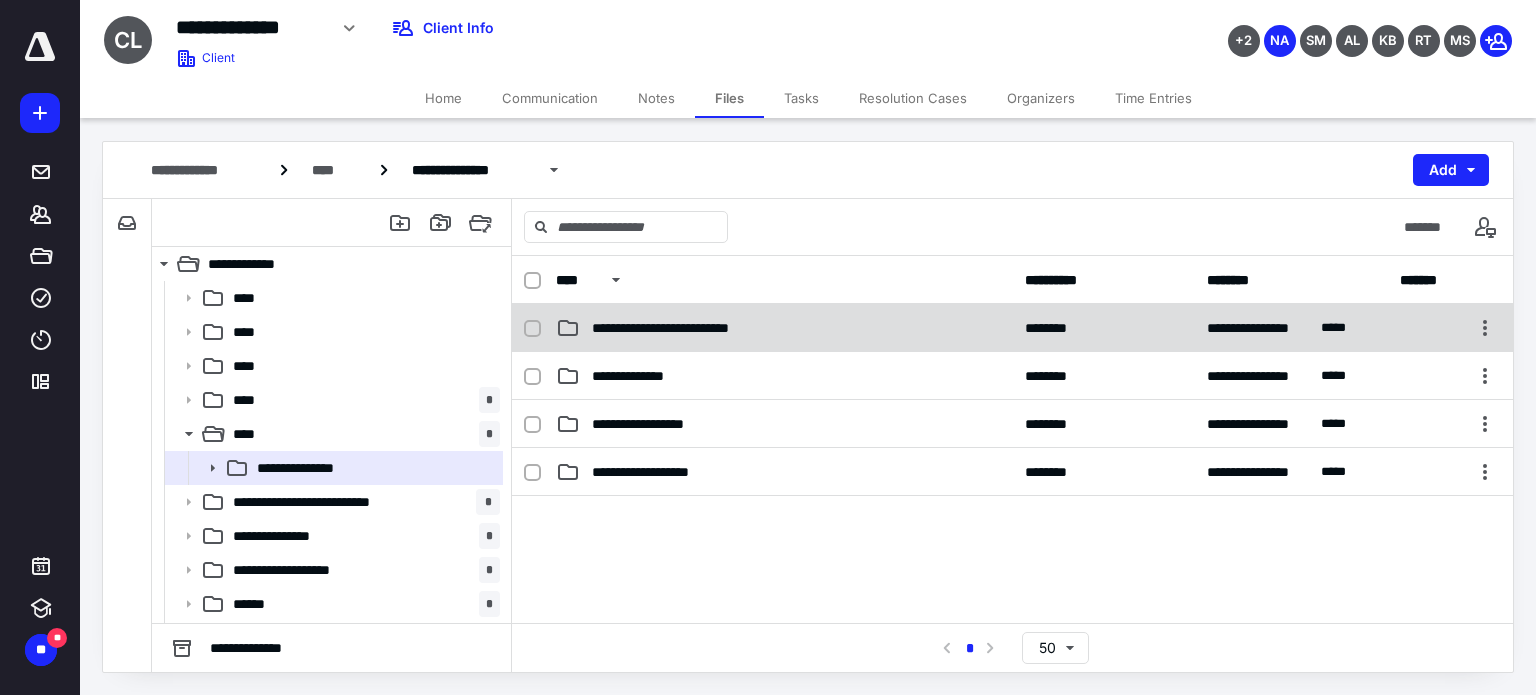click on "**********" at bounding box center [691, 328] 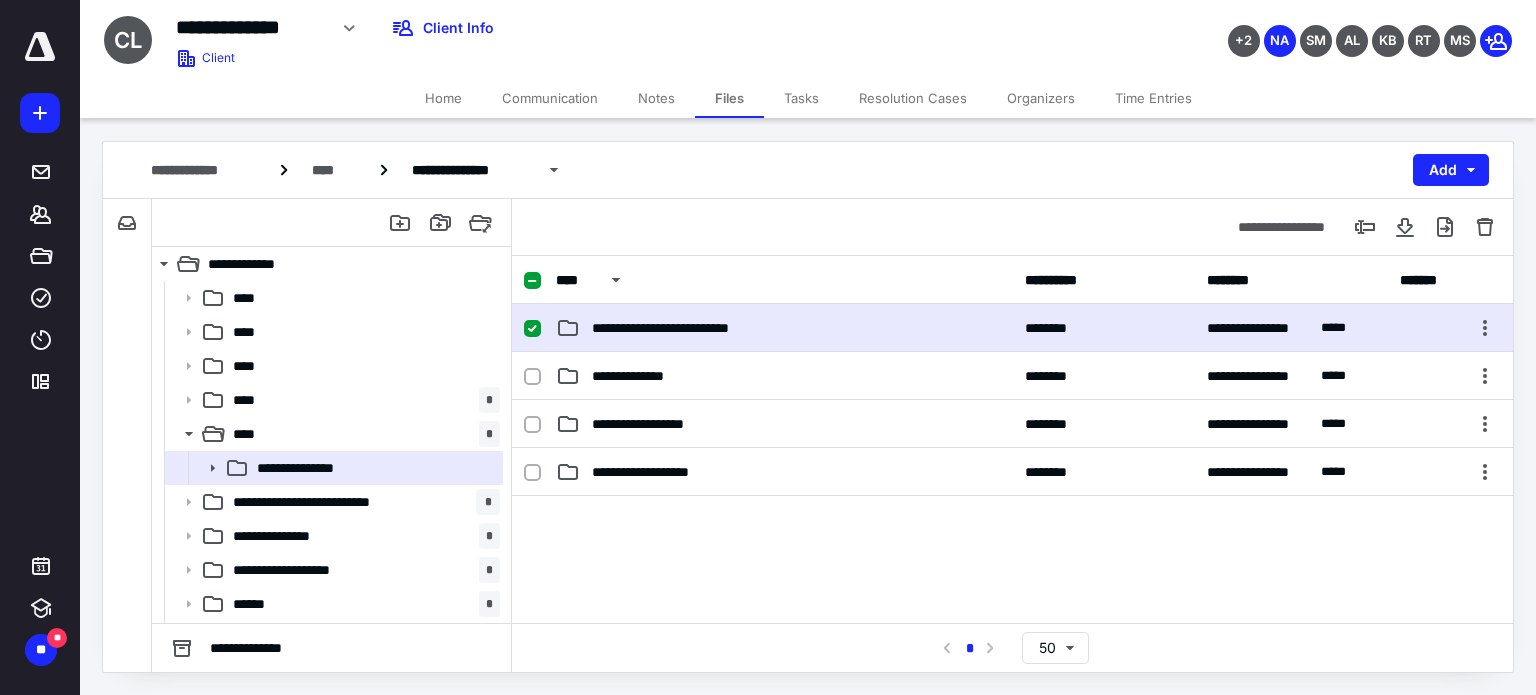 click on "**********" at bounding box center (691, 328) 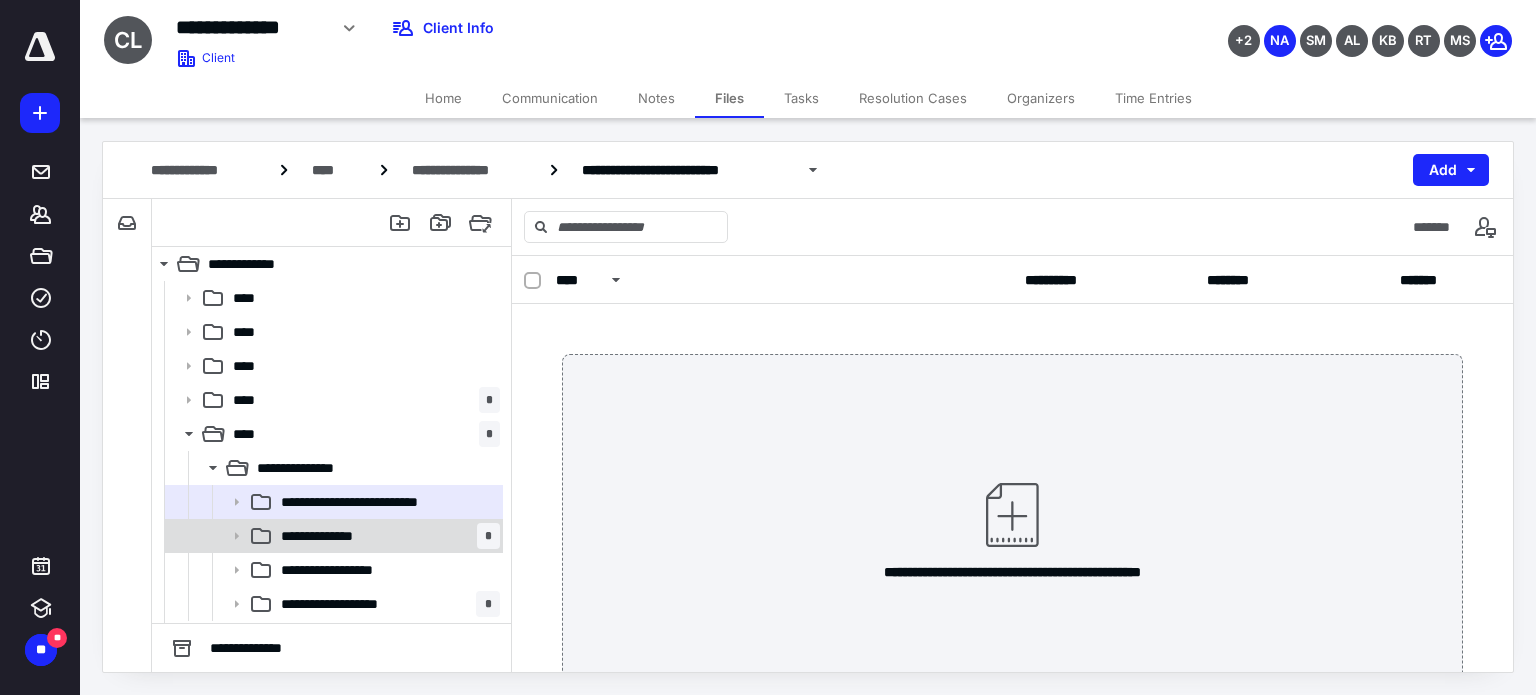 click on "**********" at bounding box center [386, 536] 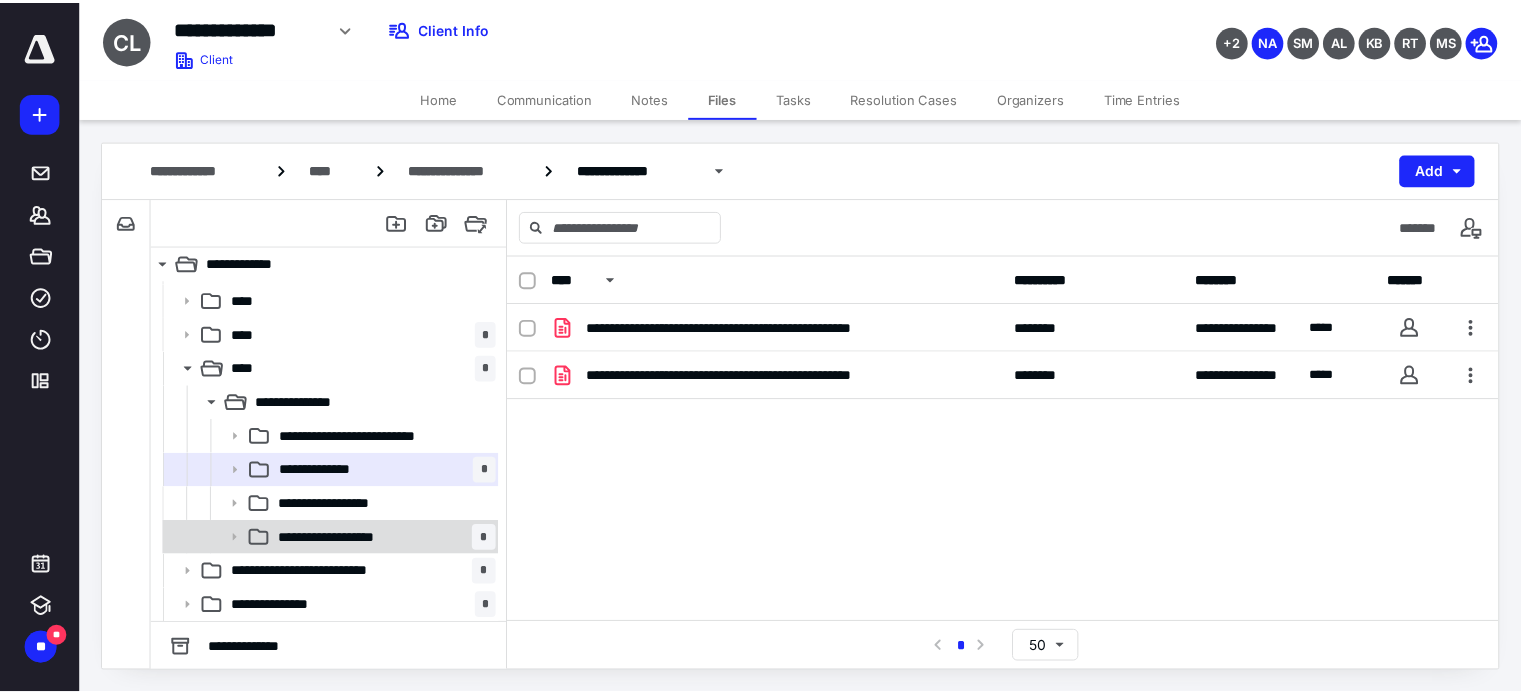 scroll, scrollTop: 100, scrollLeft: 0, axis: vertical 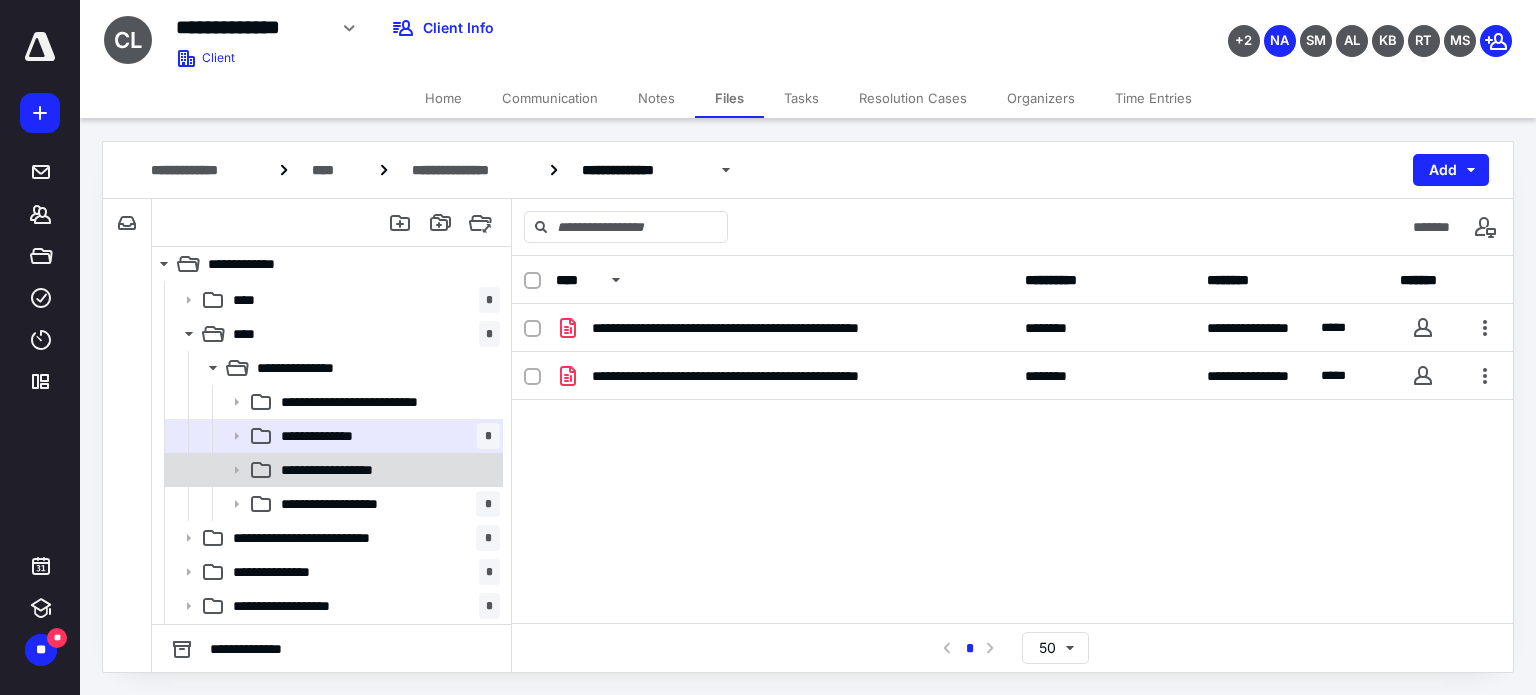 click on "**********" at bounding box center [345, 470] 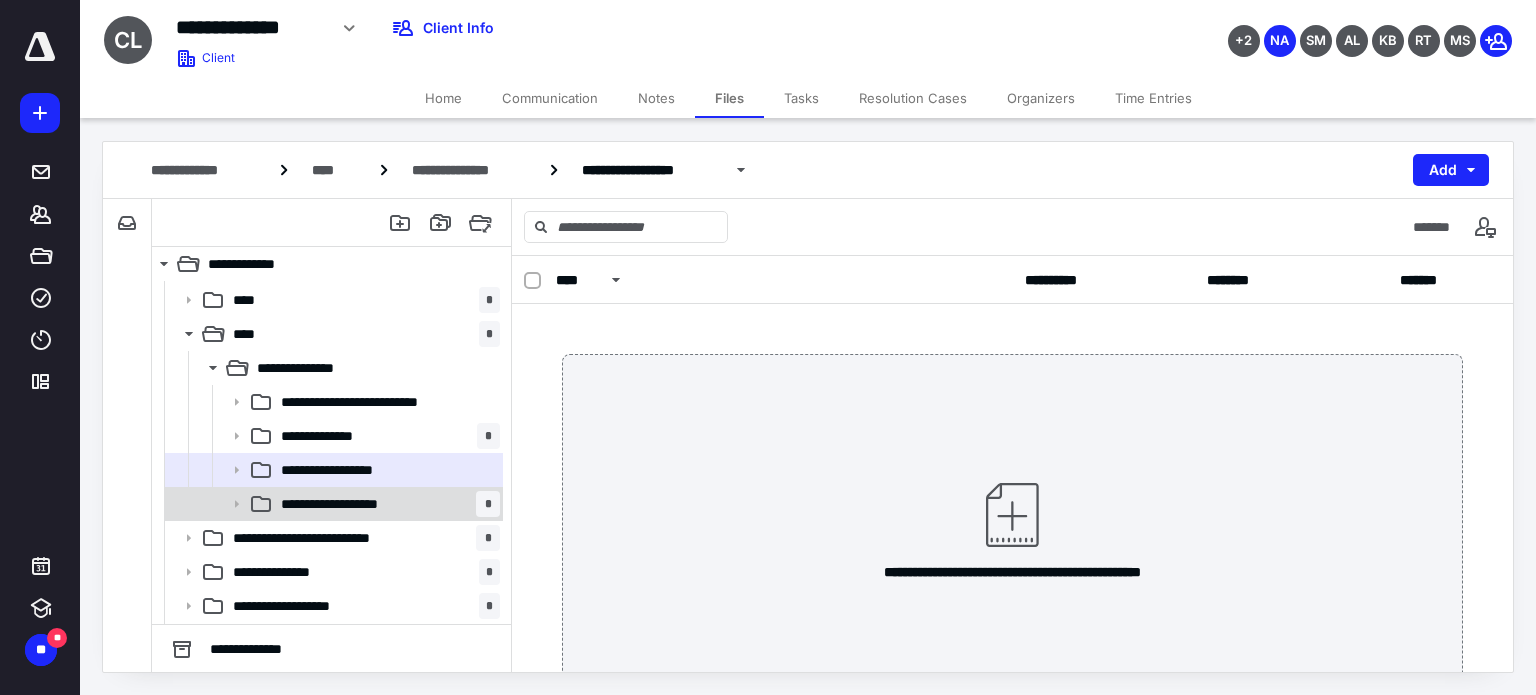click on "**********" at bounding box center (353, 504) 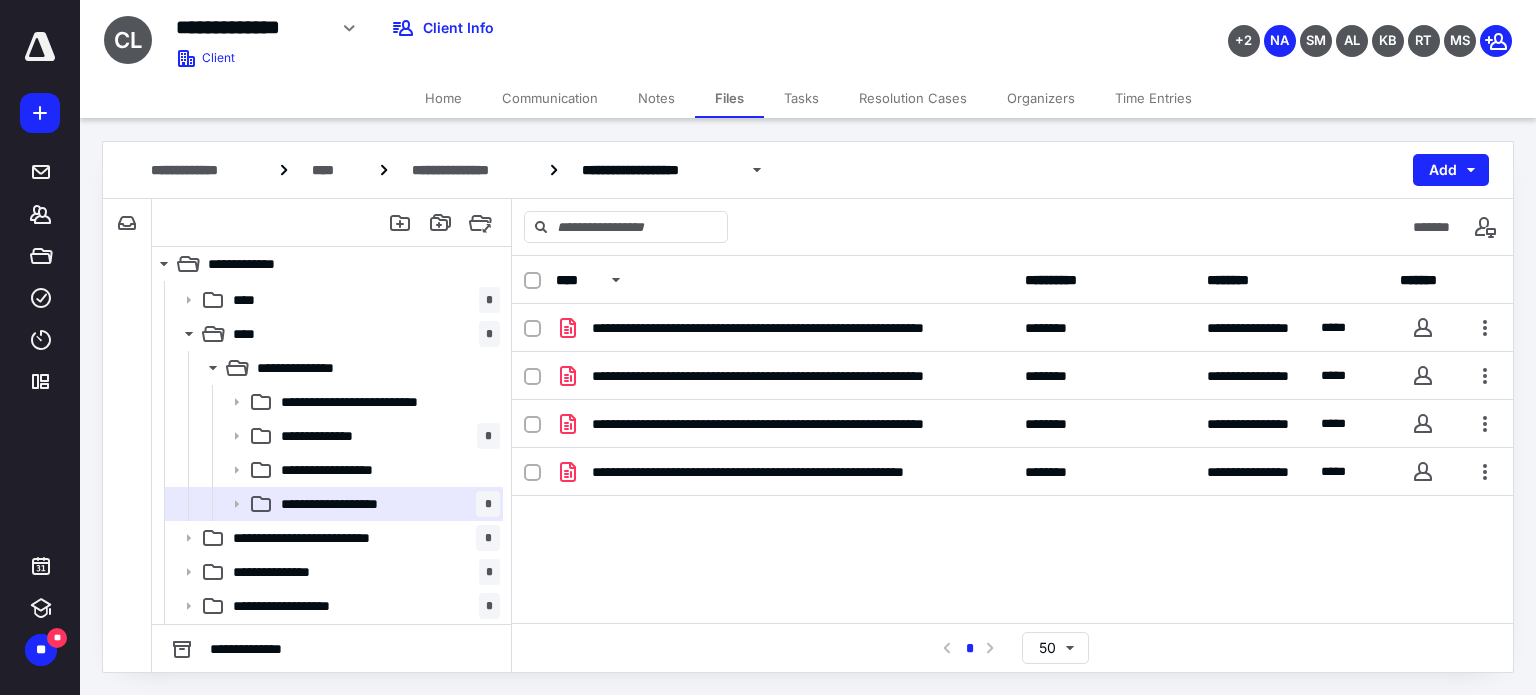 click on "Notes" at bounding box center (656, 98) 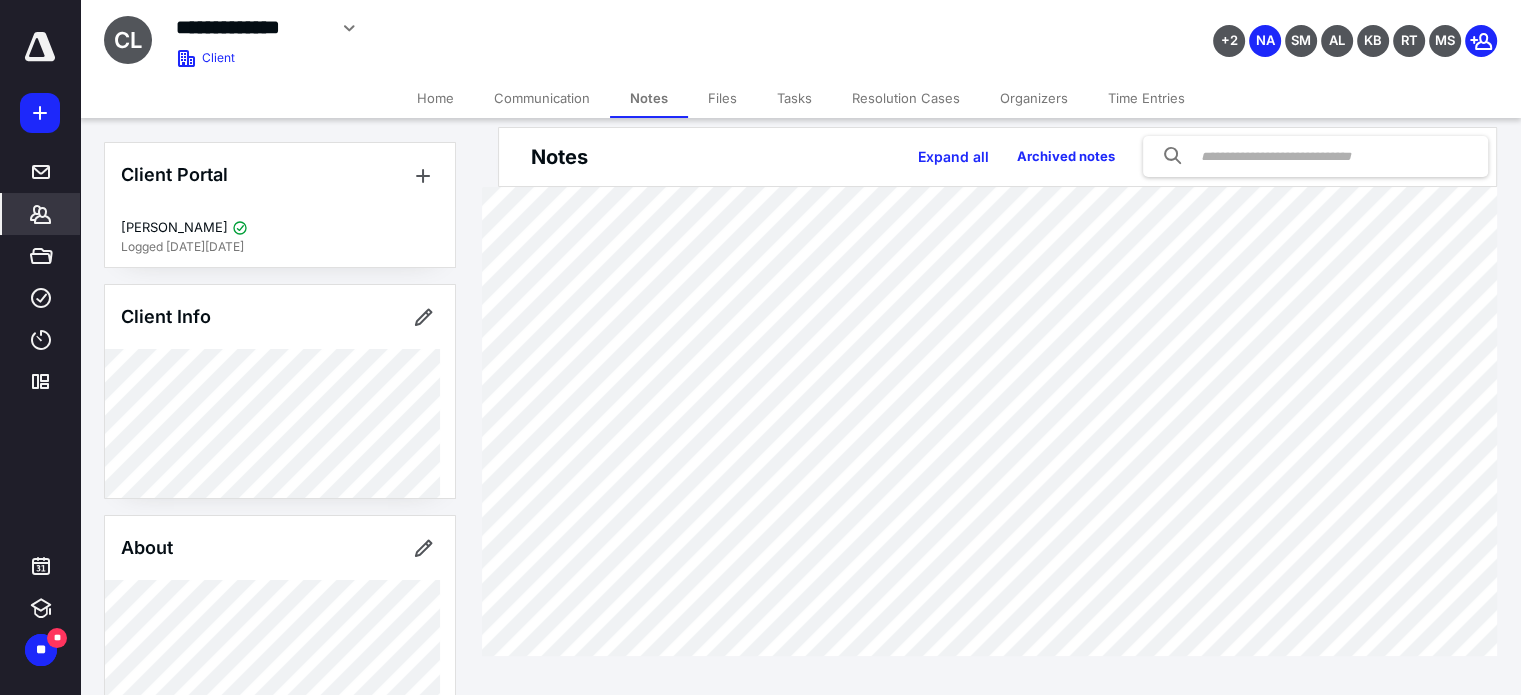 scroll, scrollTop: 16, scrollLeft: 0, axis: vertical 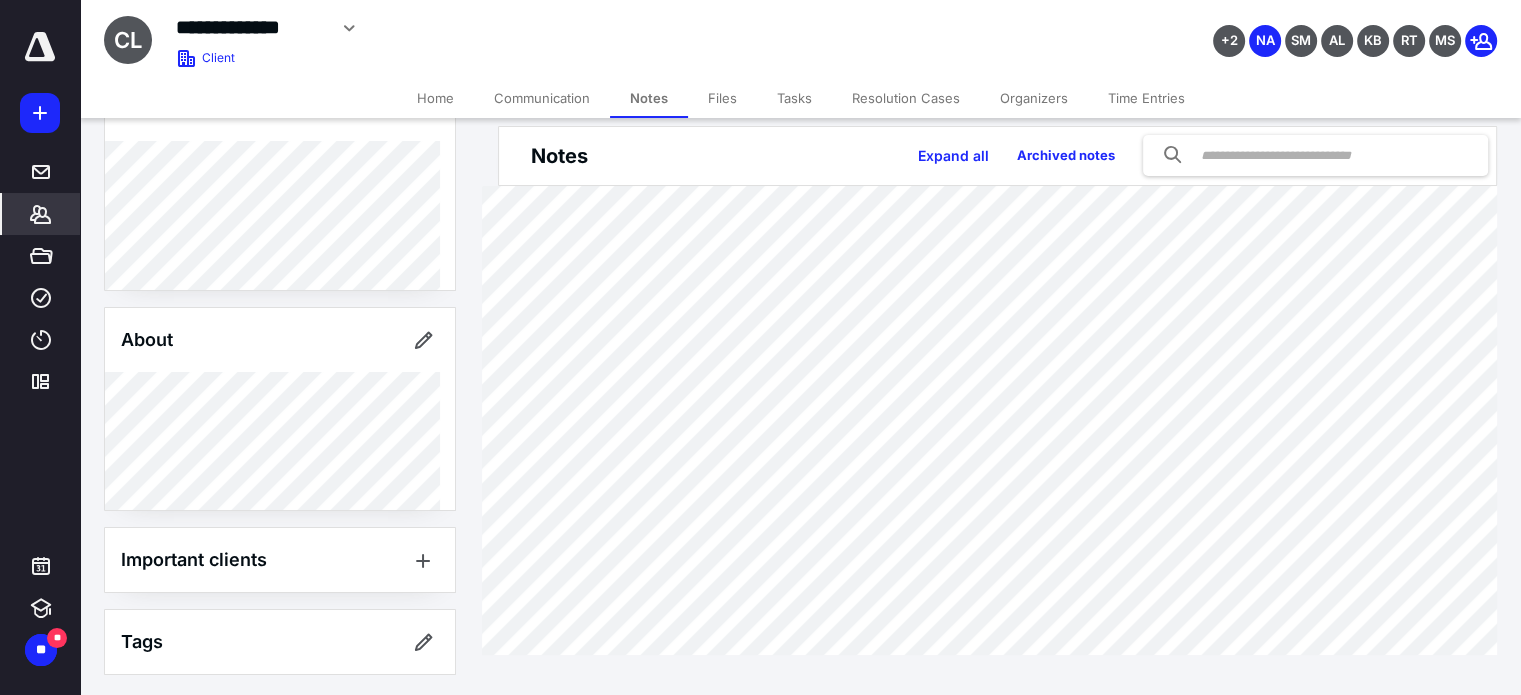 click 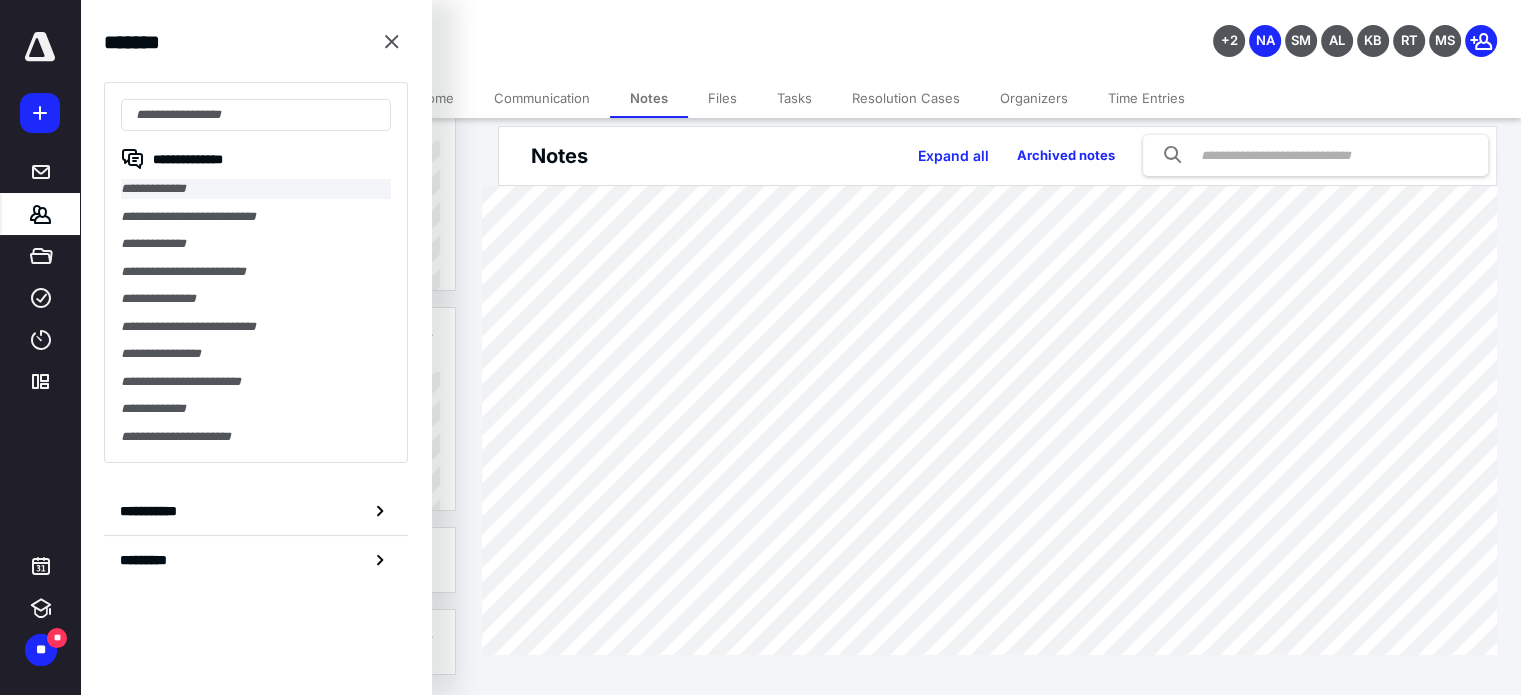 click on "**********" at bounding box center [256, 189] 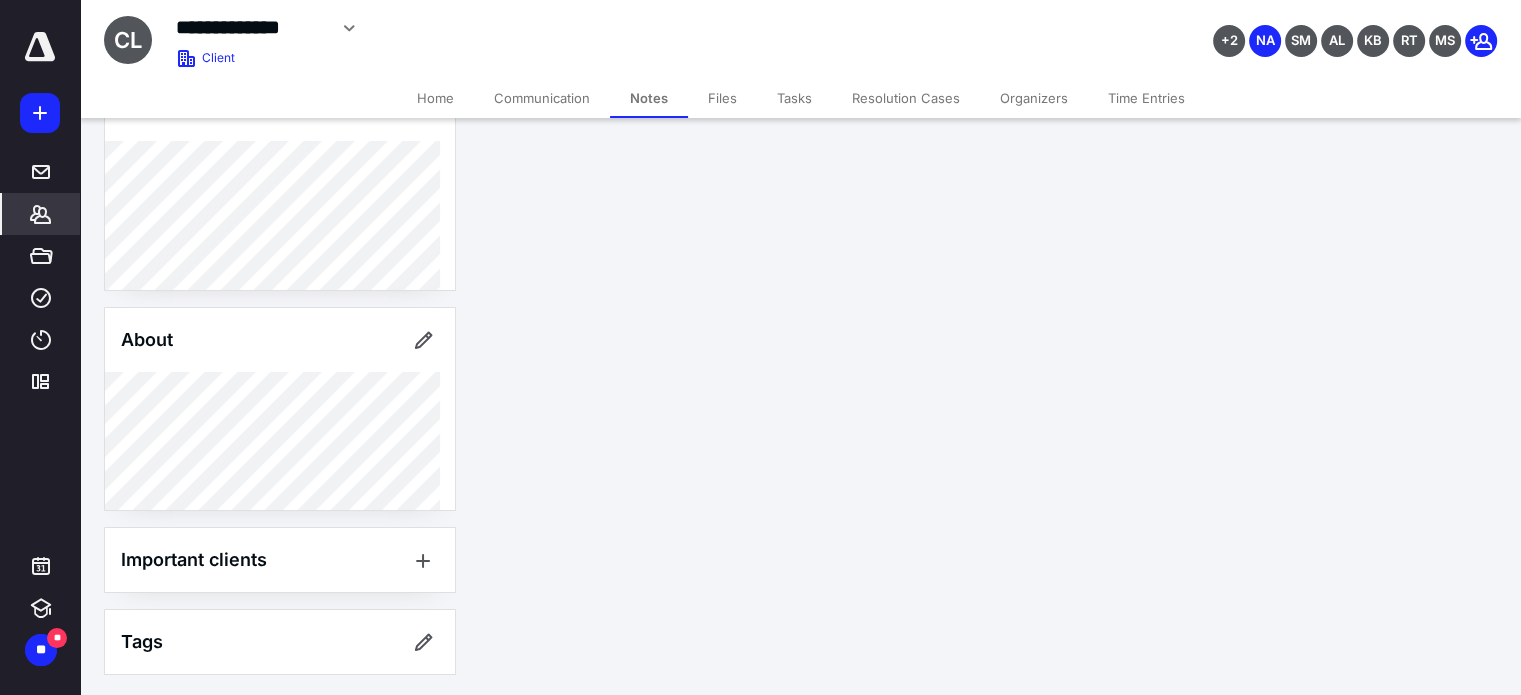 scroll, scrollTop: 0, scrollLeft: 0, axis: both 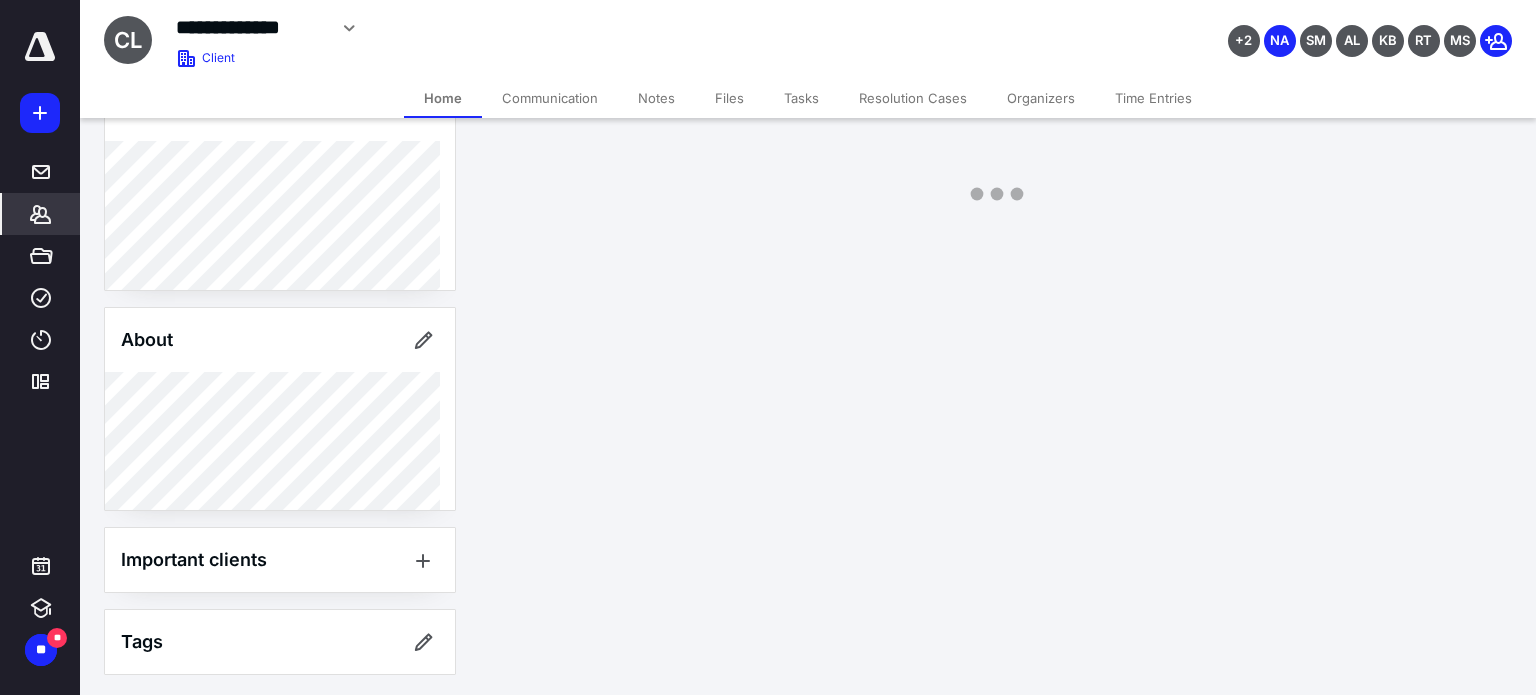 click on "Time Entries" at bounding box center (1153, 98) 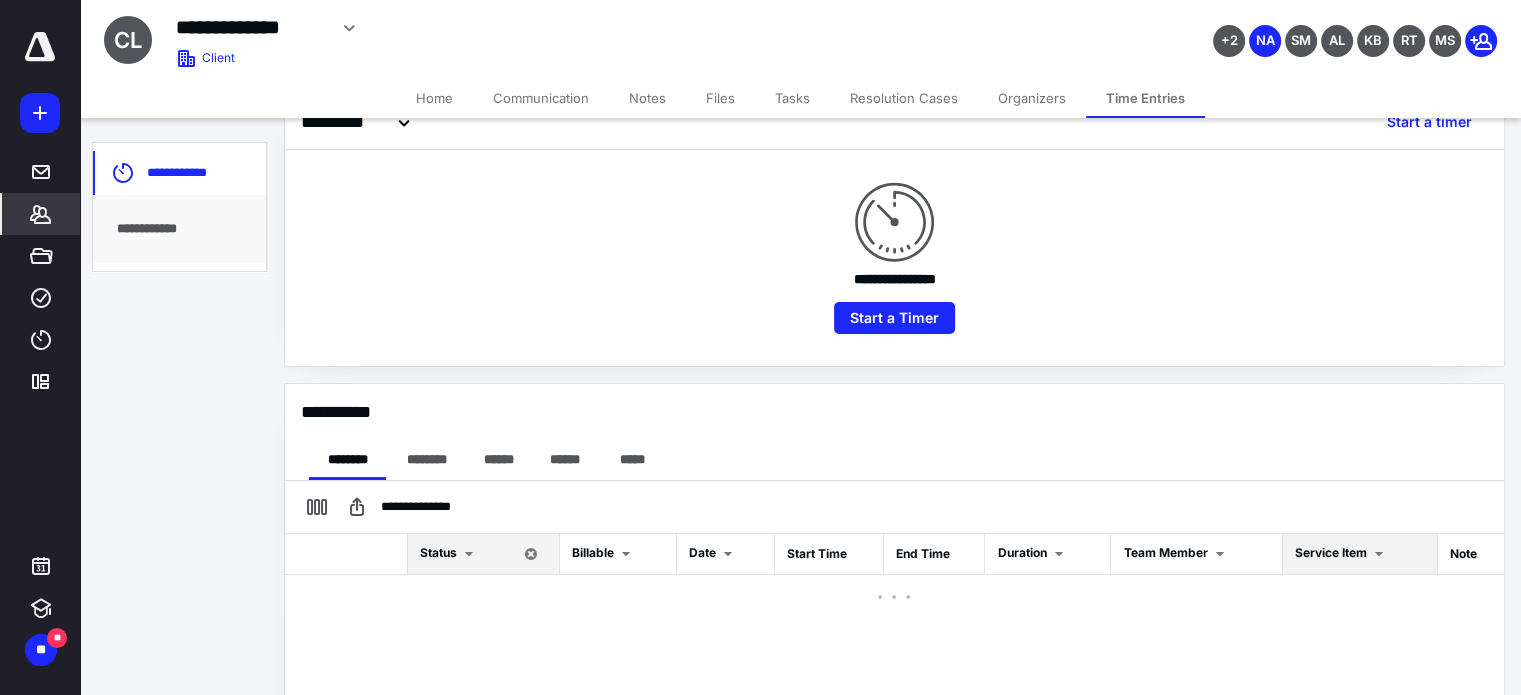 scroll, scrollTop: 400, scrollLeft: 0, axis: vertical 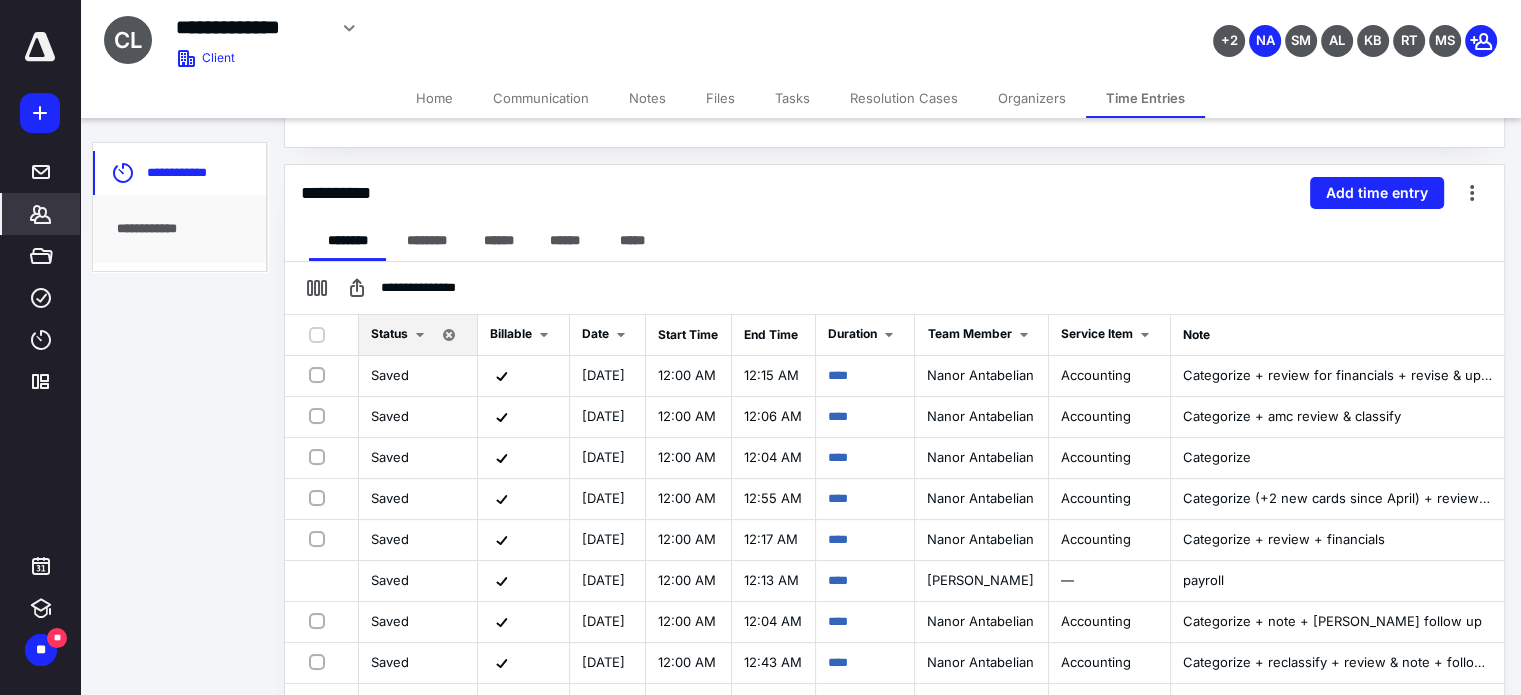 click on "**********" at bounding box center [894, 193] 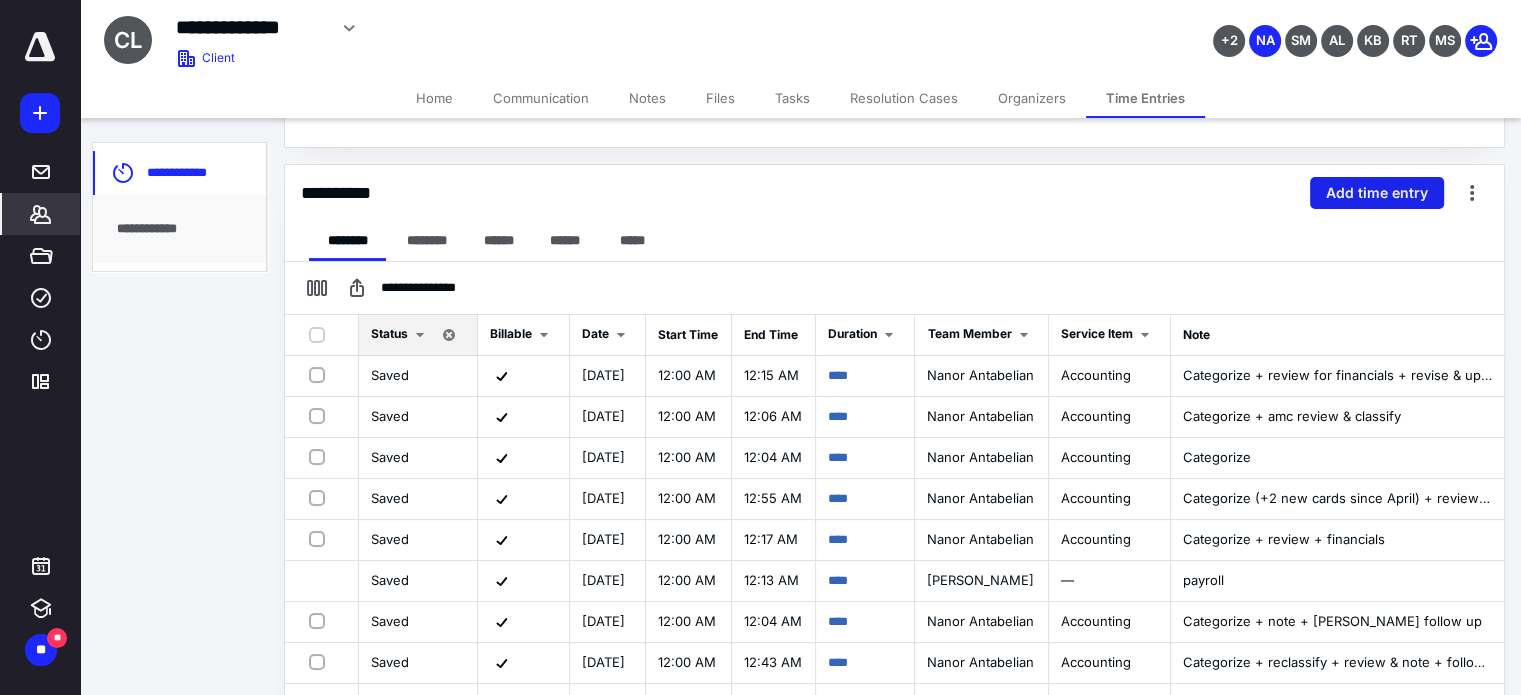 click on "Add time entry" at bounding box center (1377, 193) 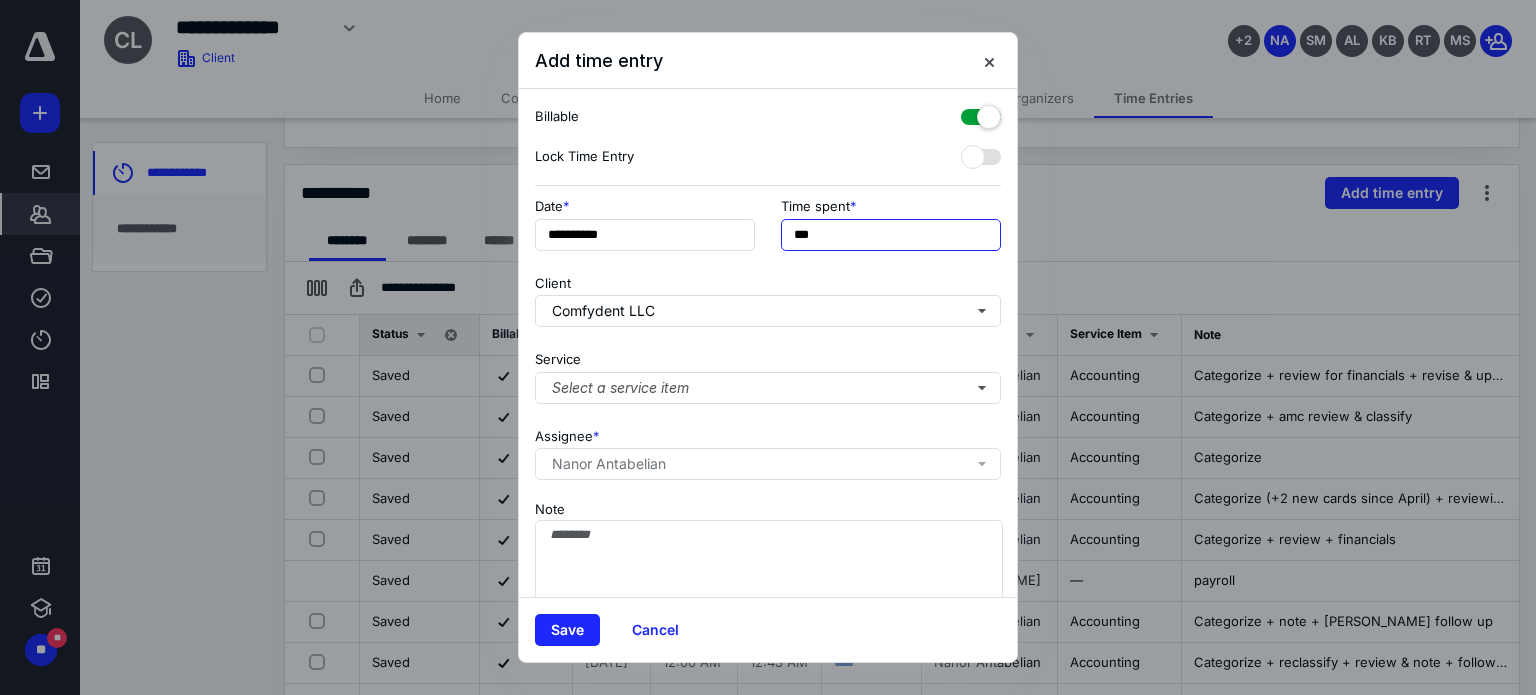 click on "***" at bounding box center (891, 235) 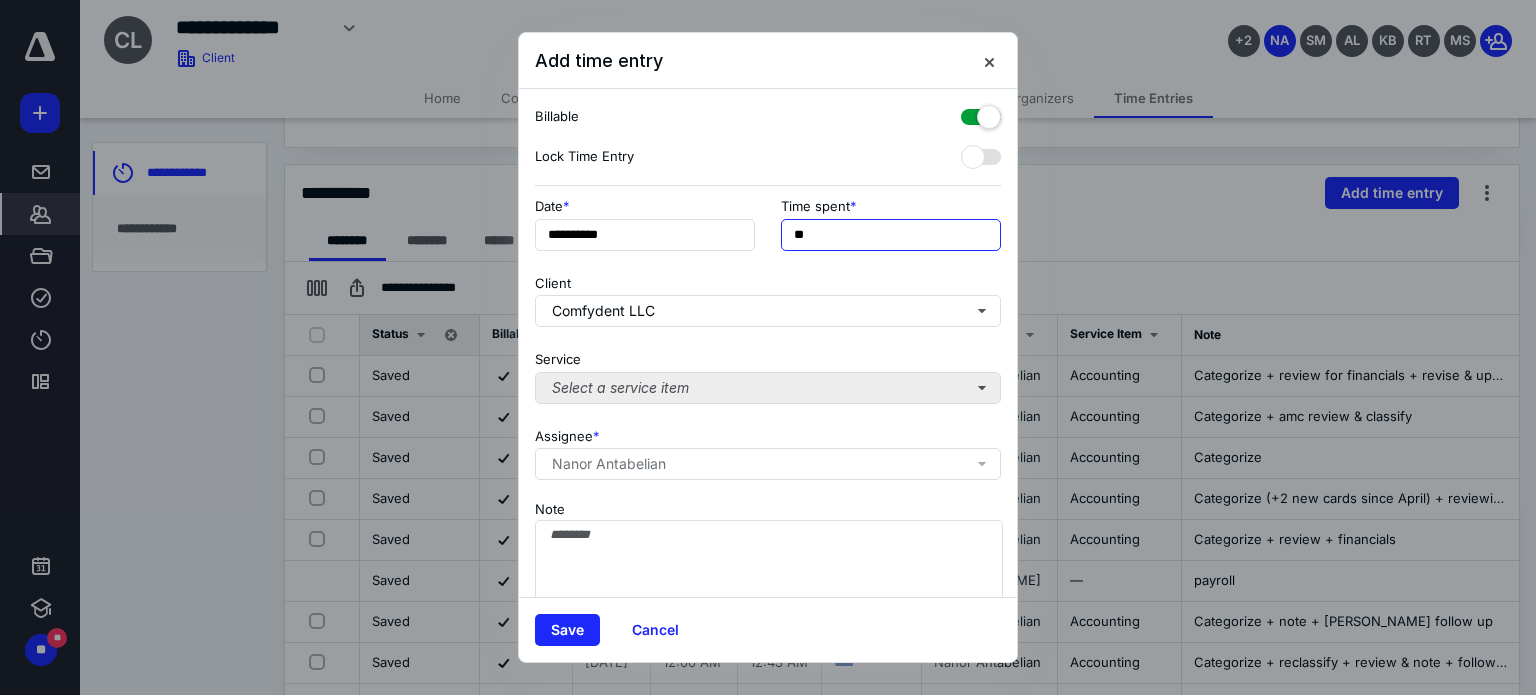type on "**" 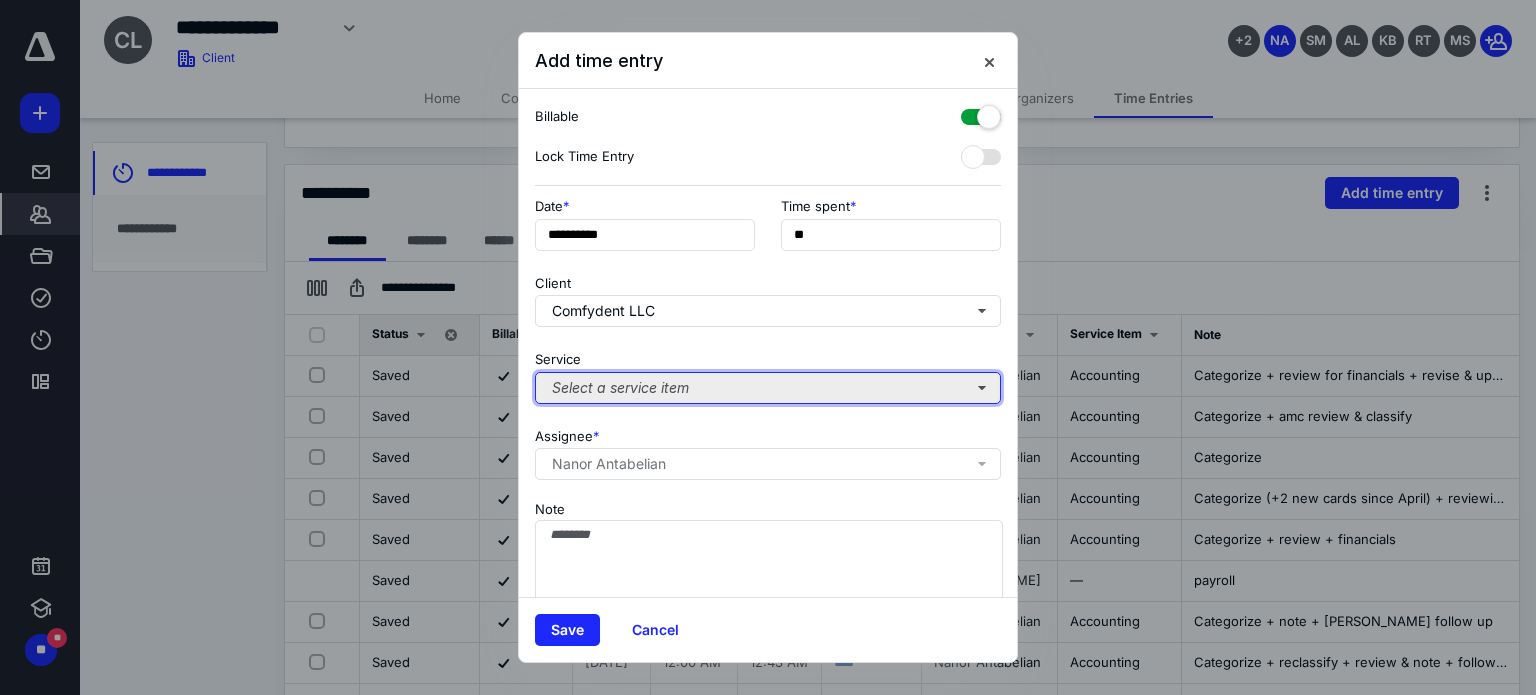 click on "Select a service item" at bounding box center [768, 388] 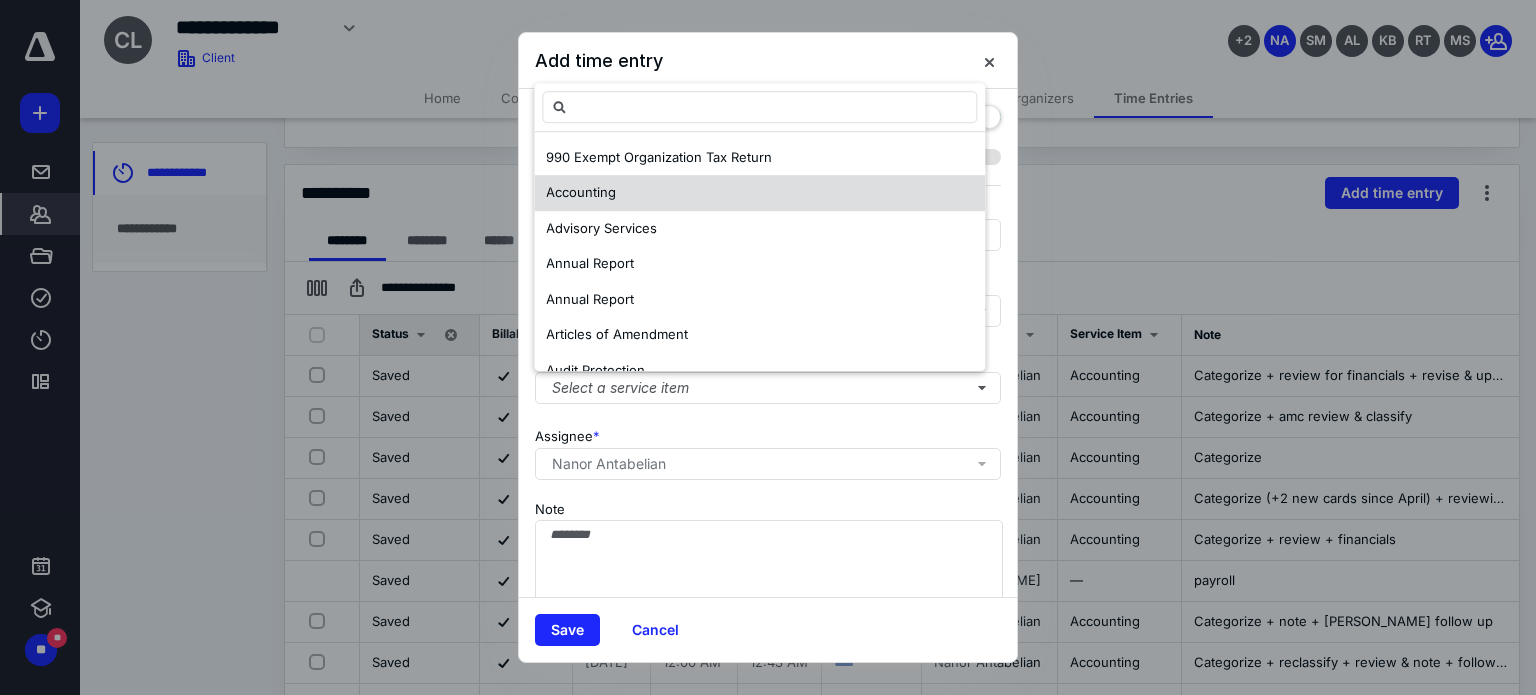 click on "Accounting" at bounding box center (759, 194) 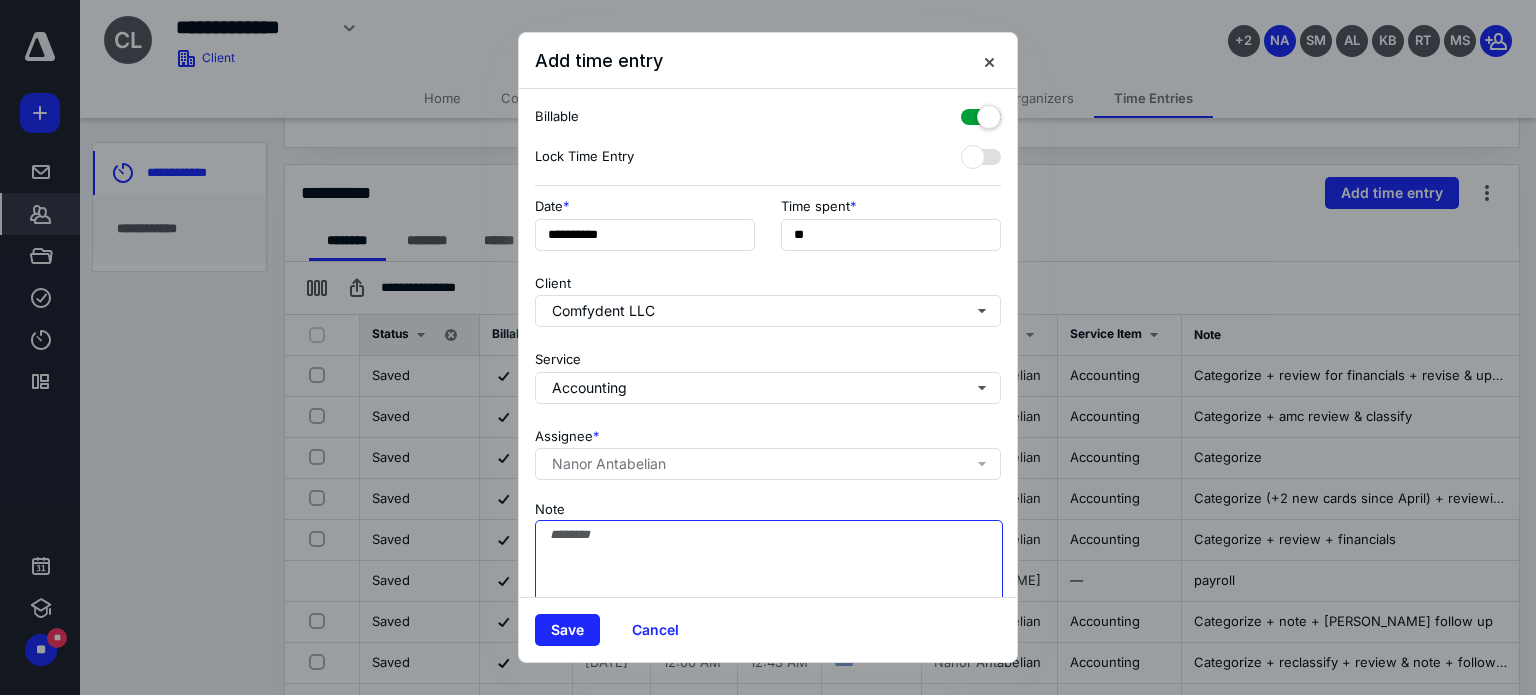 click on "Note" at bounding box center (769, 570) 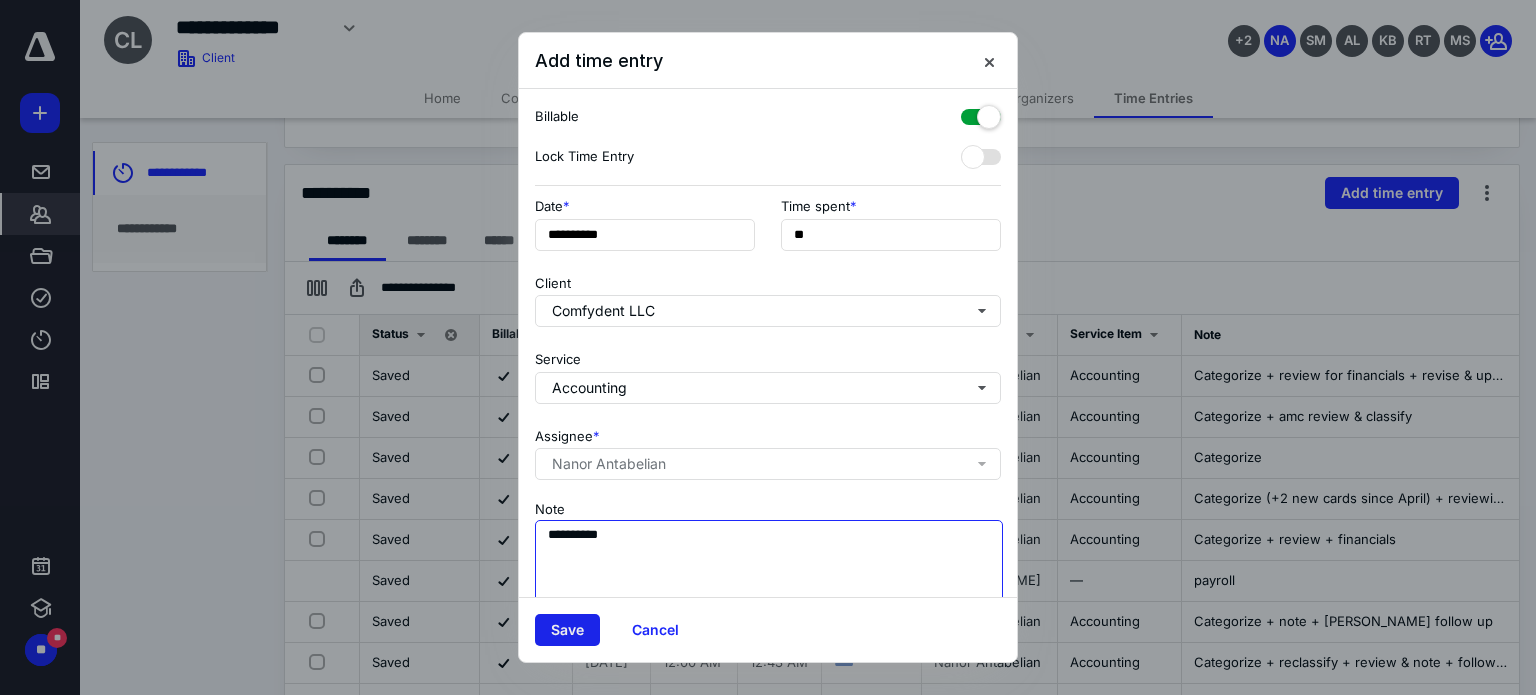type on "**********" 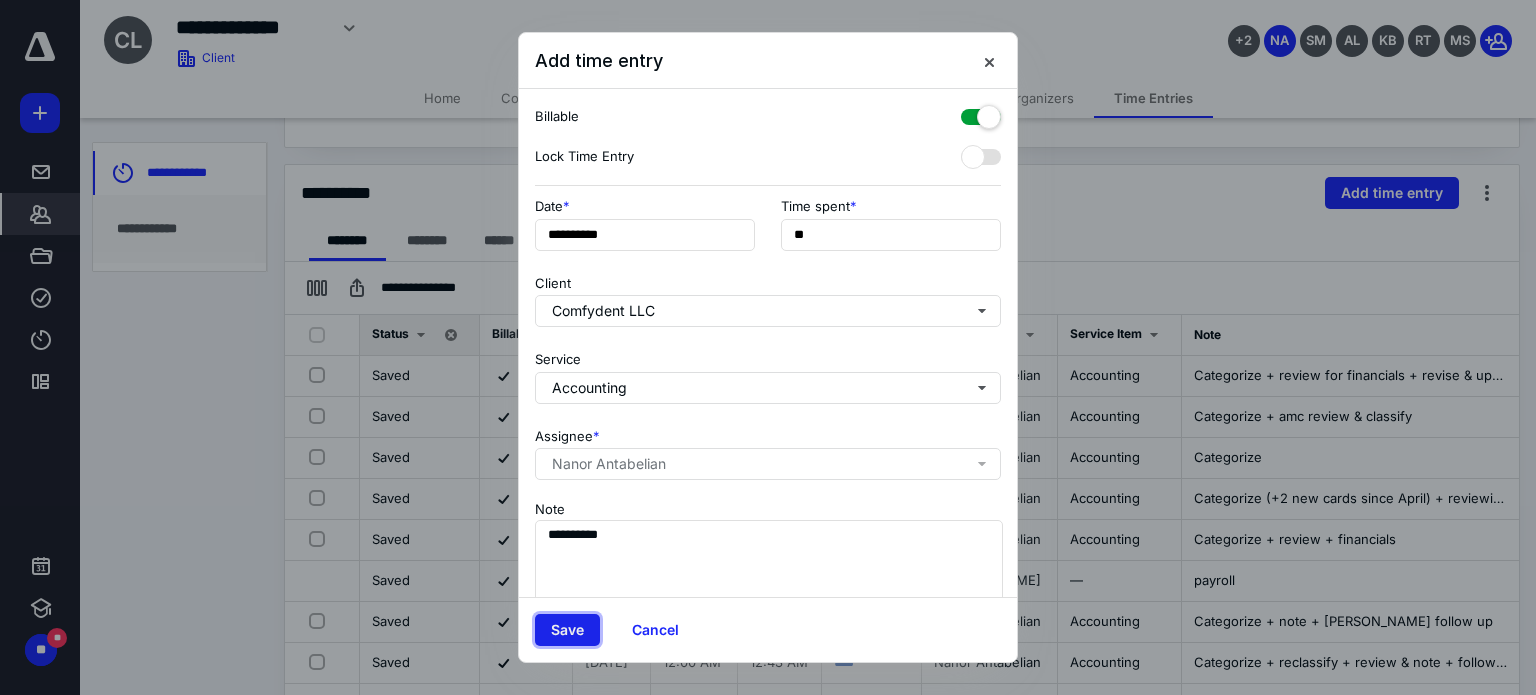 click on "Save" at bounding box center (567, 630) 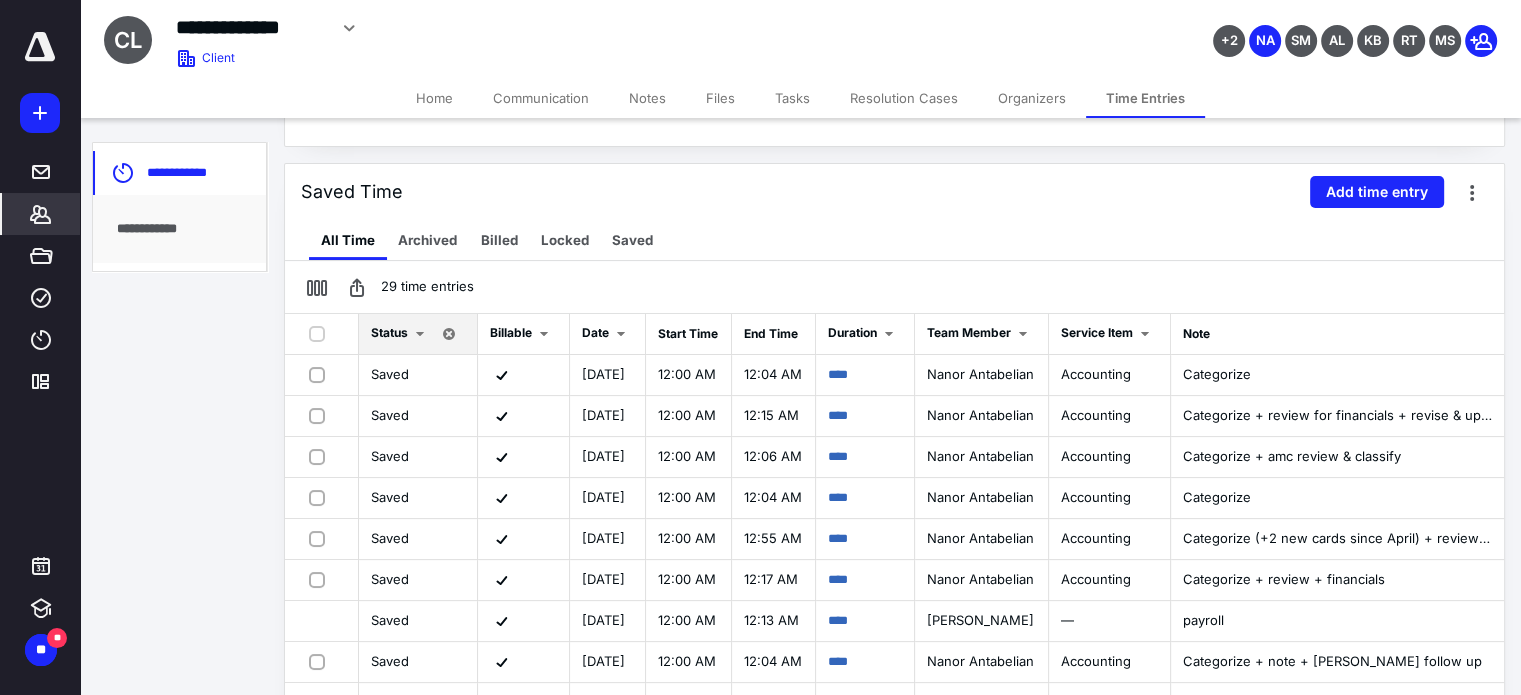 click on "*******" at bounding box center [41, 214] 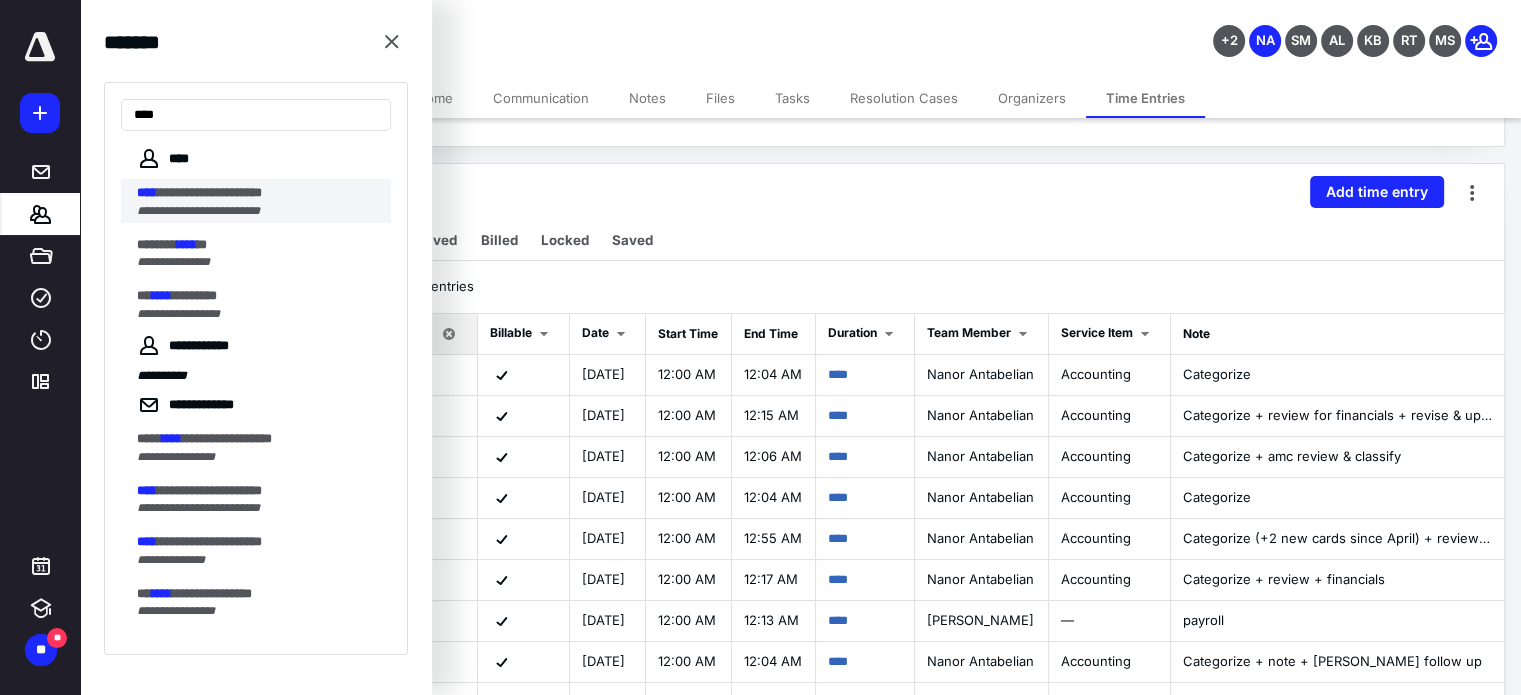 type on "****" 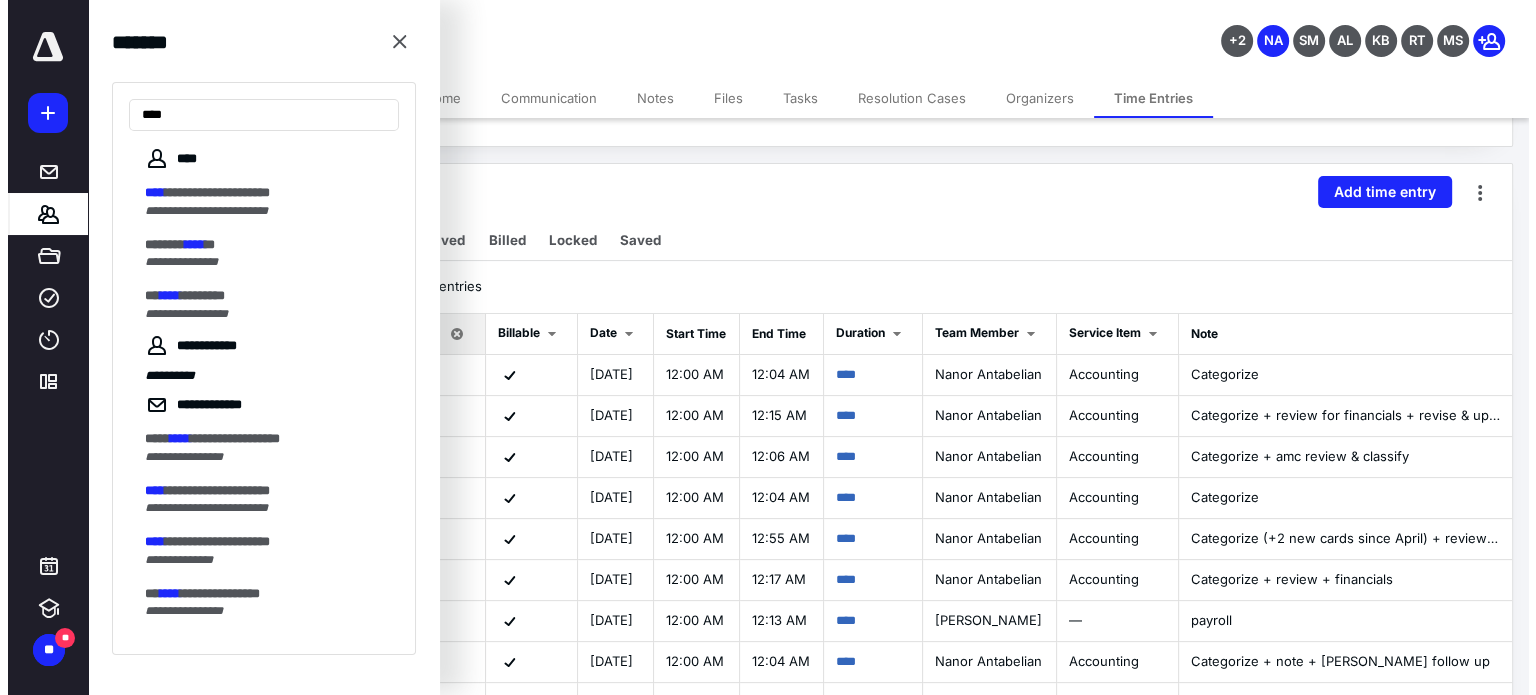 scroll, scrollTop: 0, scrollLeft: 0, axis: both 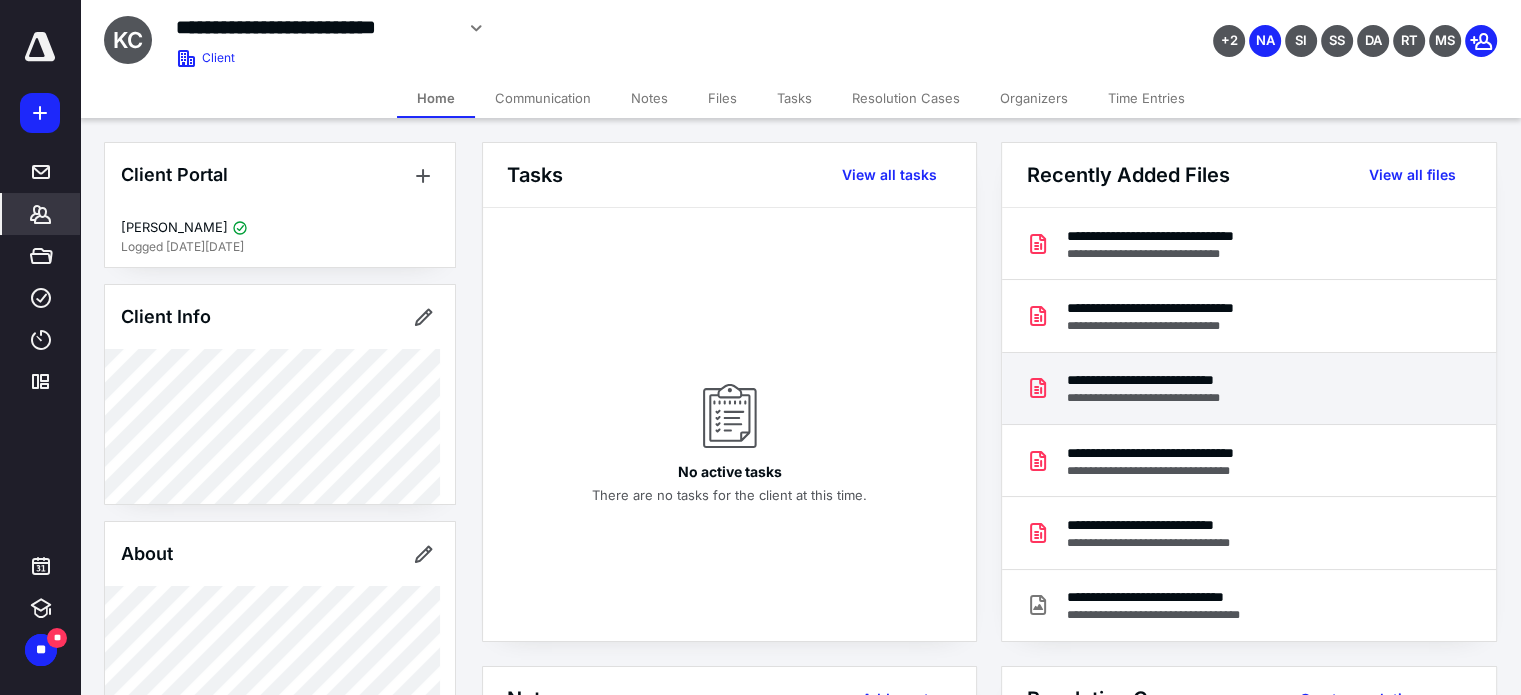click on "**********" at bounding box center [1176, 398] 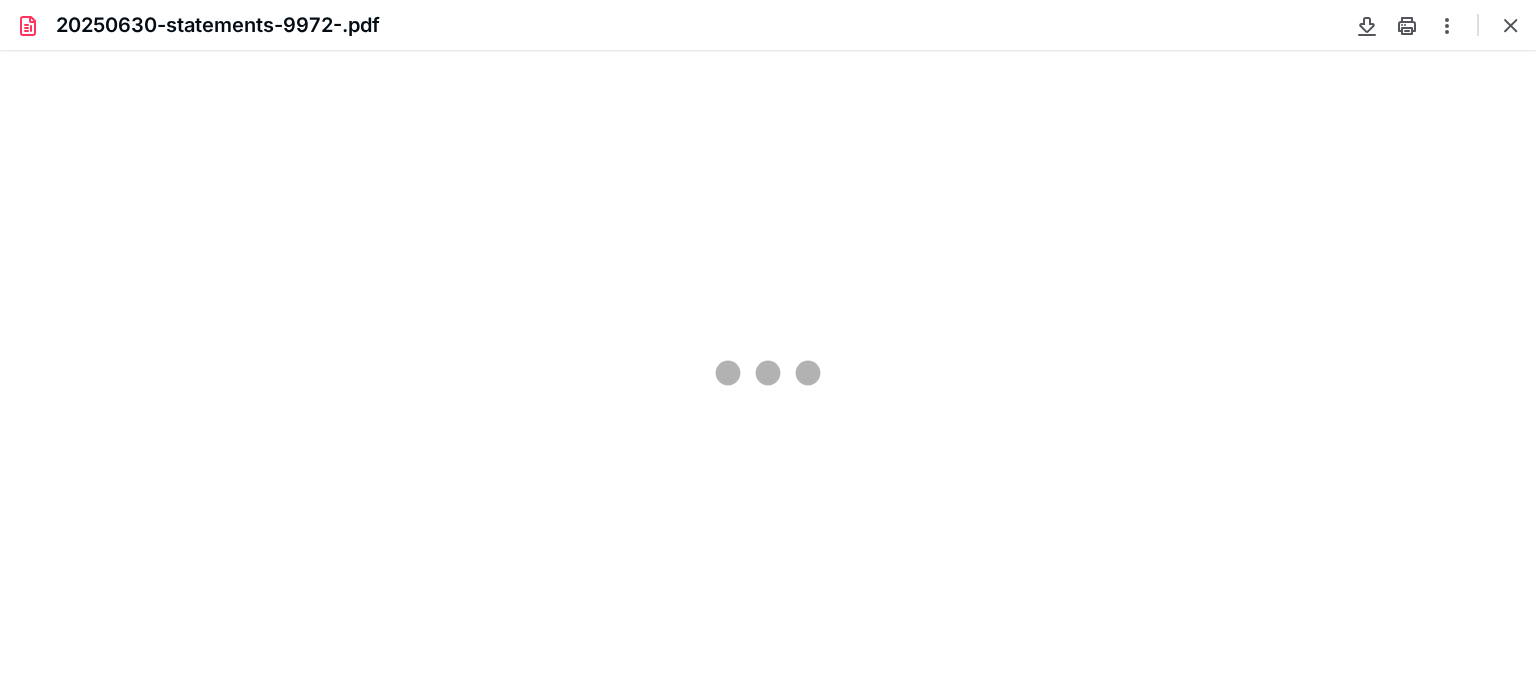 scroll, scrollTop: 0, scrollLeft: 0, axis: both 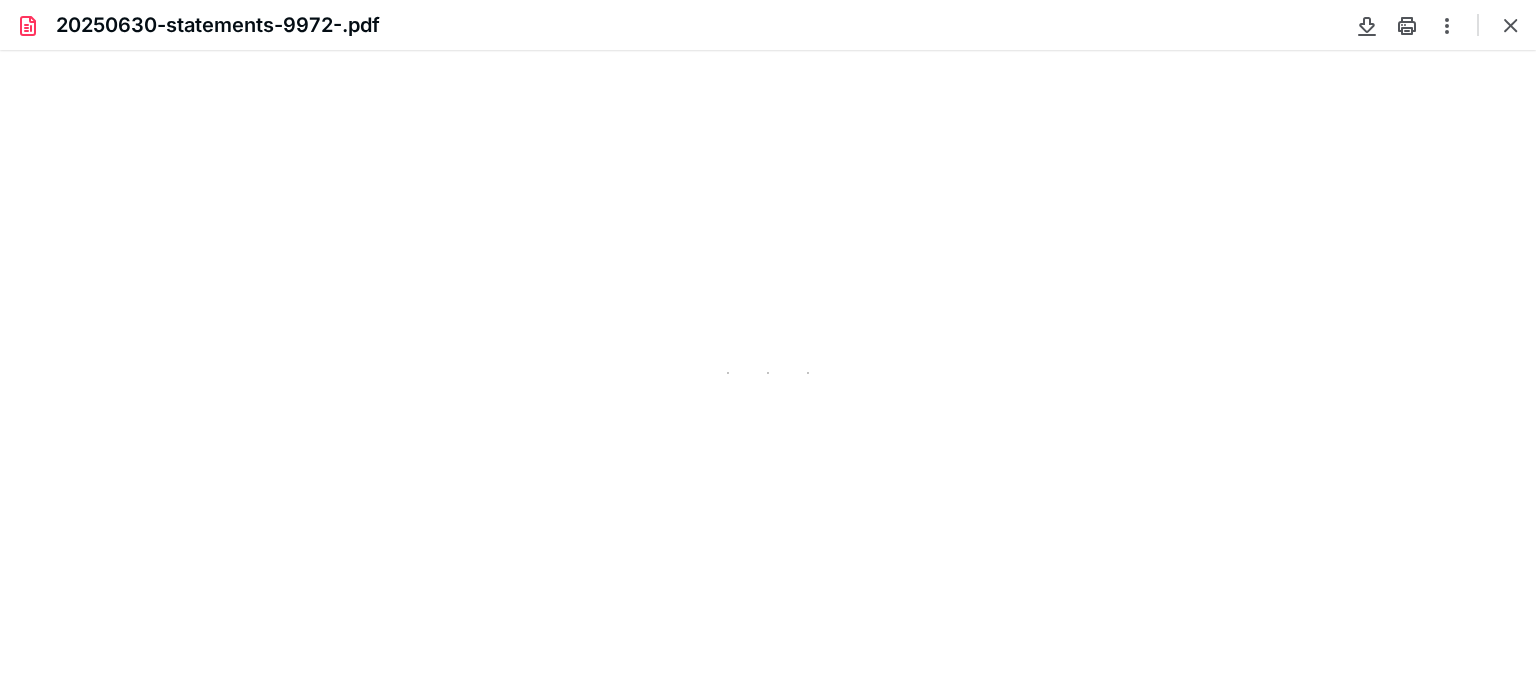 type on "77" 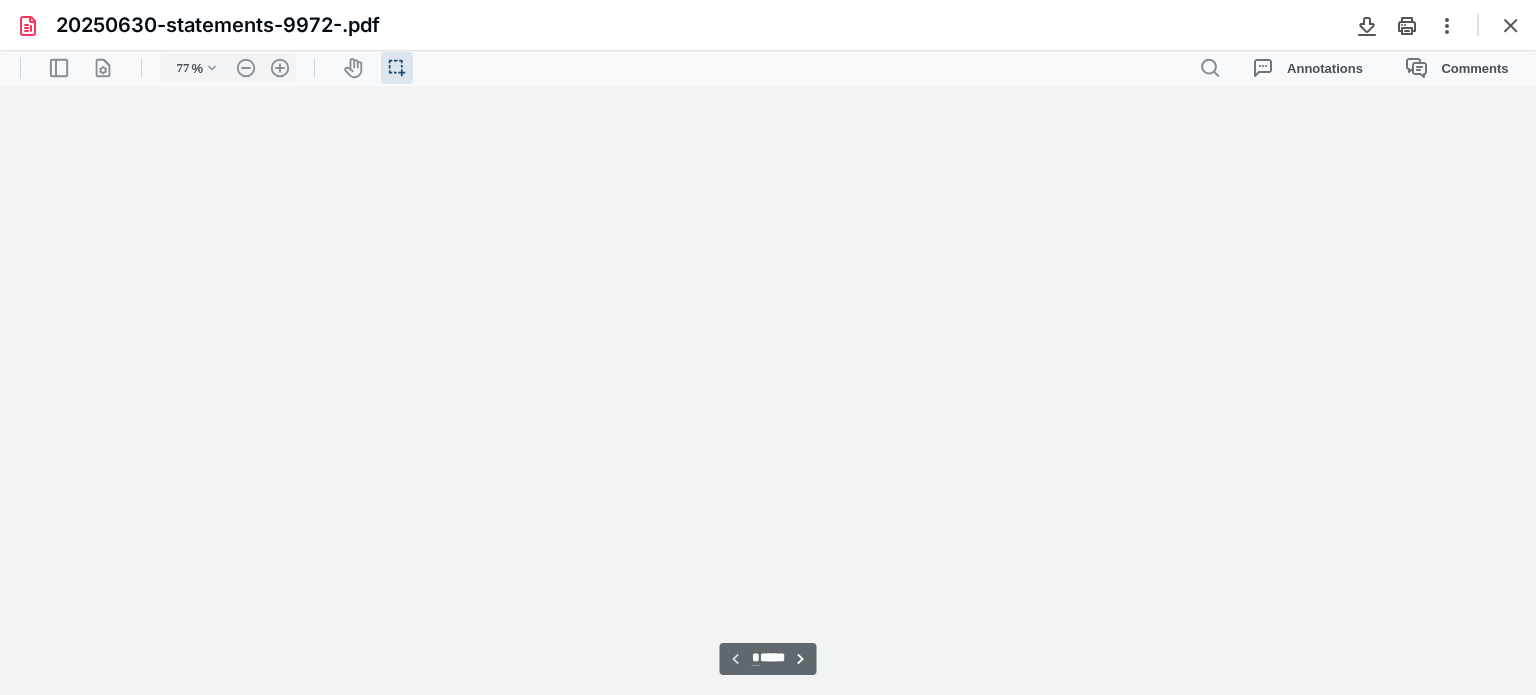 scroll, scrollTop: 39, scrollLeft: 0, axis: vertical 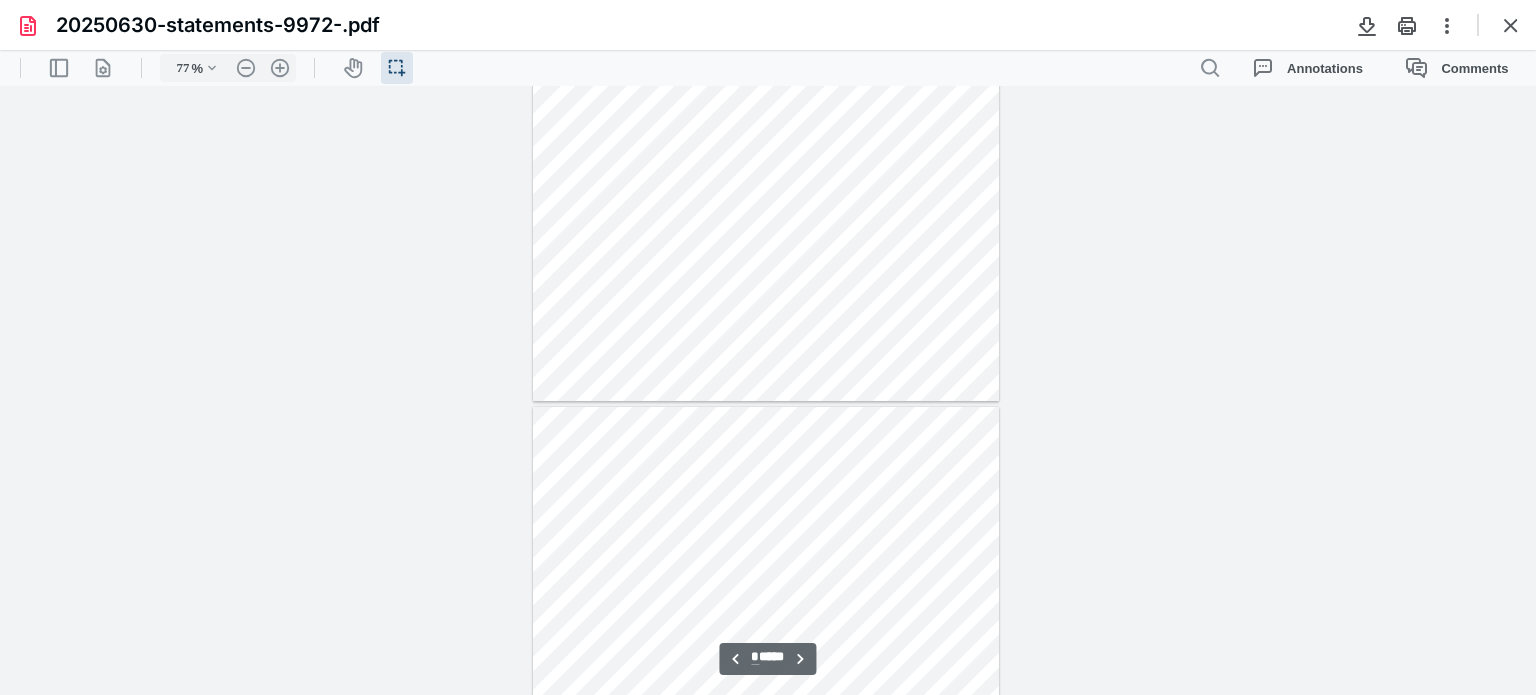 type on "*" 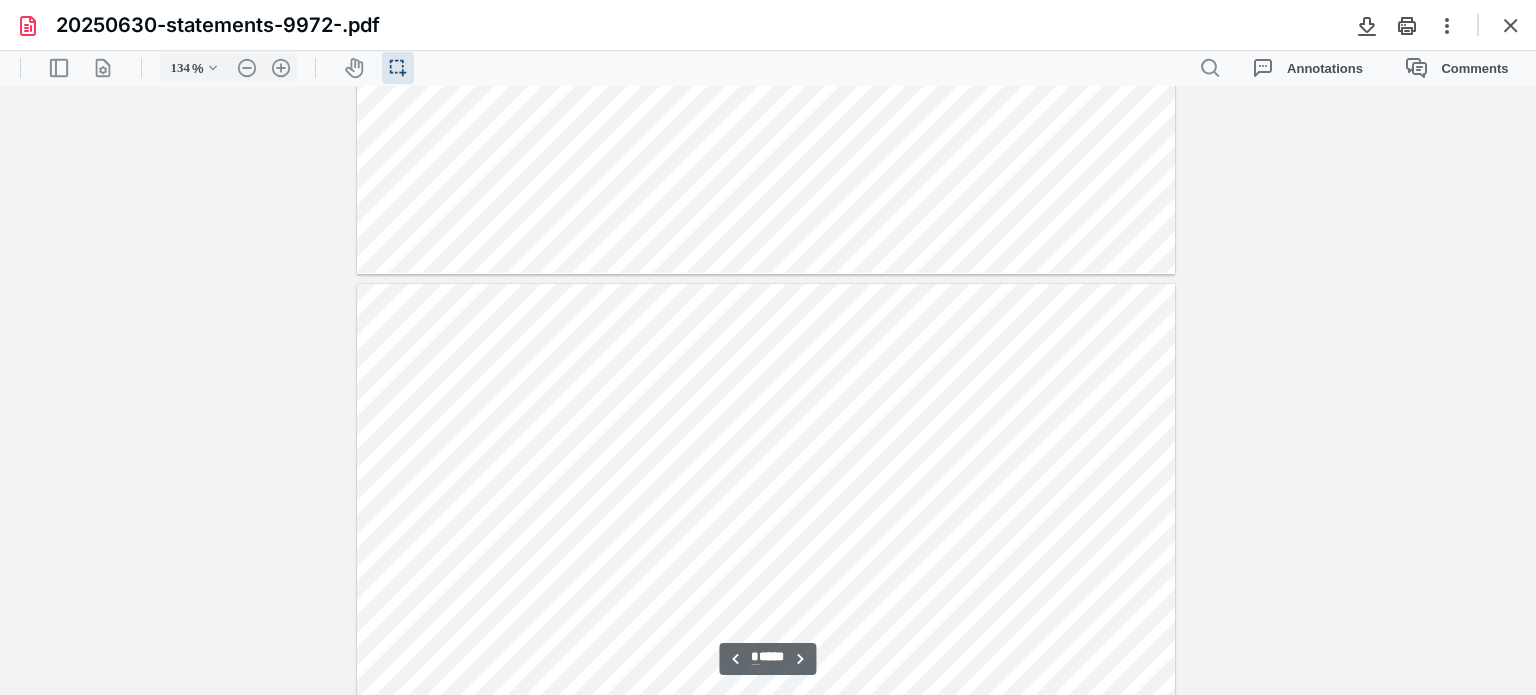 type on "159" 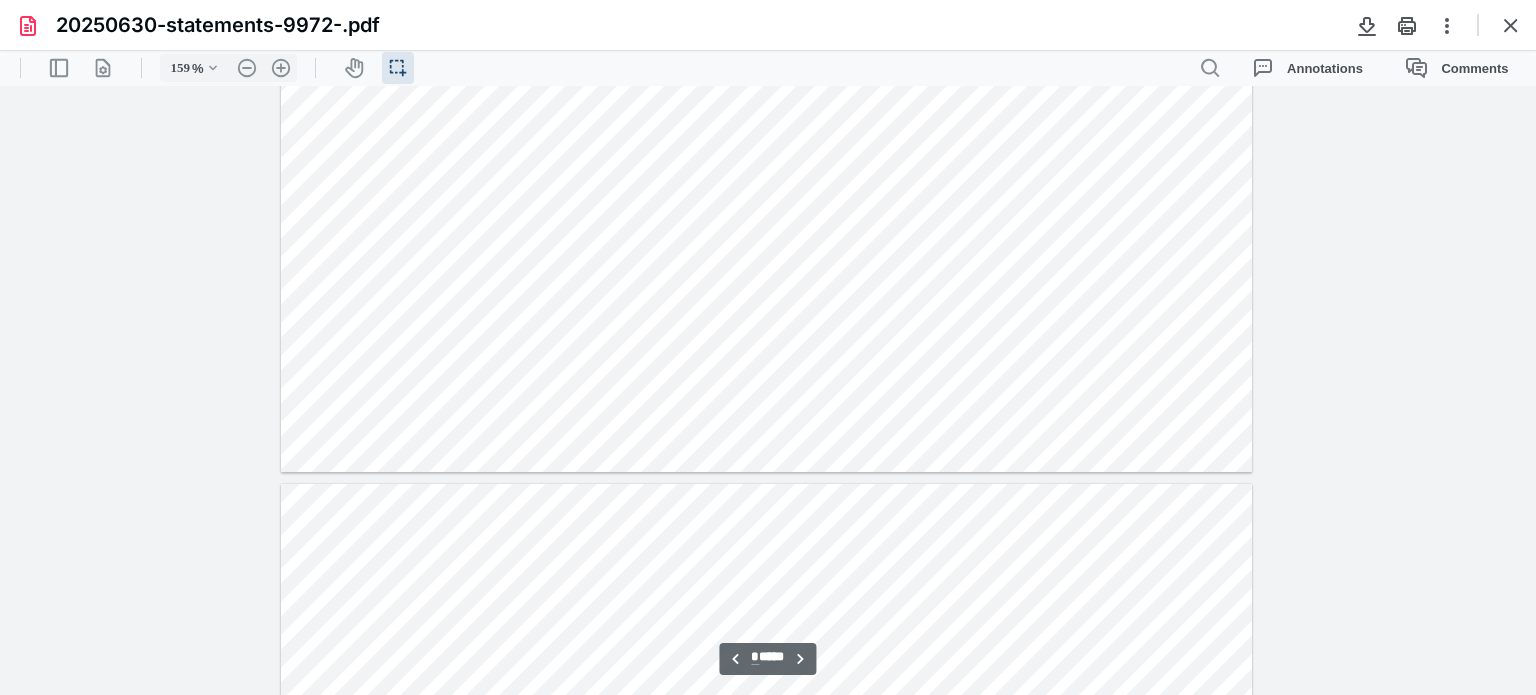 type on "*" 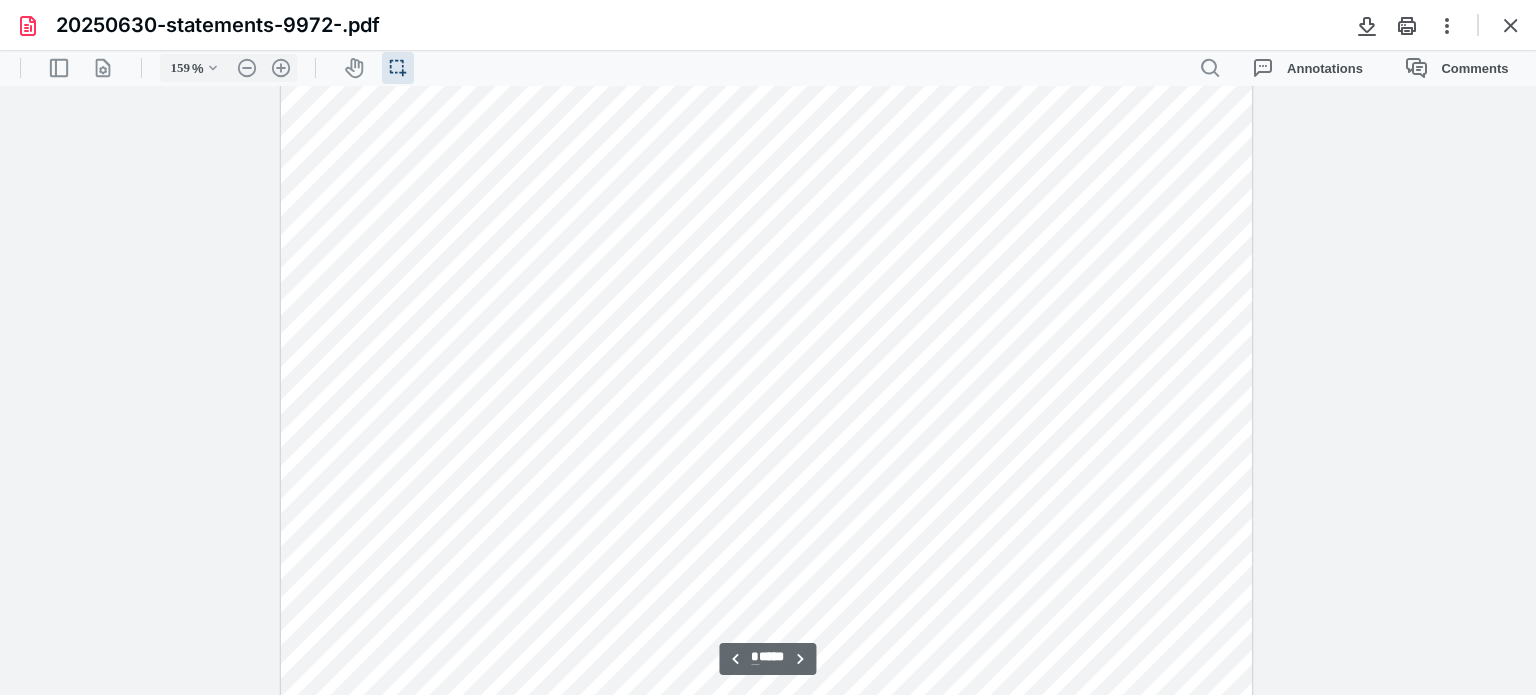 type on "209" 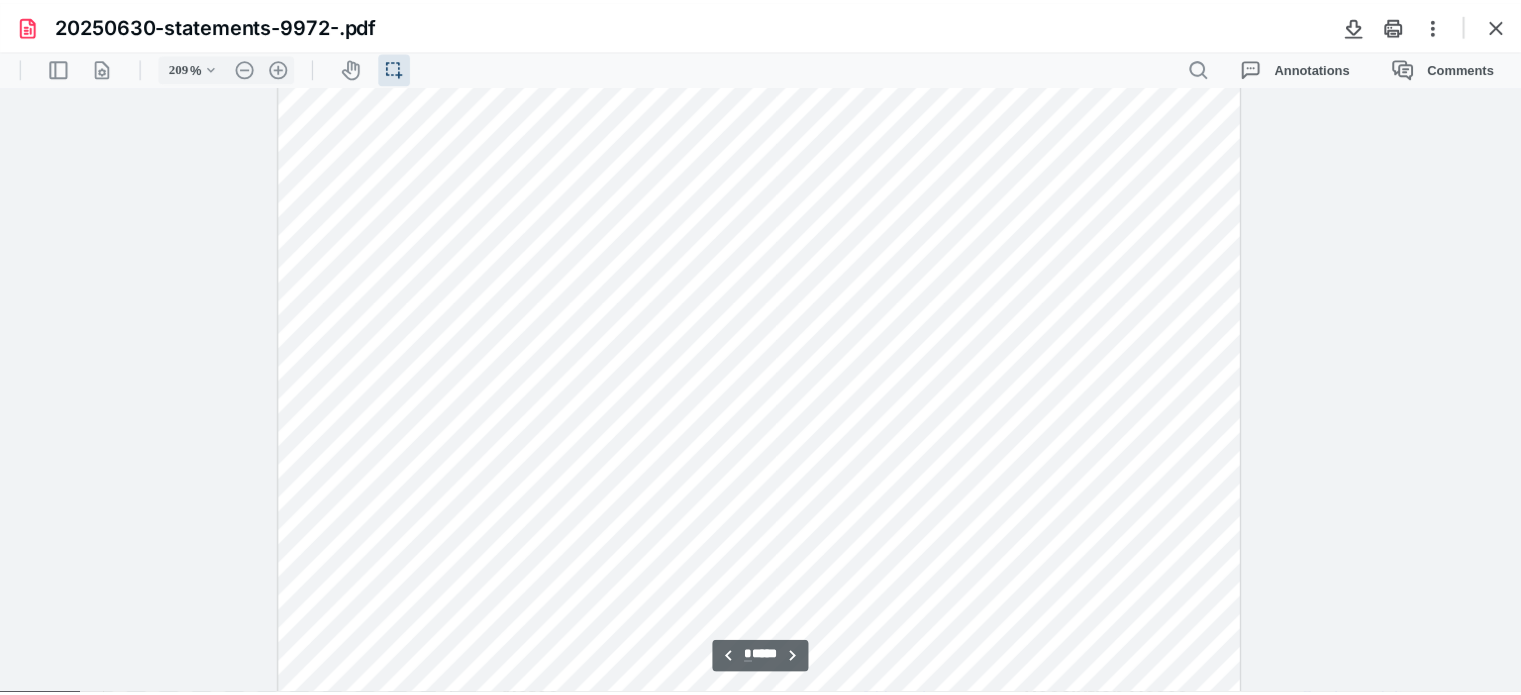 scroll, scrollTop: 5146, scrollLeft: 0, axis: vertical 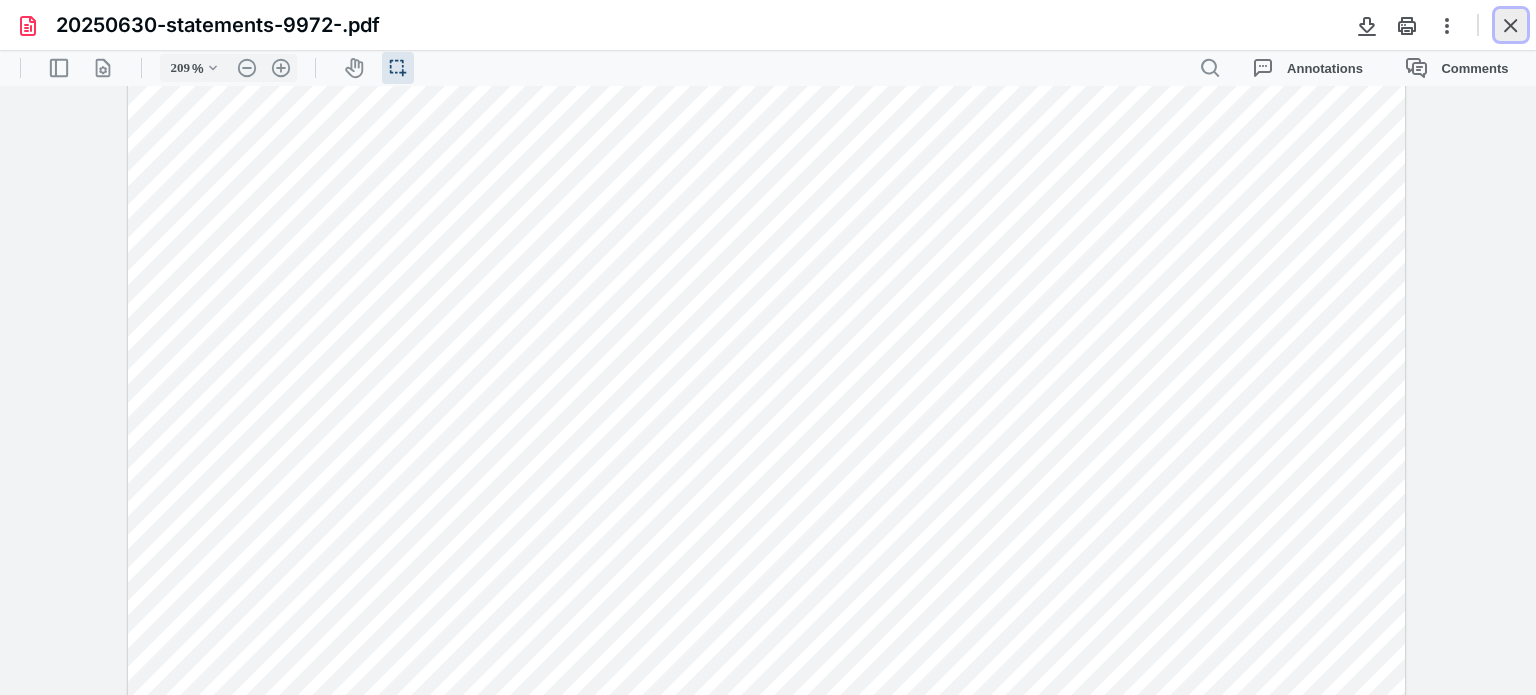 click at bounding box center (1511, 25) 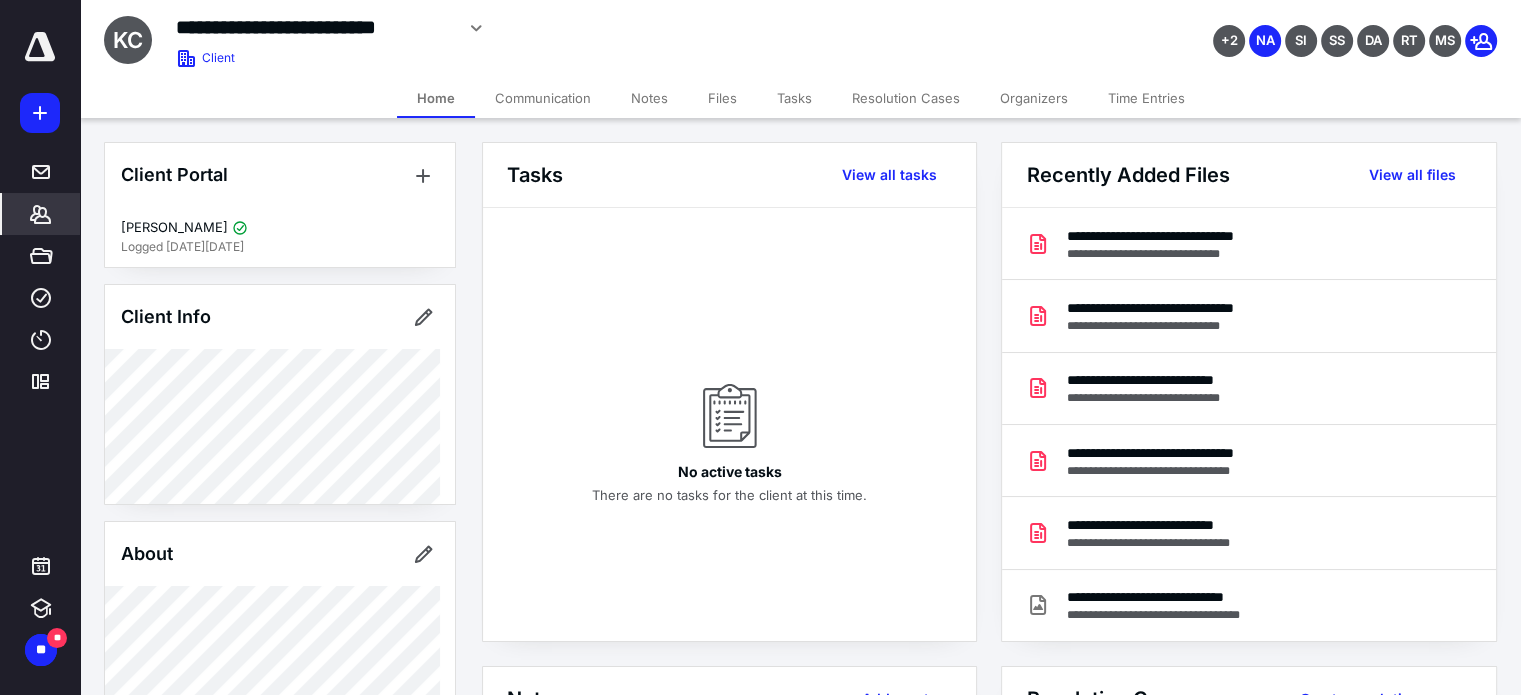 click on "Time Entries" at bounding box center (1146, 98) 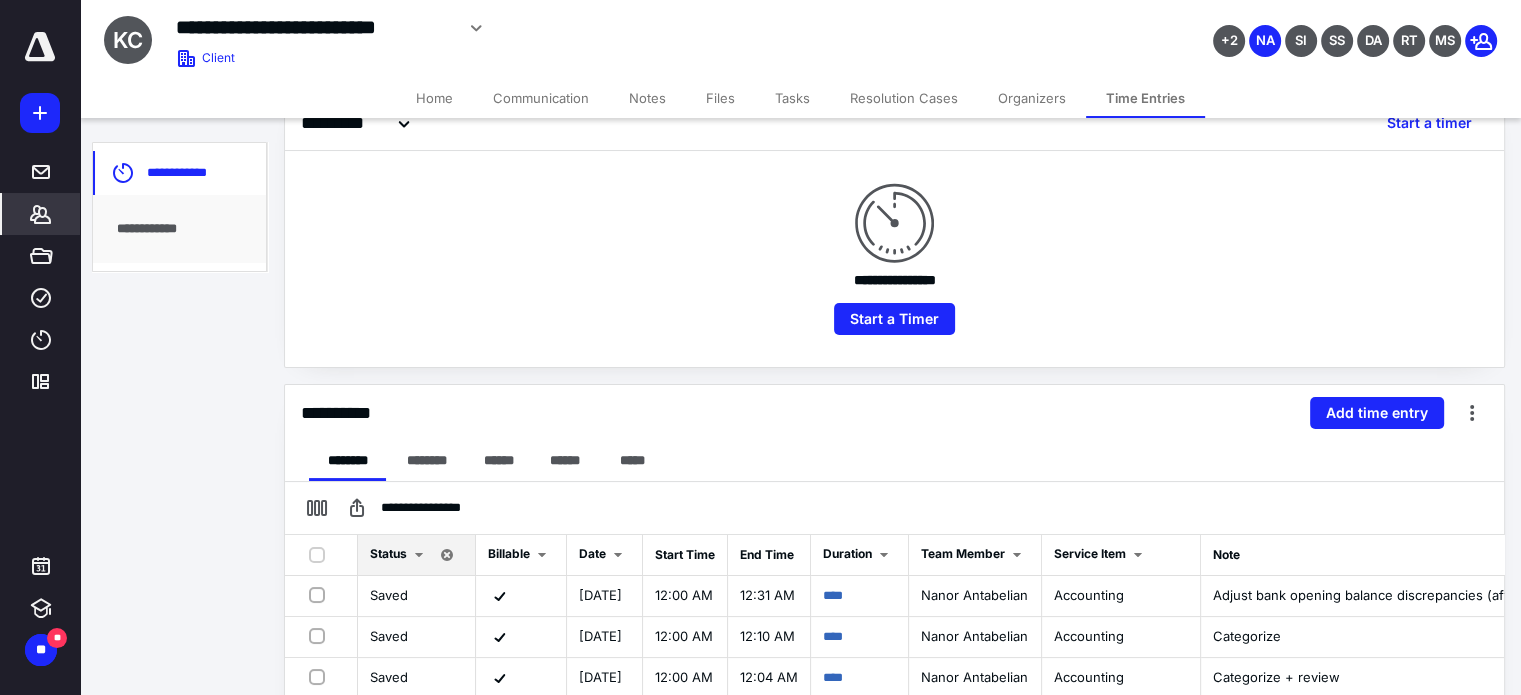 scroll, scrollTop: 300, scrollLeft: 0, axis: vertical 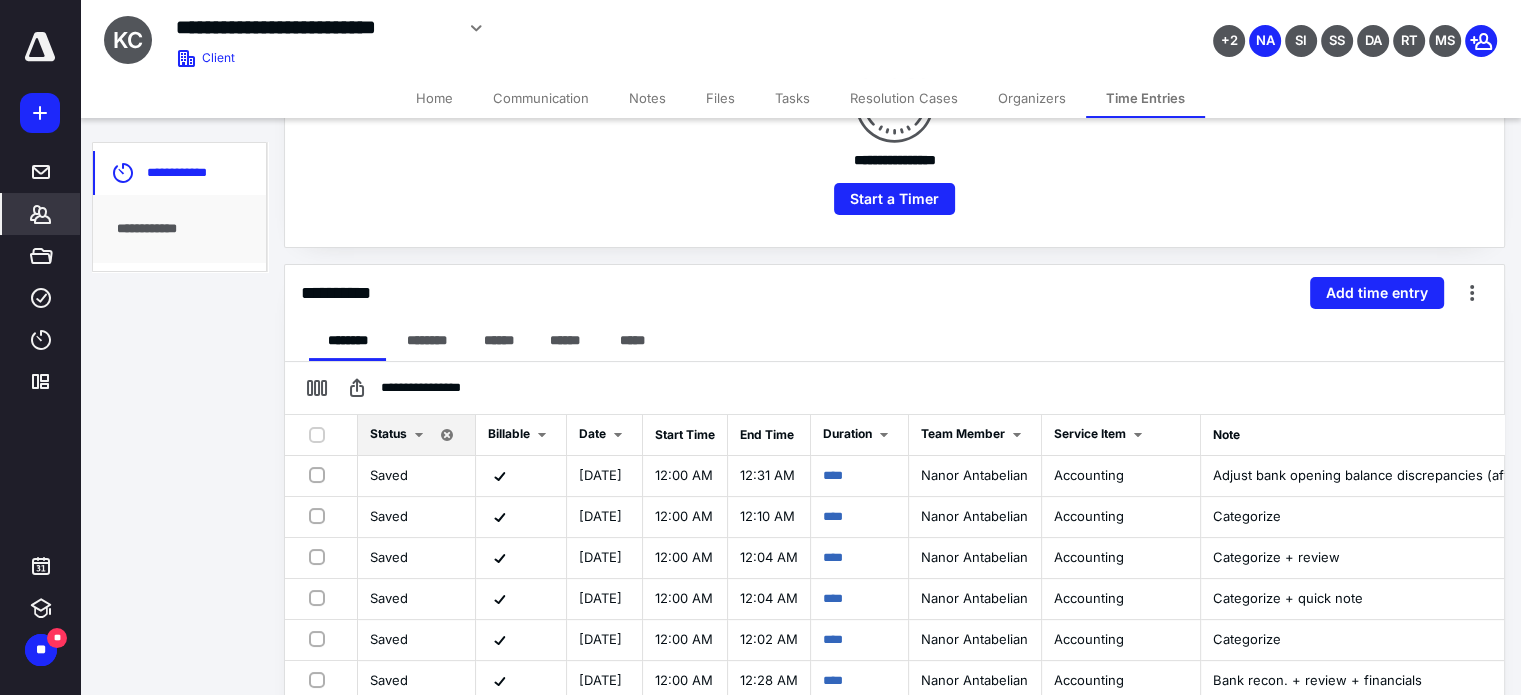 drag, startPoint x: 472, startPoint y: 97, endPoint x: 452, endPoint y: 103, distance: 20.880613 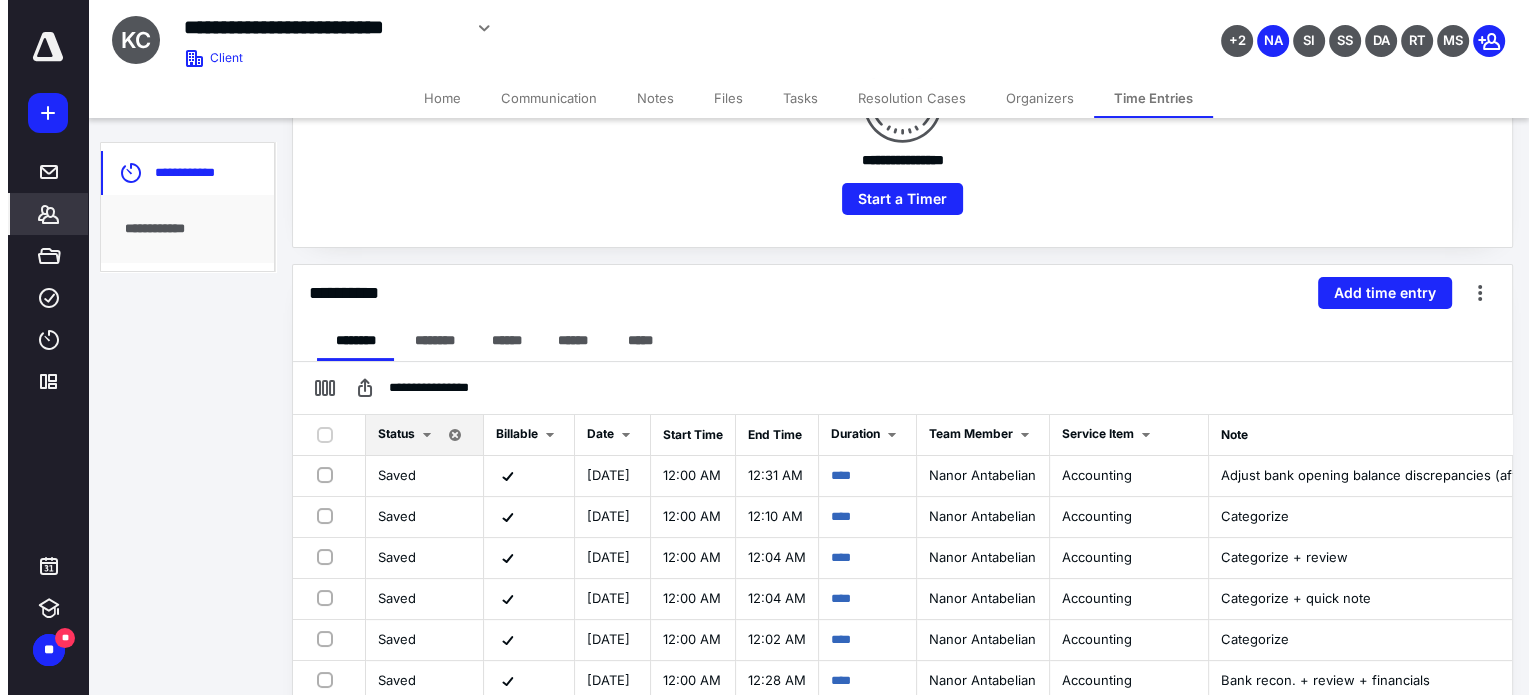 scroll, scrollTop: 0, scrollLeft: 0, axis: both 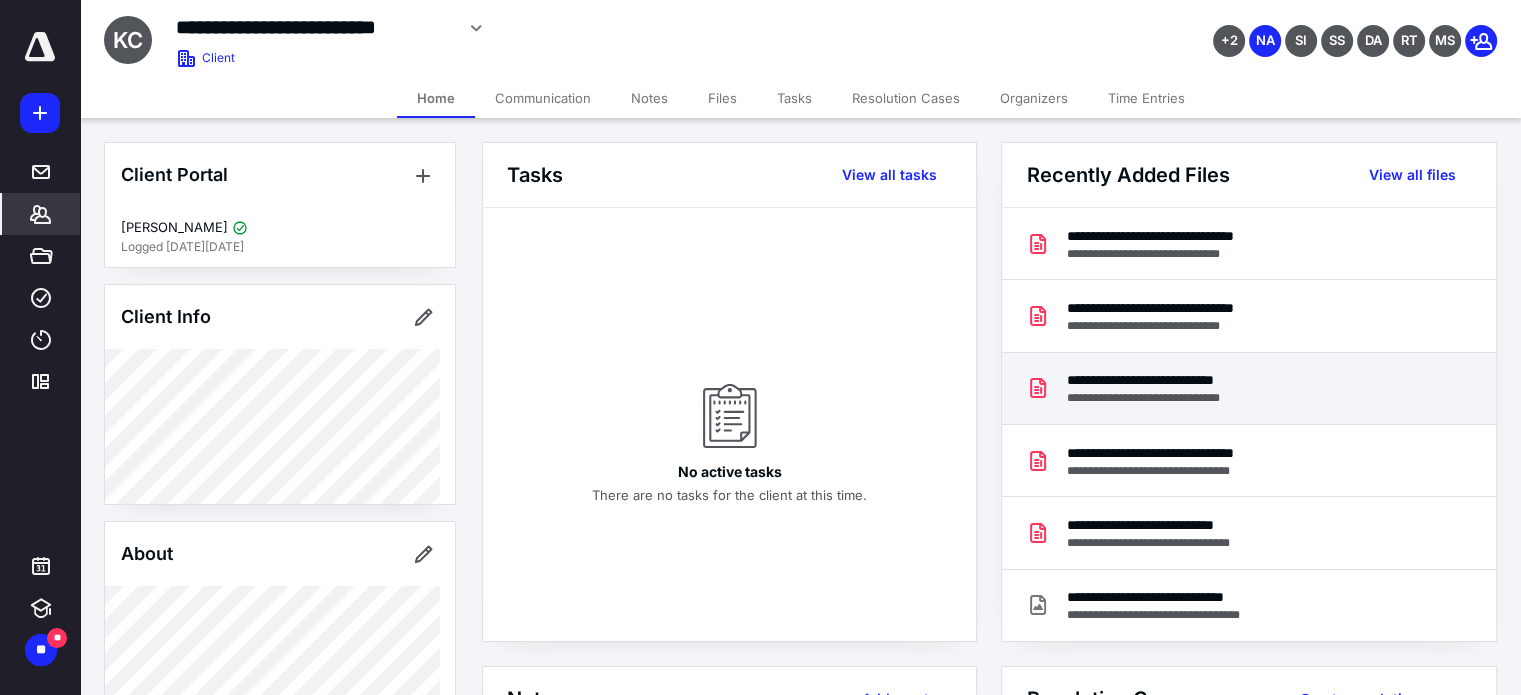 click on "**********" at bounding box center (1176, 398) 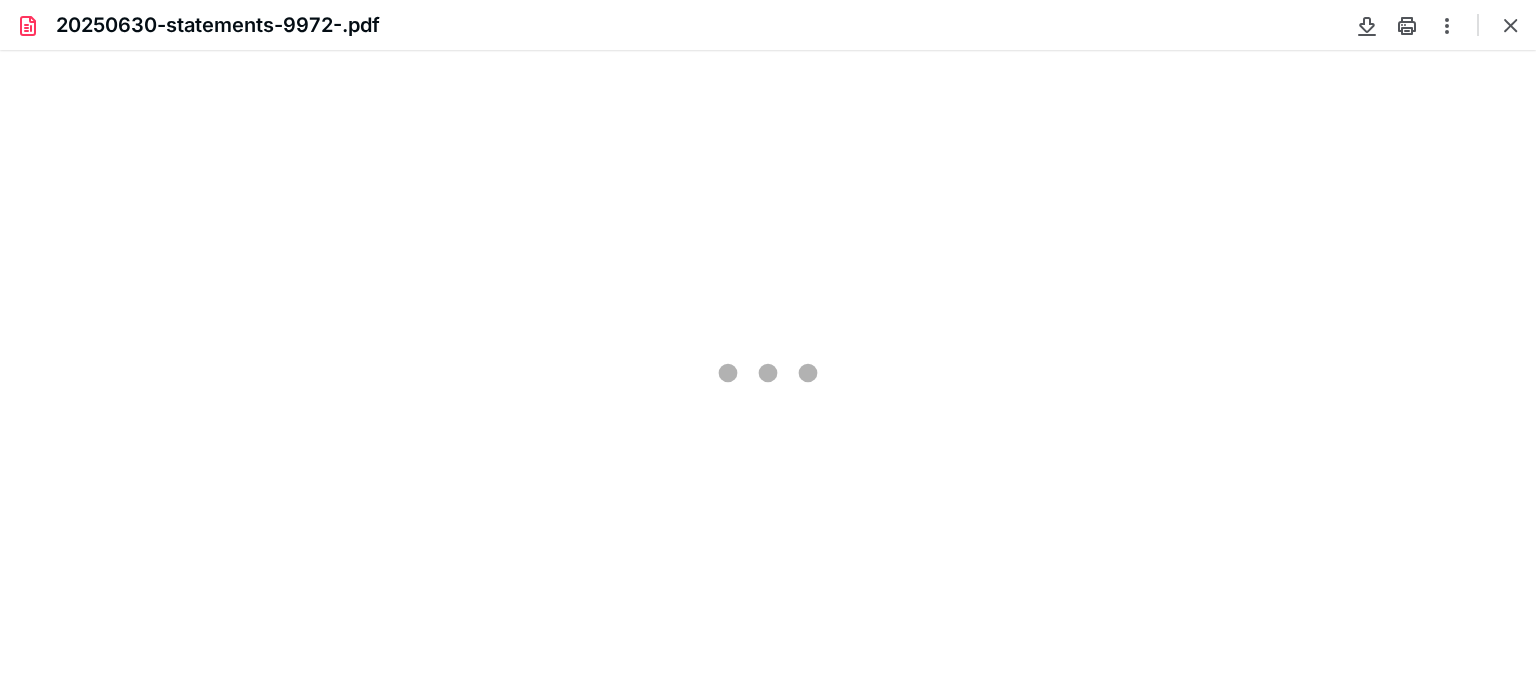 scroll, scrollTop: 0, scrollLeft: 0, axis: both 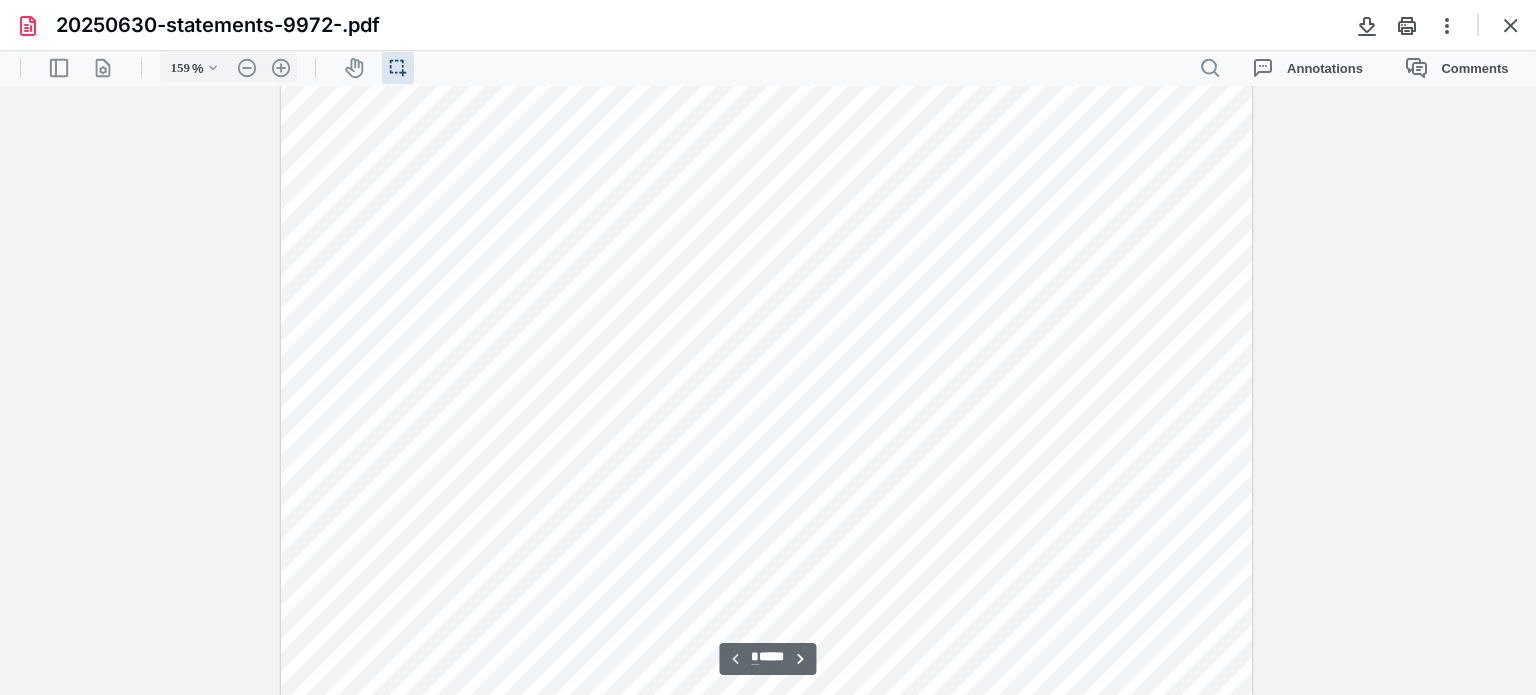type on "209" 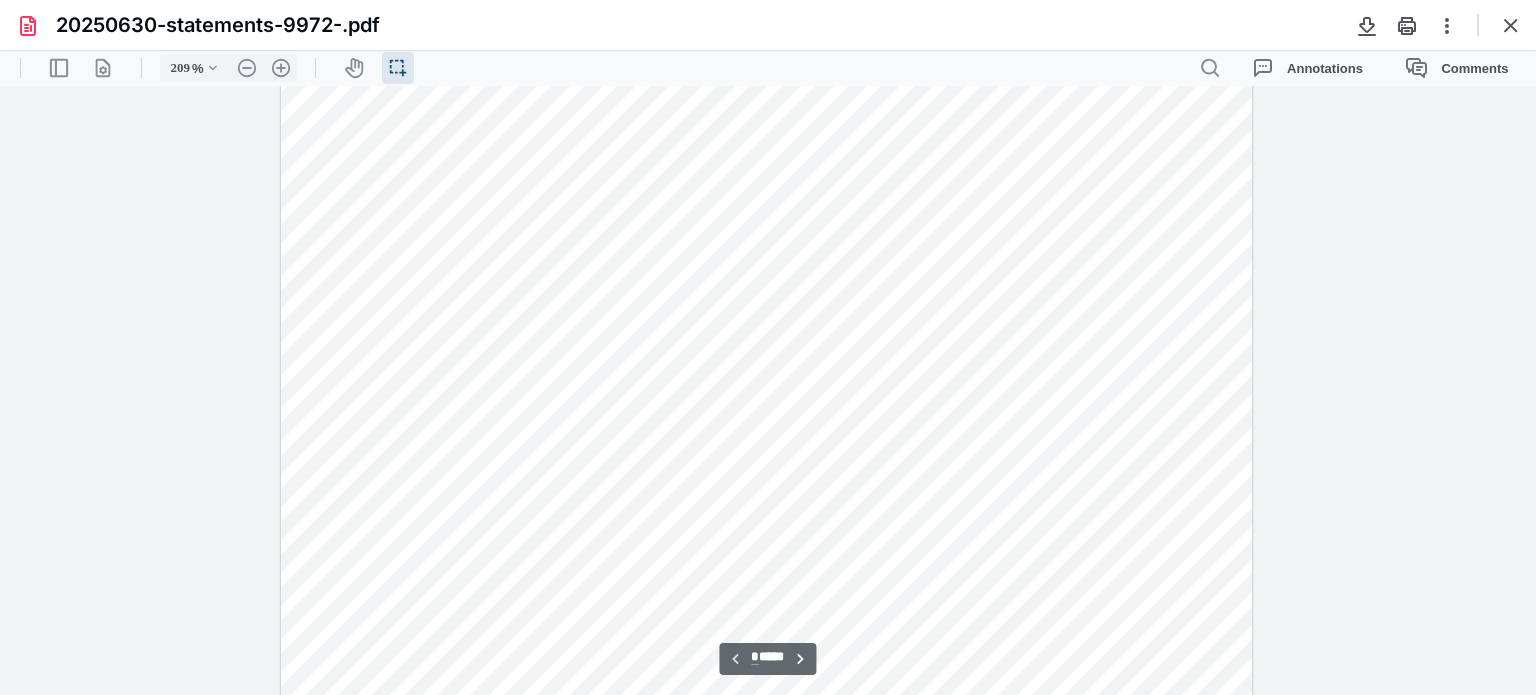 scroll, scrollTop: 613, scrollLeft: 0, axis: vertical 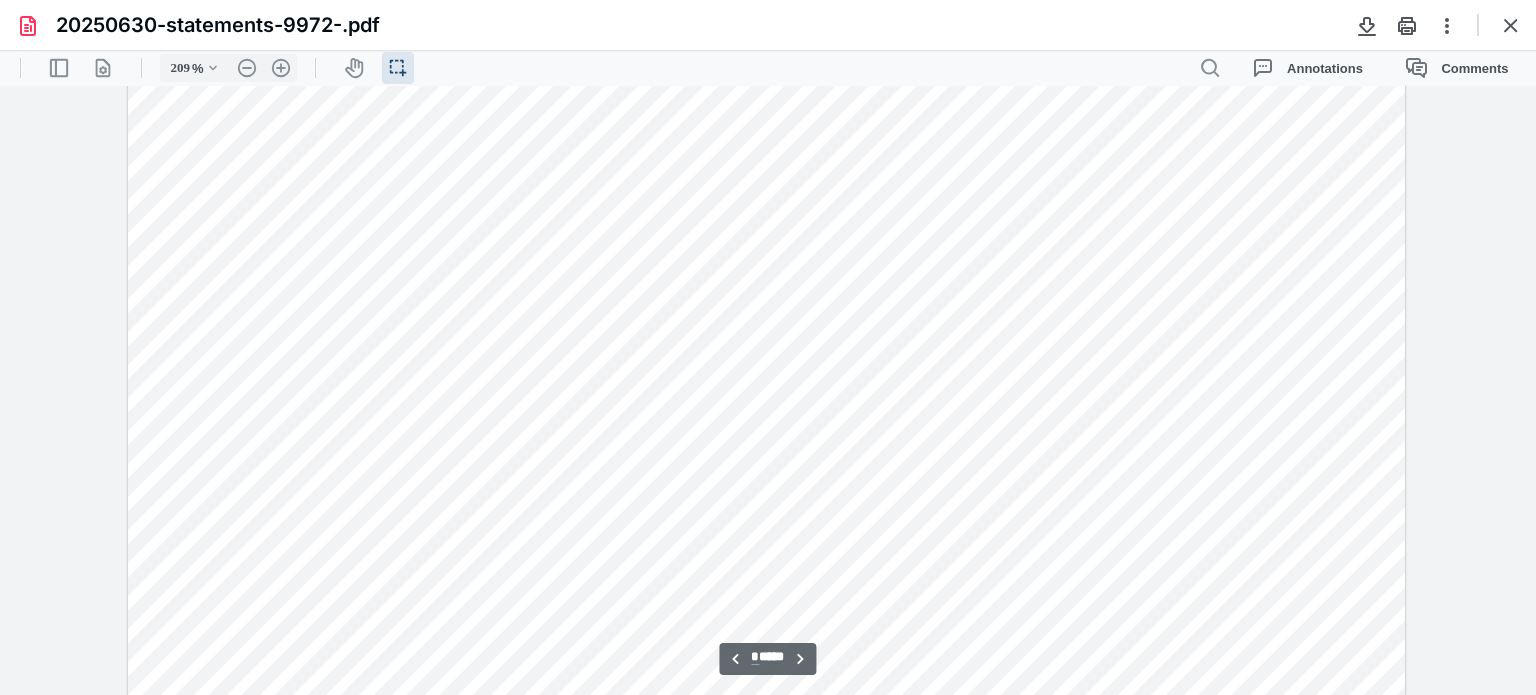 drag, startPoint x: 1527, startPoint y: 213, endPoint x: 1525, endPoint y: 91, distance: 122.016396 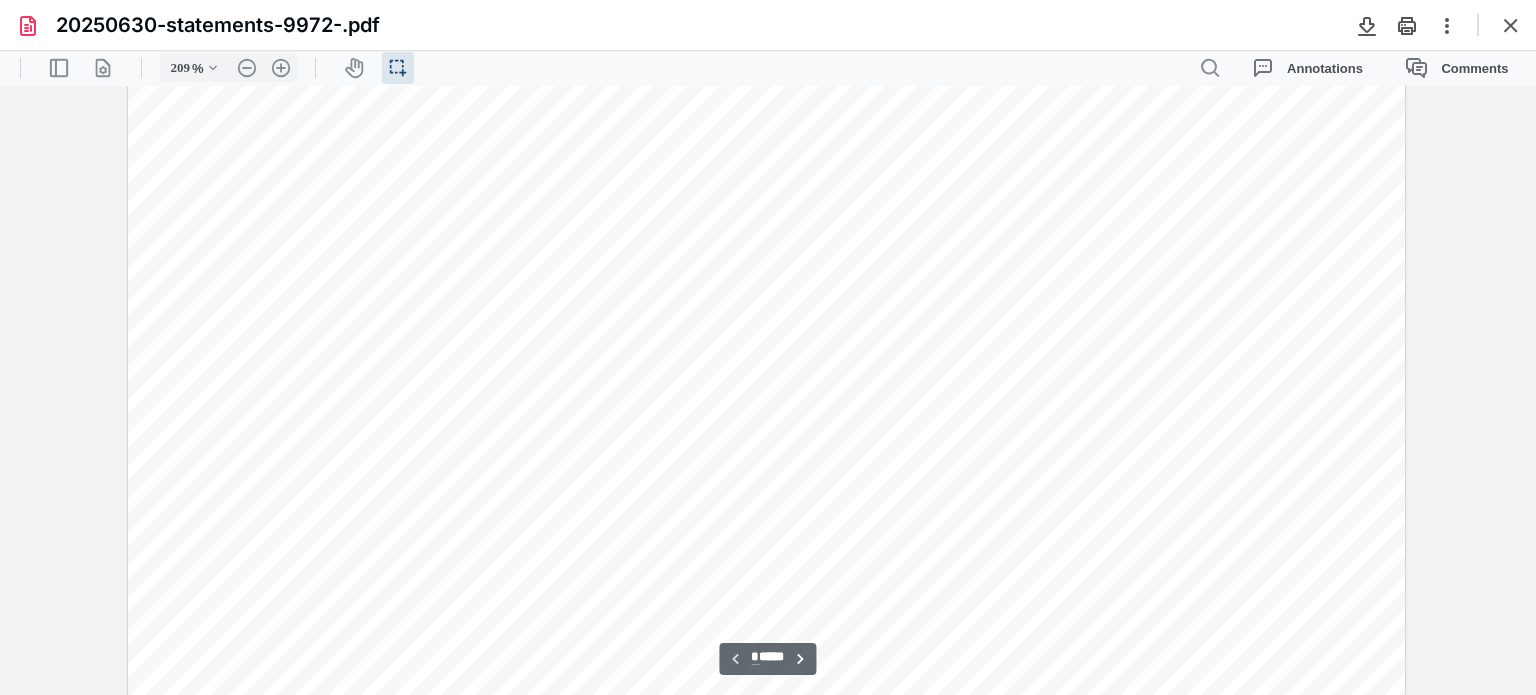 scroll, scrollTop: 0, scrollLeft: 0, axis: both 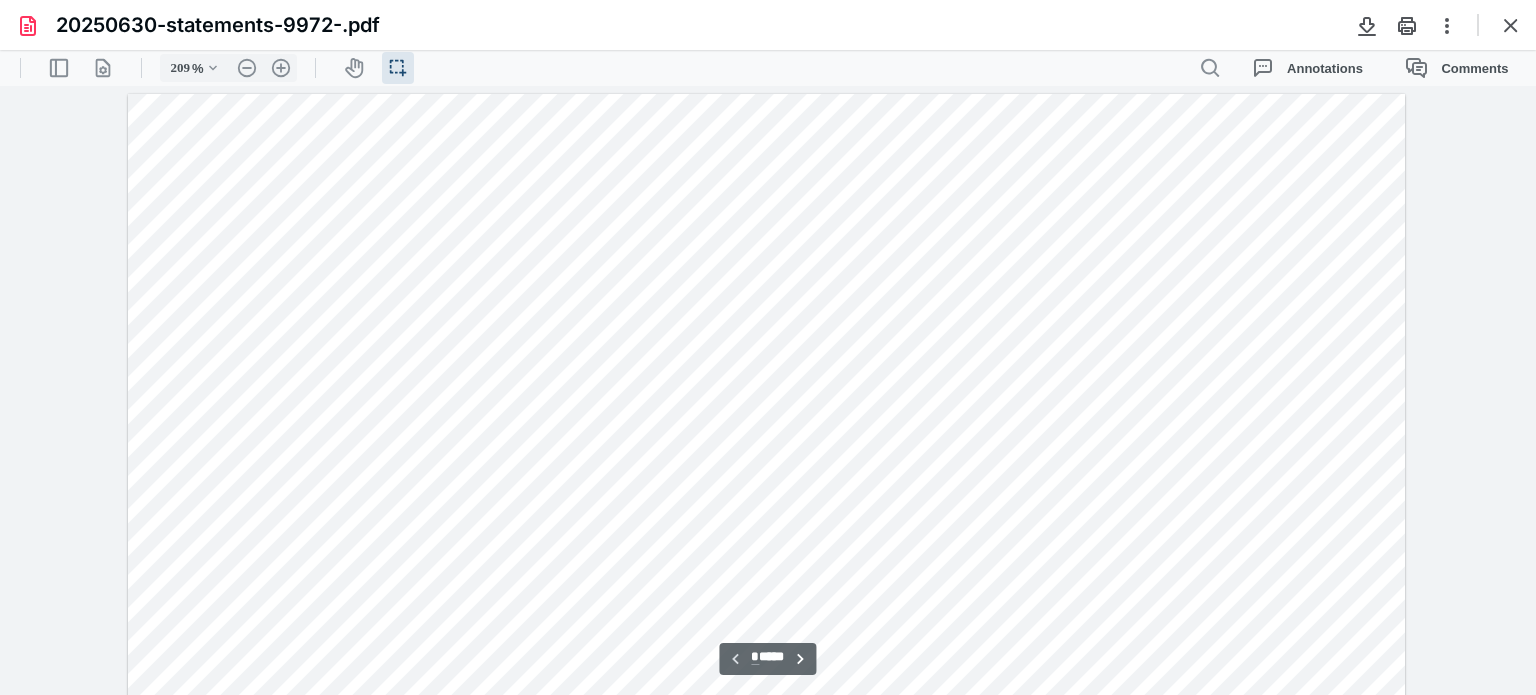drag, startPoint x: 1530, startPoint y: 188, endPoint x: 1520, endPoint y: 99, distance: 89.560036 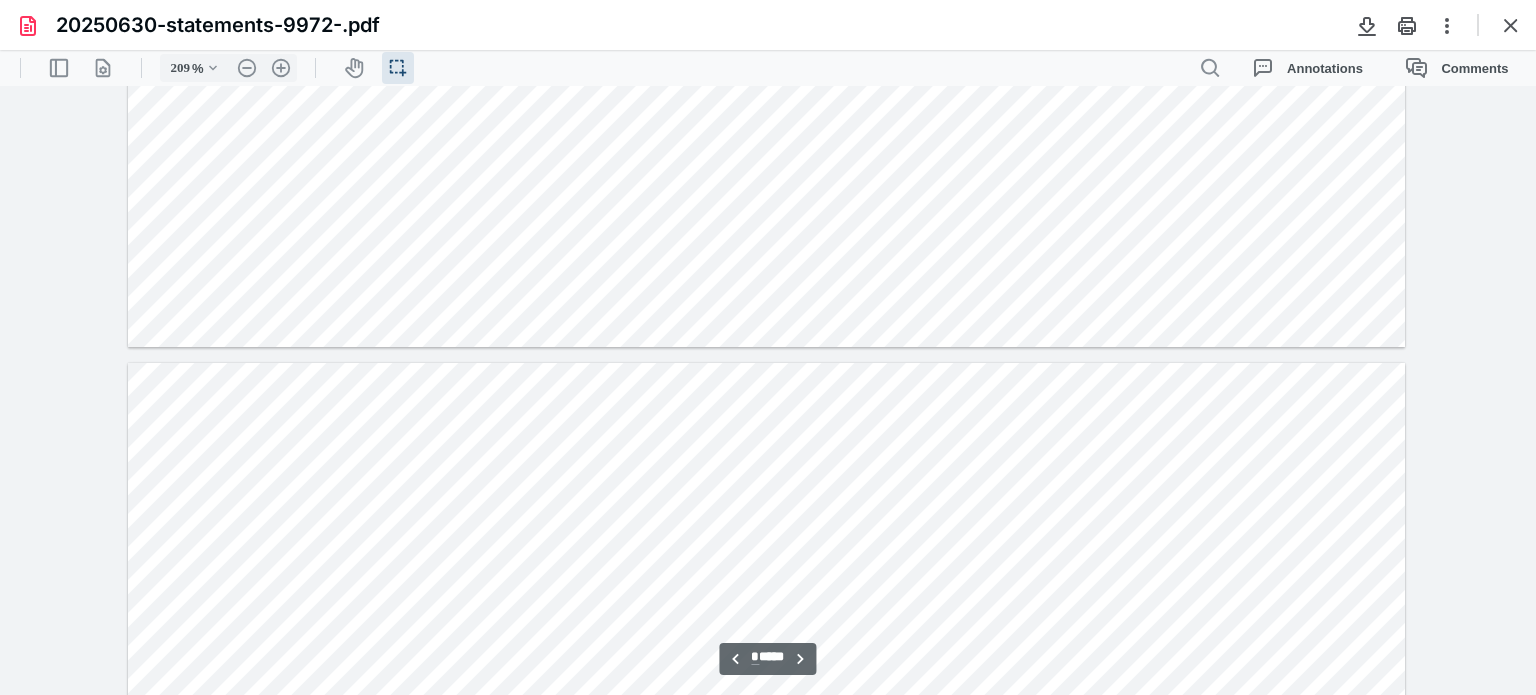 type on "*" 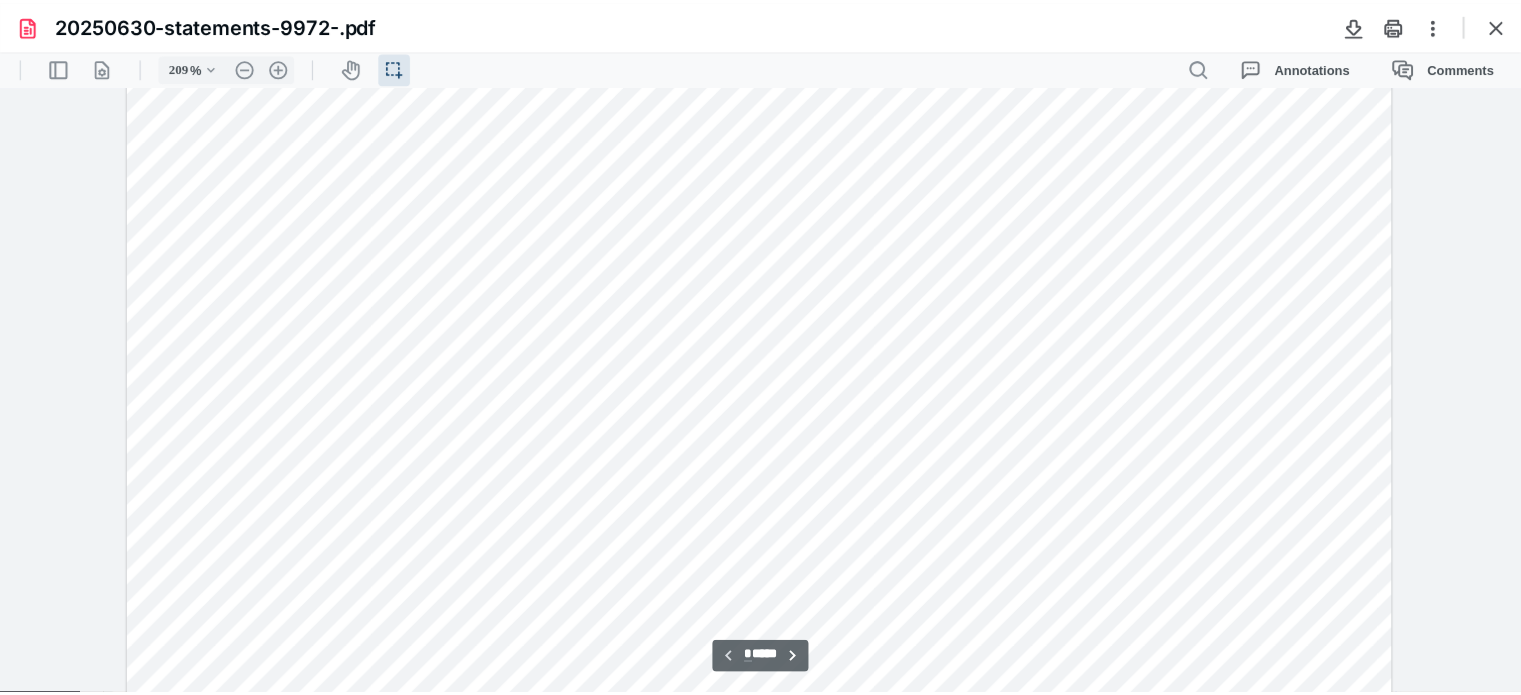 scroll, scrollTop: 500, scrollLeft: 0, axis: vertical 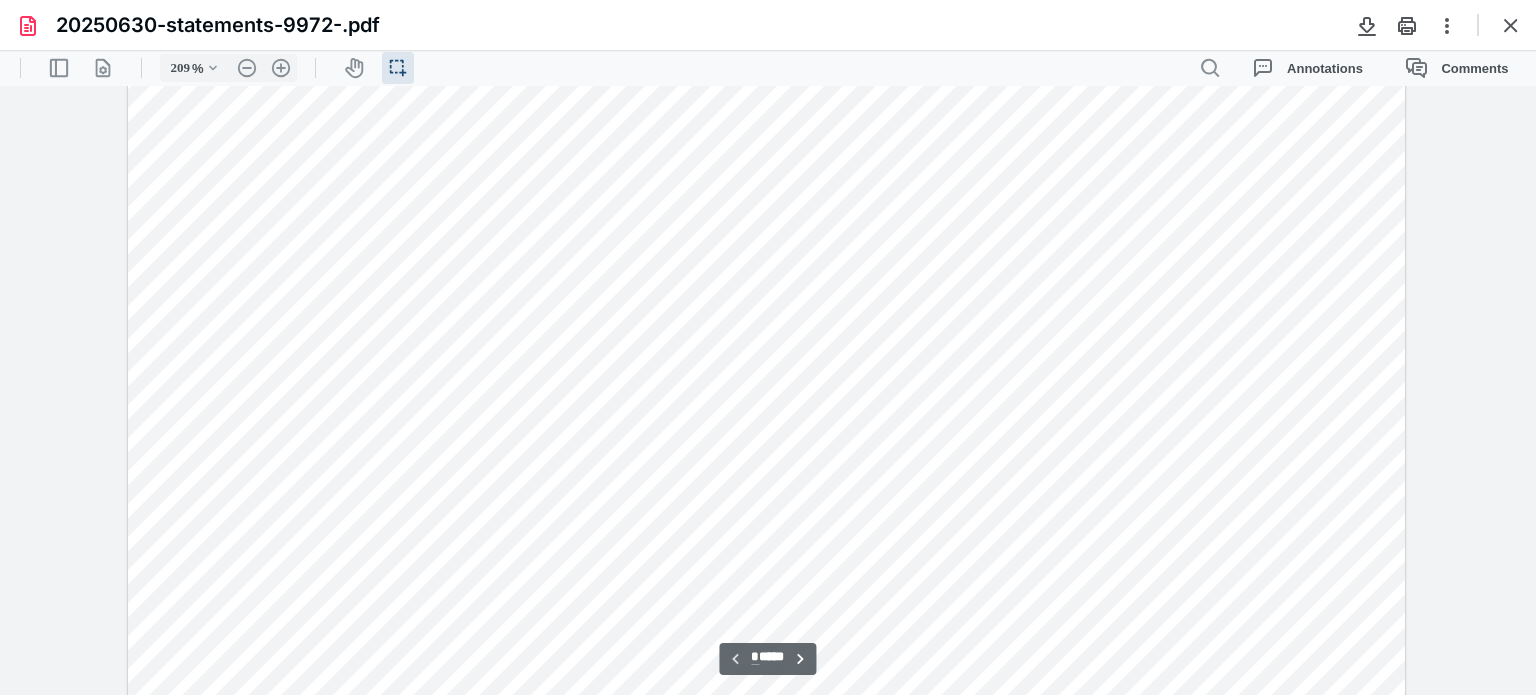 drag, startPoint x: 808, startPoint y: 390, endPoint x: 928, endPoint y: 402, distance: 120.59851 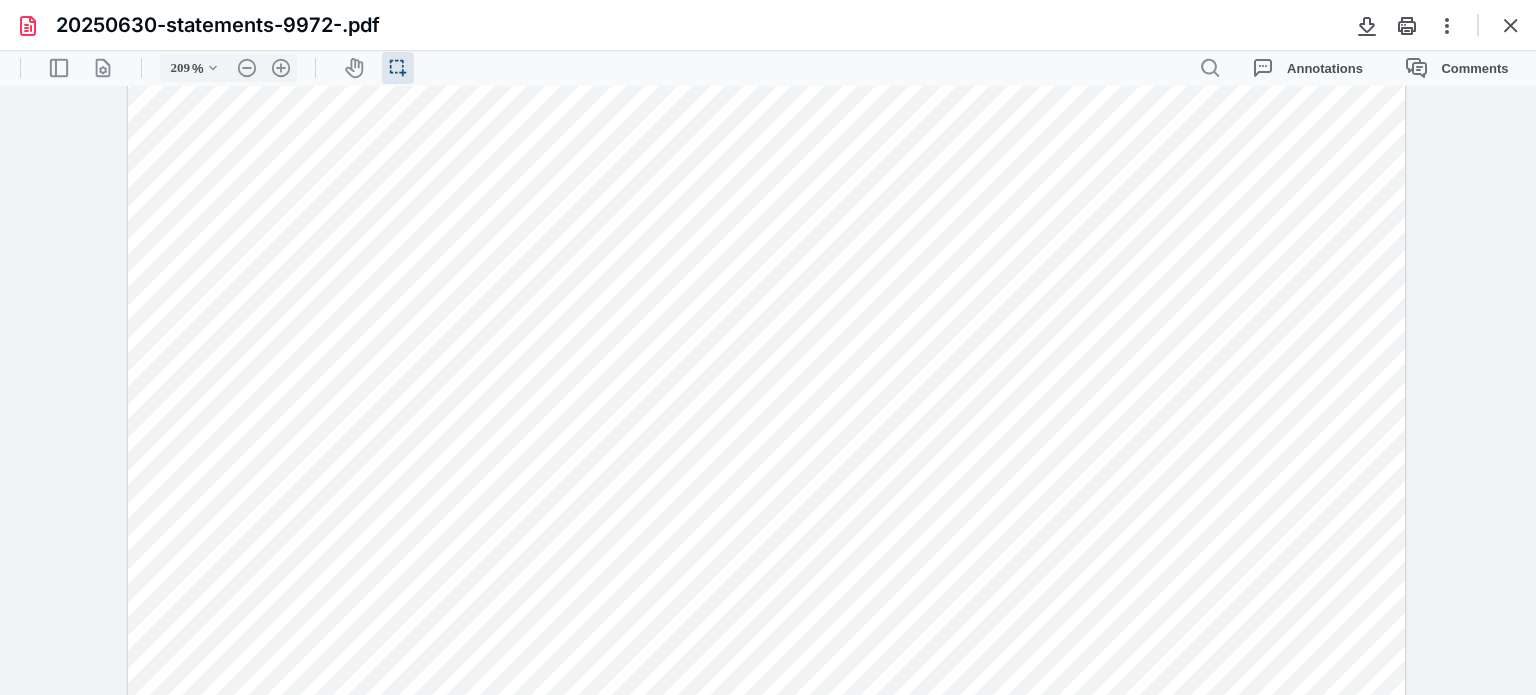 click on "20250630-statements-9972-.pdf" at bounding box center [768, 25] 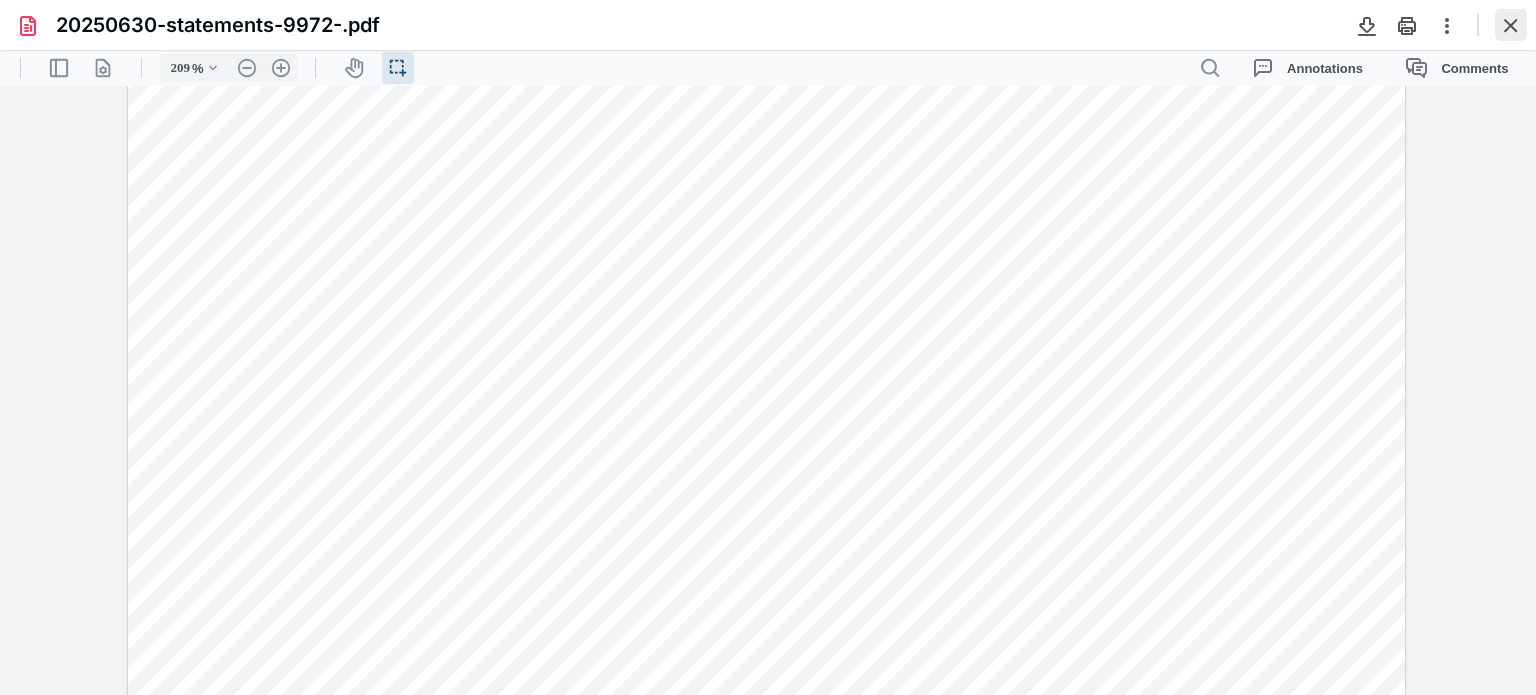 click at bounding box center [1511, 25] 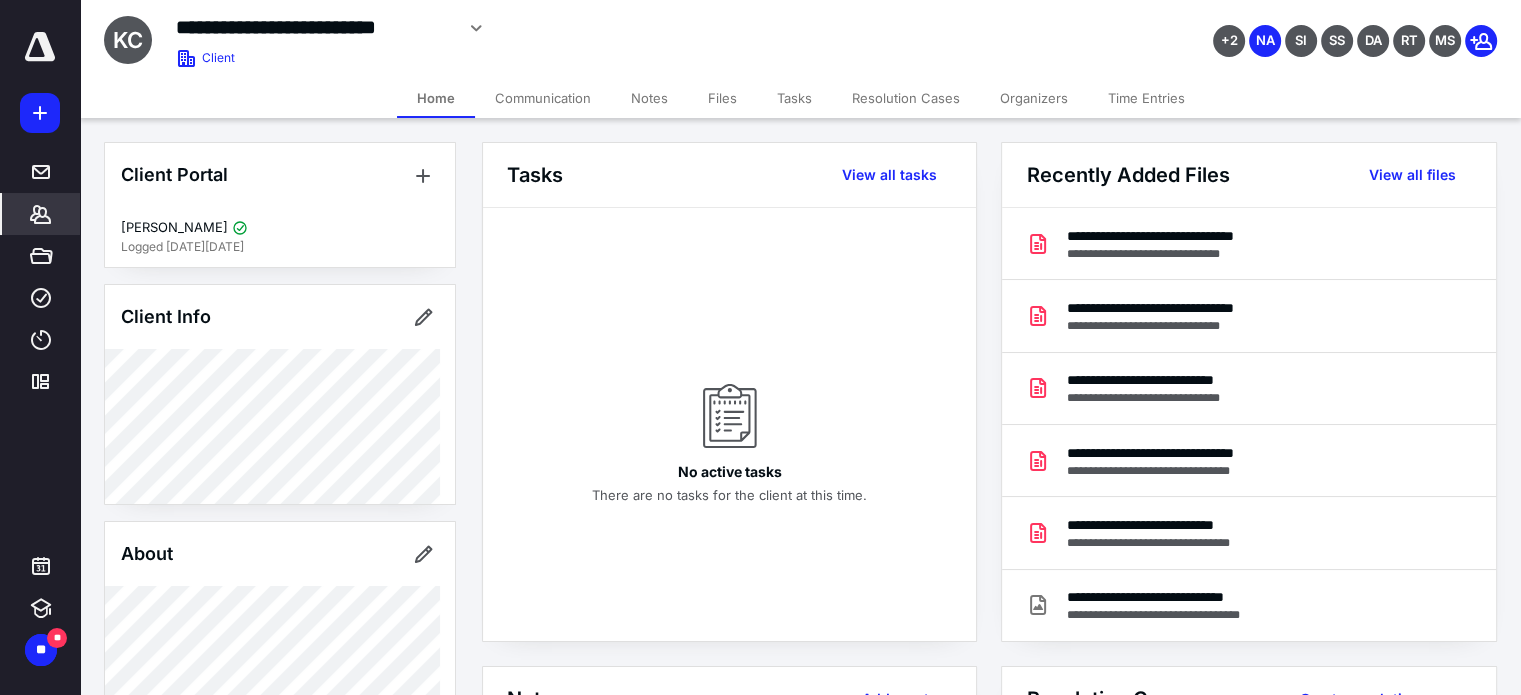 click on "Time Entries" at bounding box center [1146, 98] 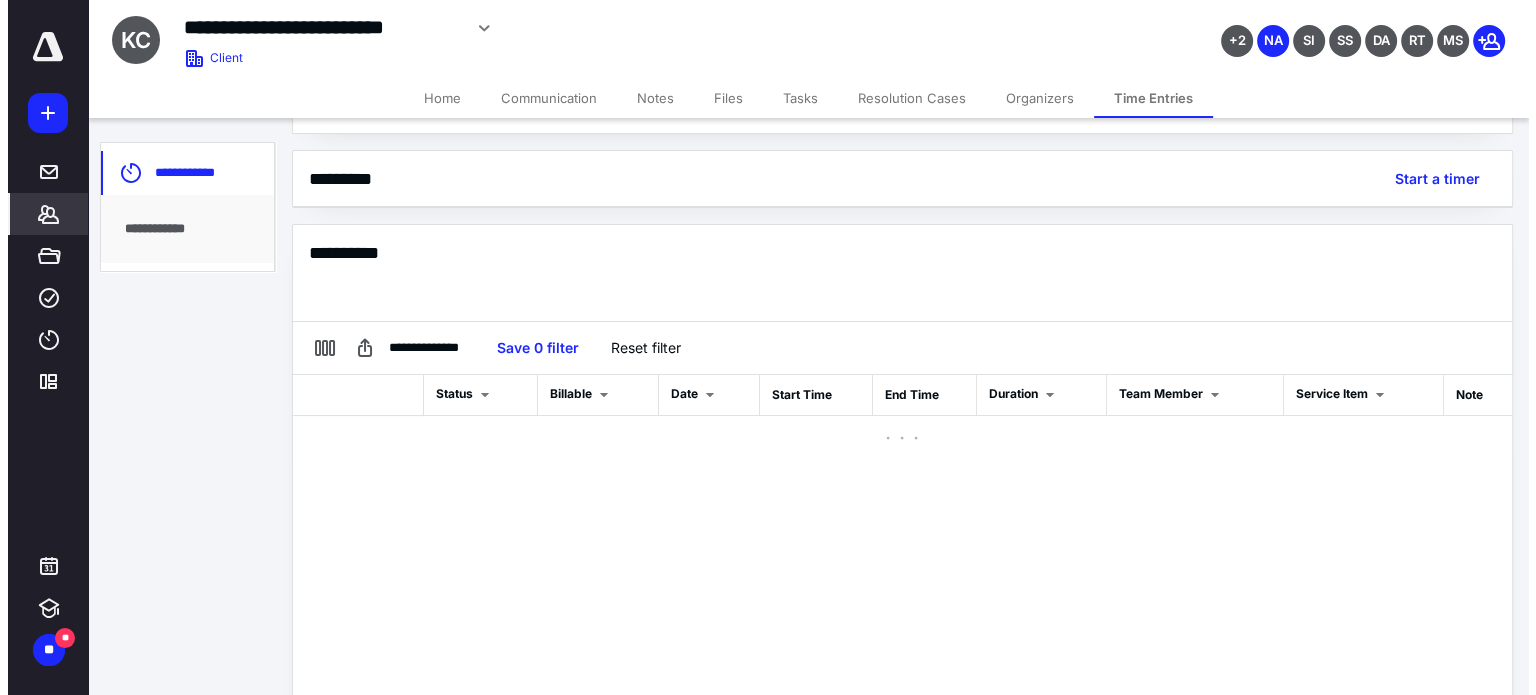 scroll, scrollTop: 230, scrollLeft: 0, axis: vertical 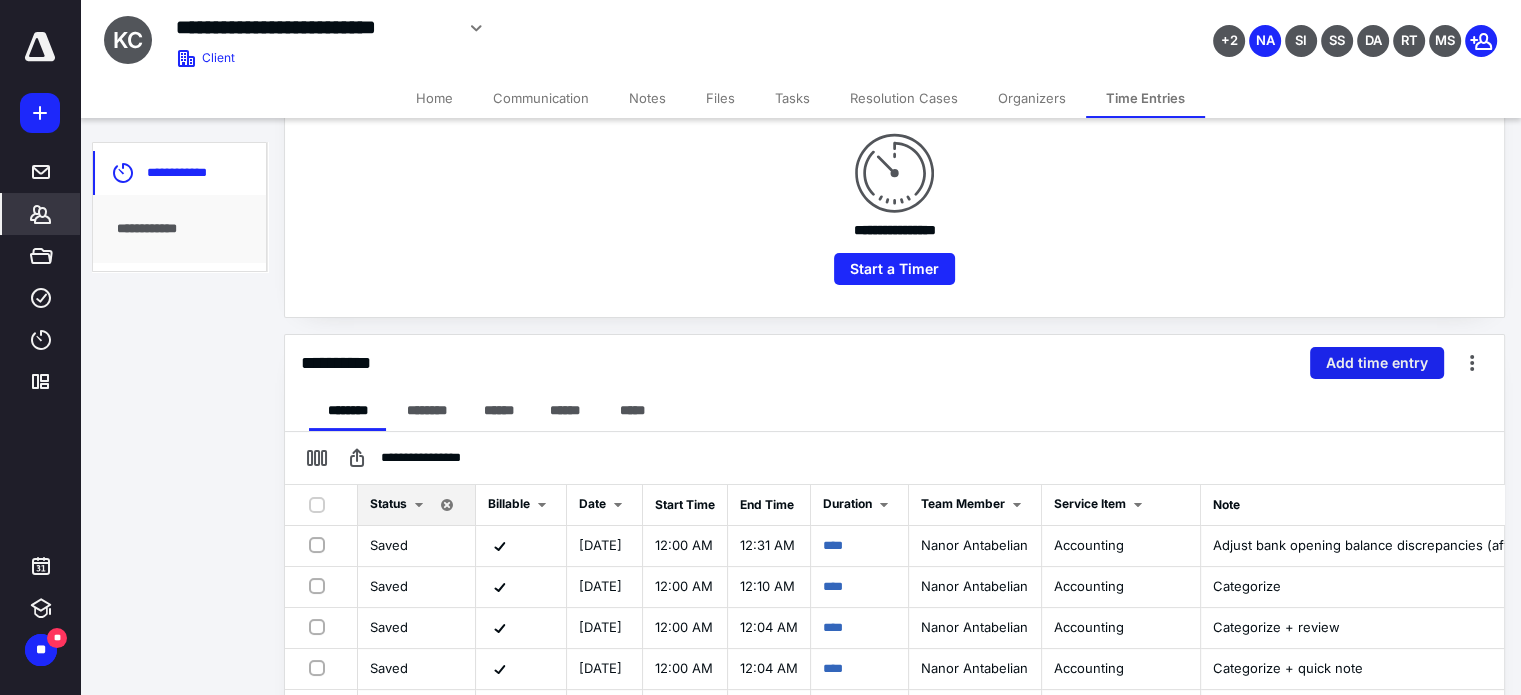 click on "Add time entry" at bounding box center (1377, 363) 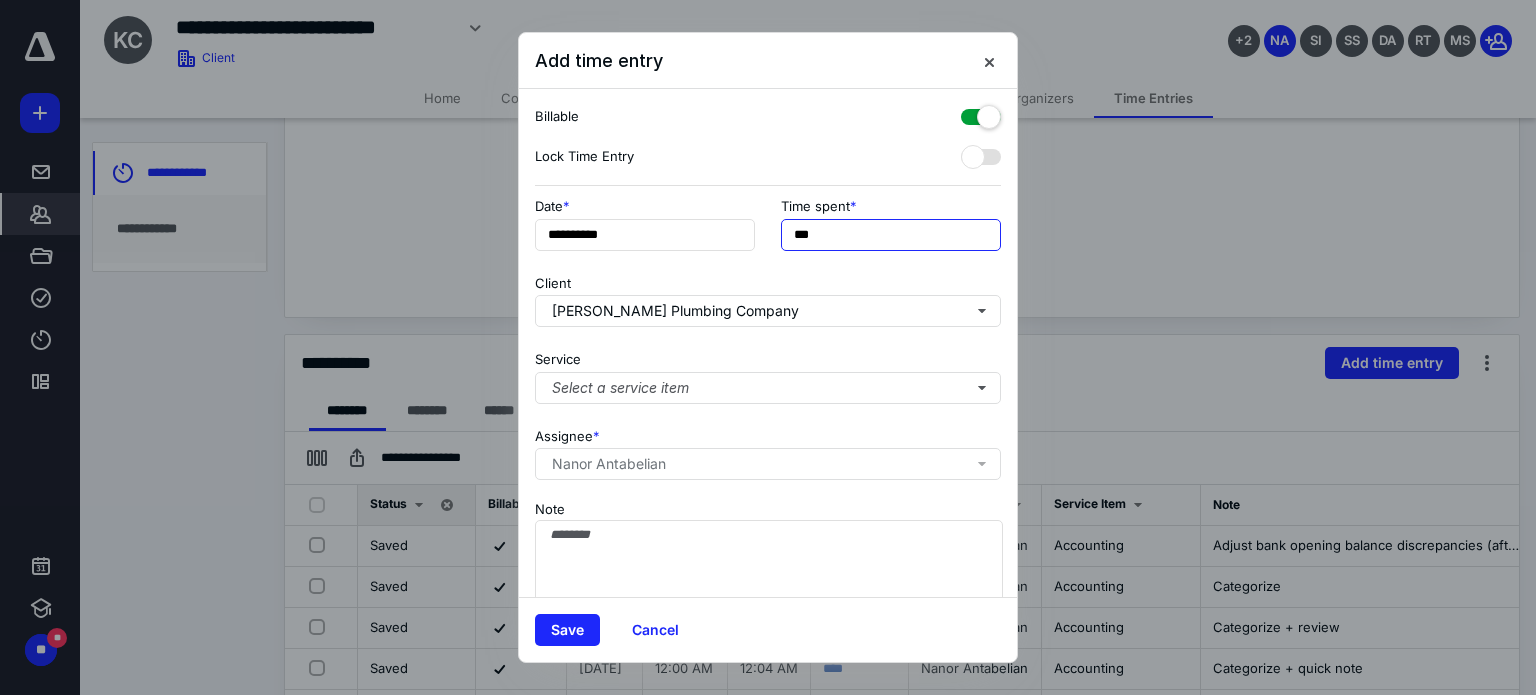 click on "***" at bounding box center [891, 235] 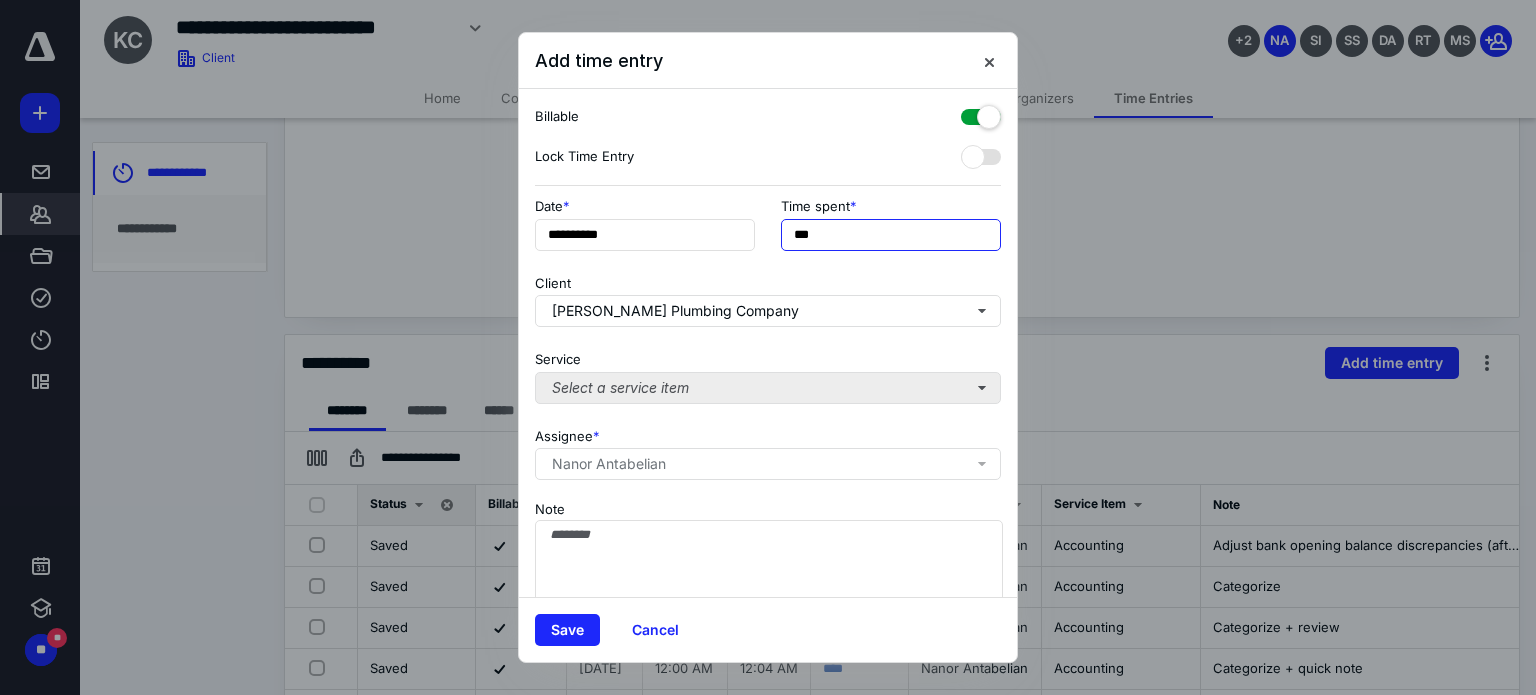 type on "***" 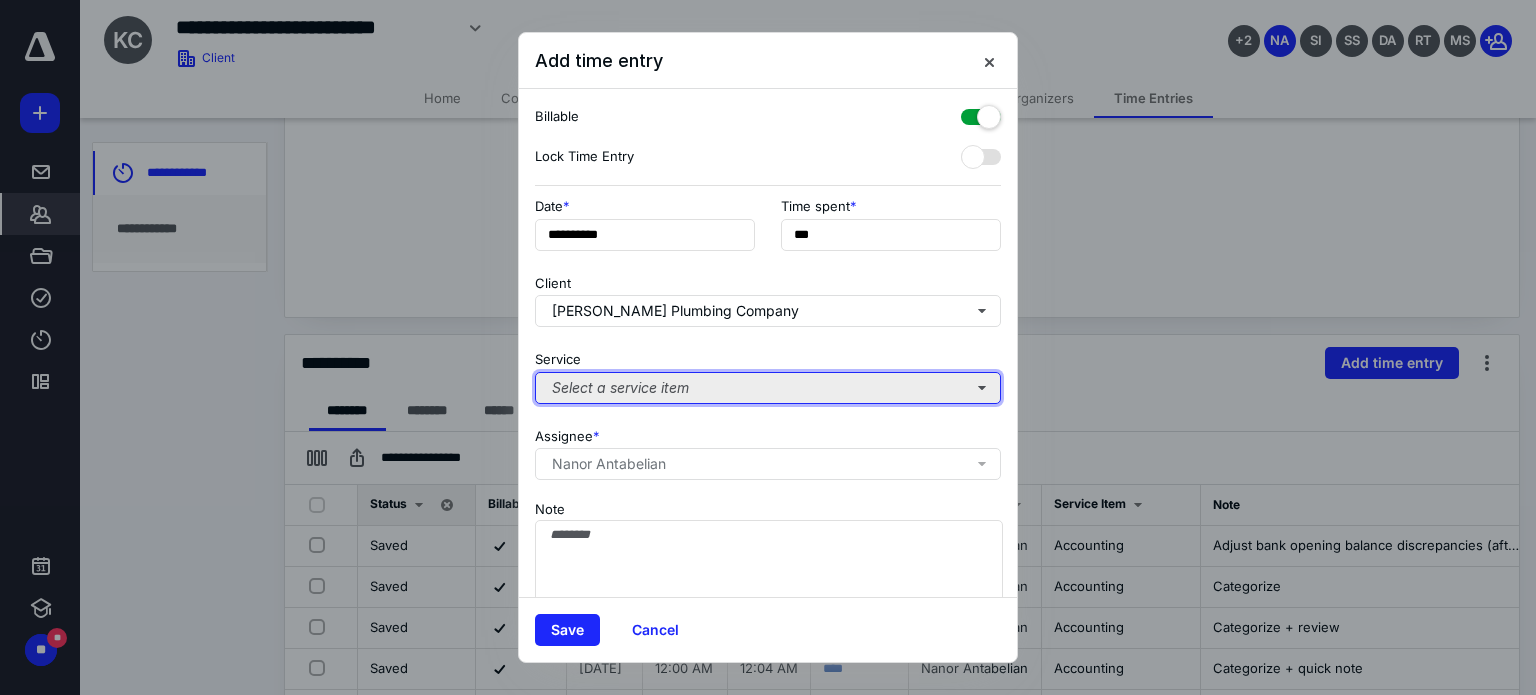 click on "Select a service item" at bounding box center [768, 388] 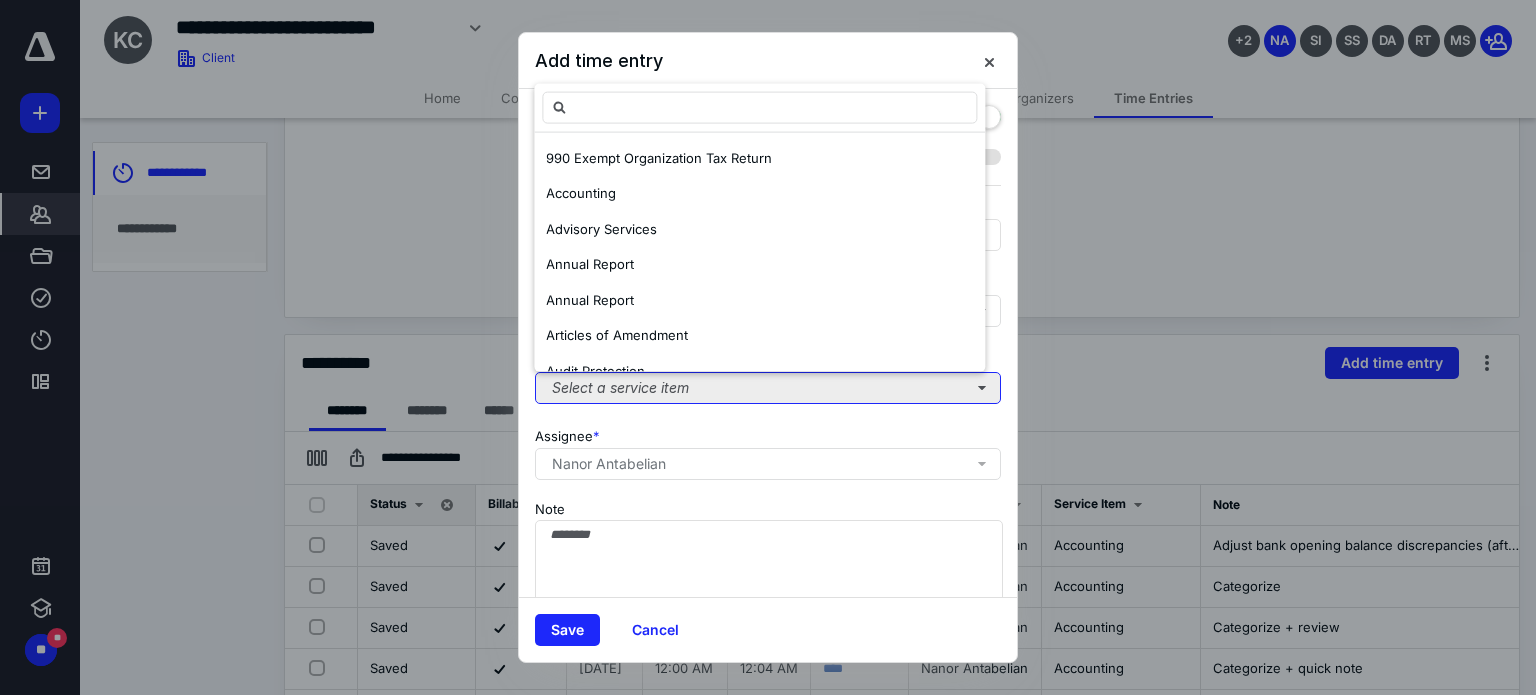 click on "Select a service item" at bounding box center [768, 388] 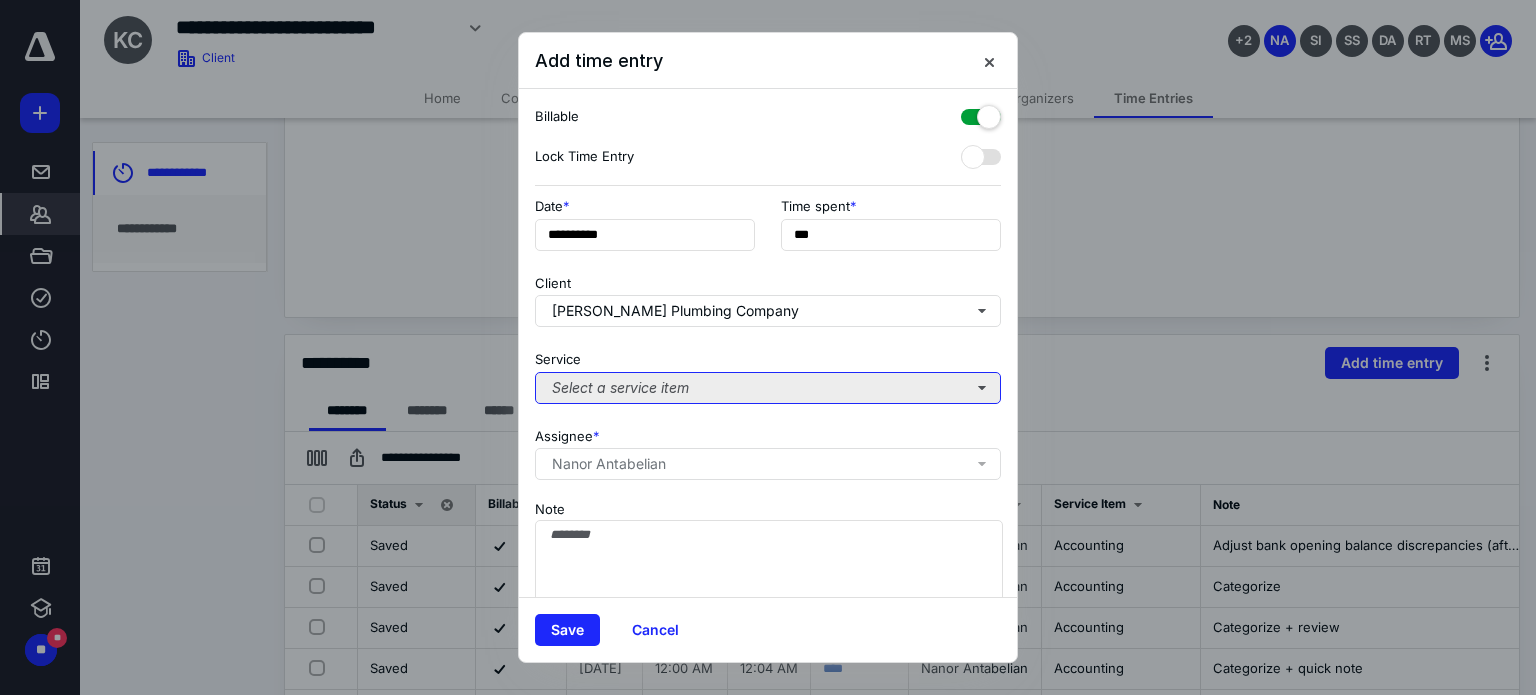 click on "Select a service item" at bounding box center (768, 388) 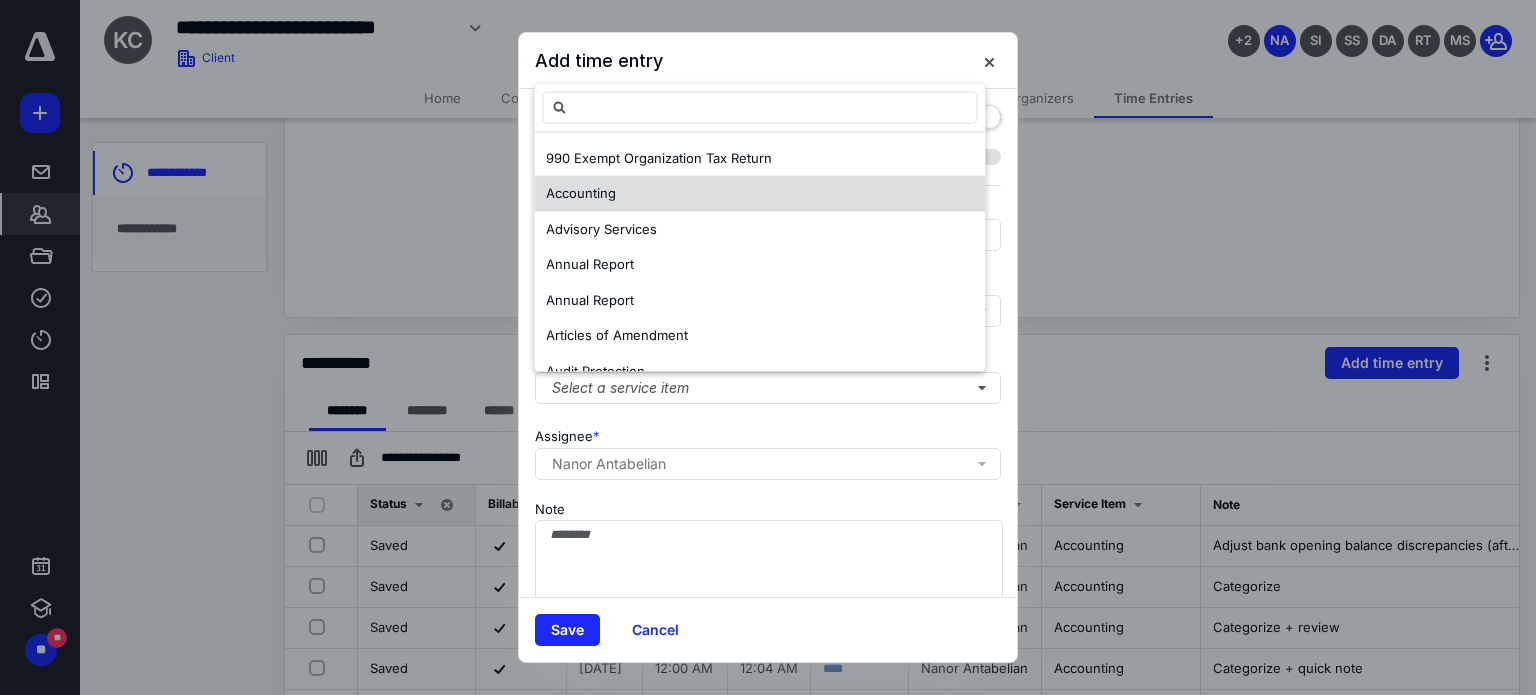 click on "Accounting" at bounding box center (759, 194) 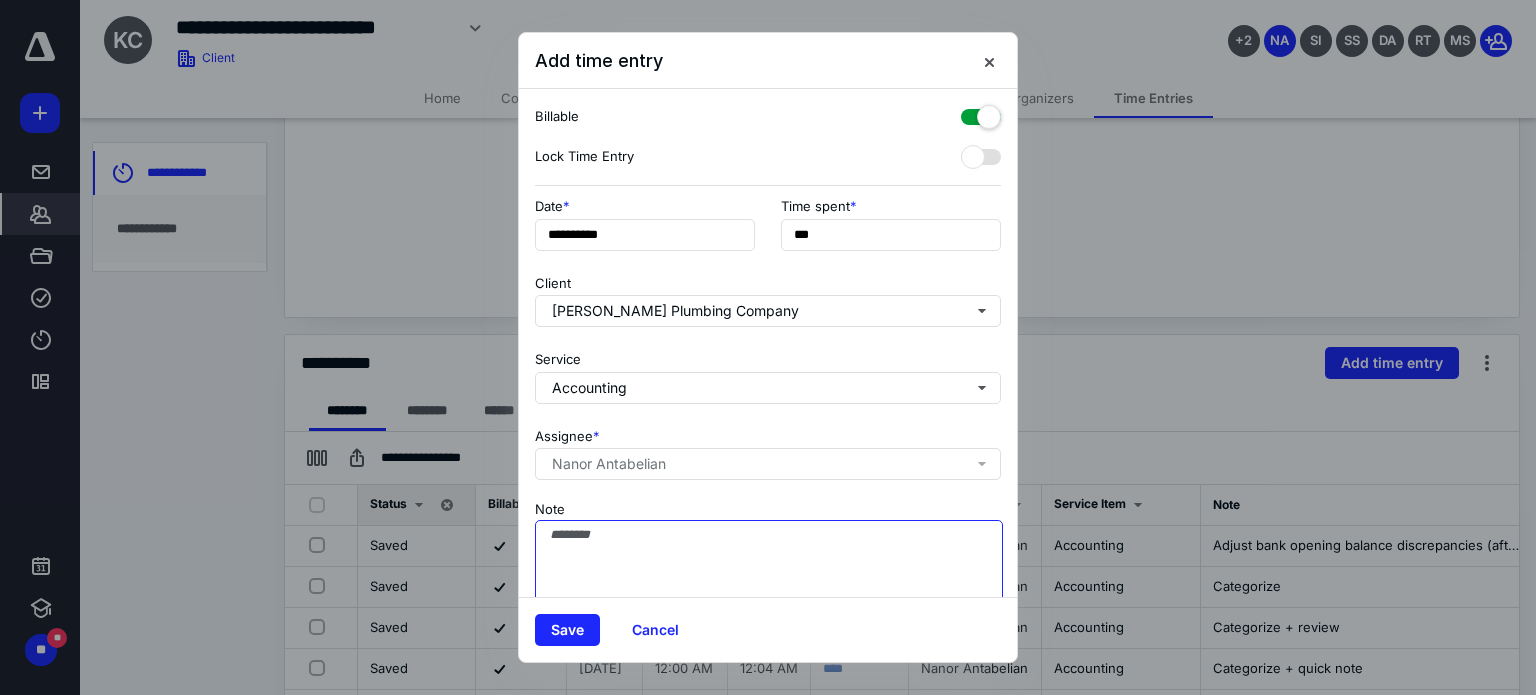 click on "Note" at bounding box center [769, 570] 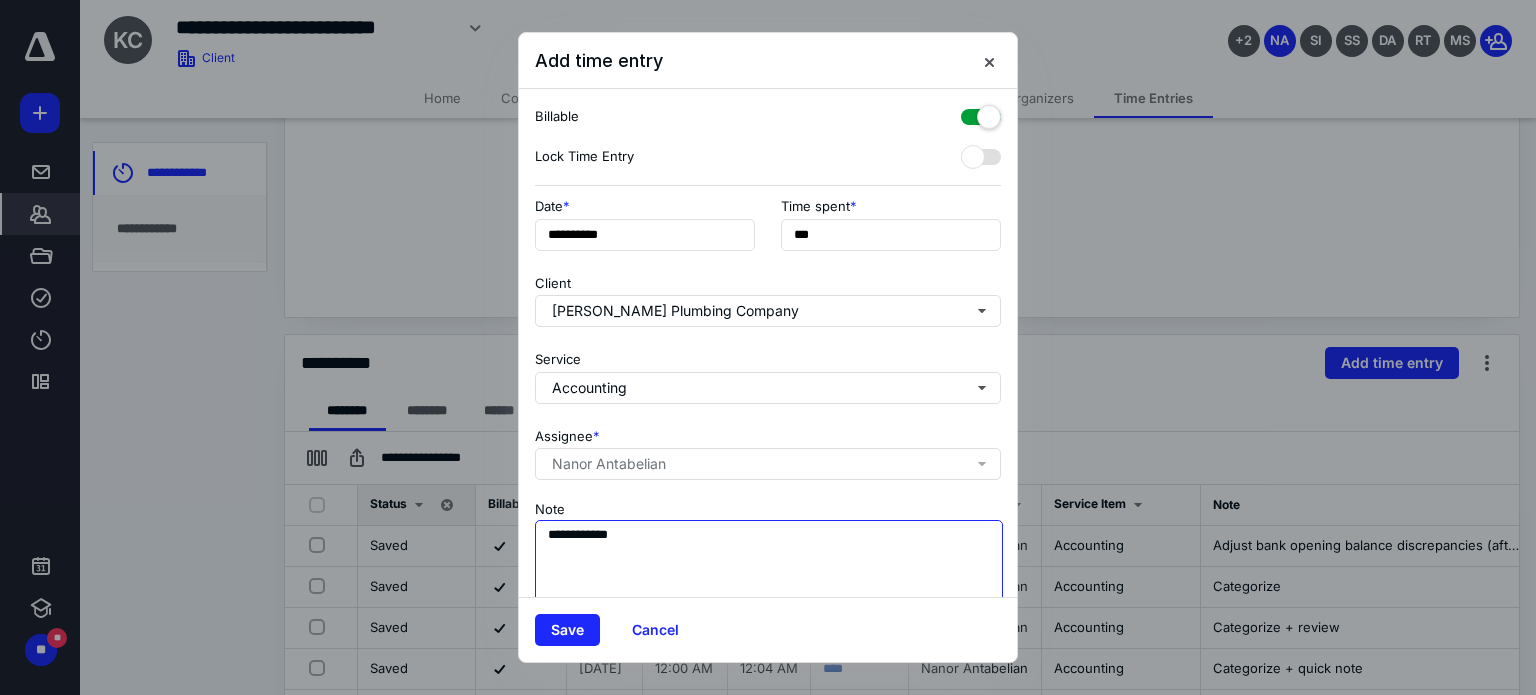 type on "**********" 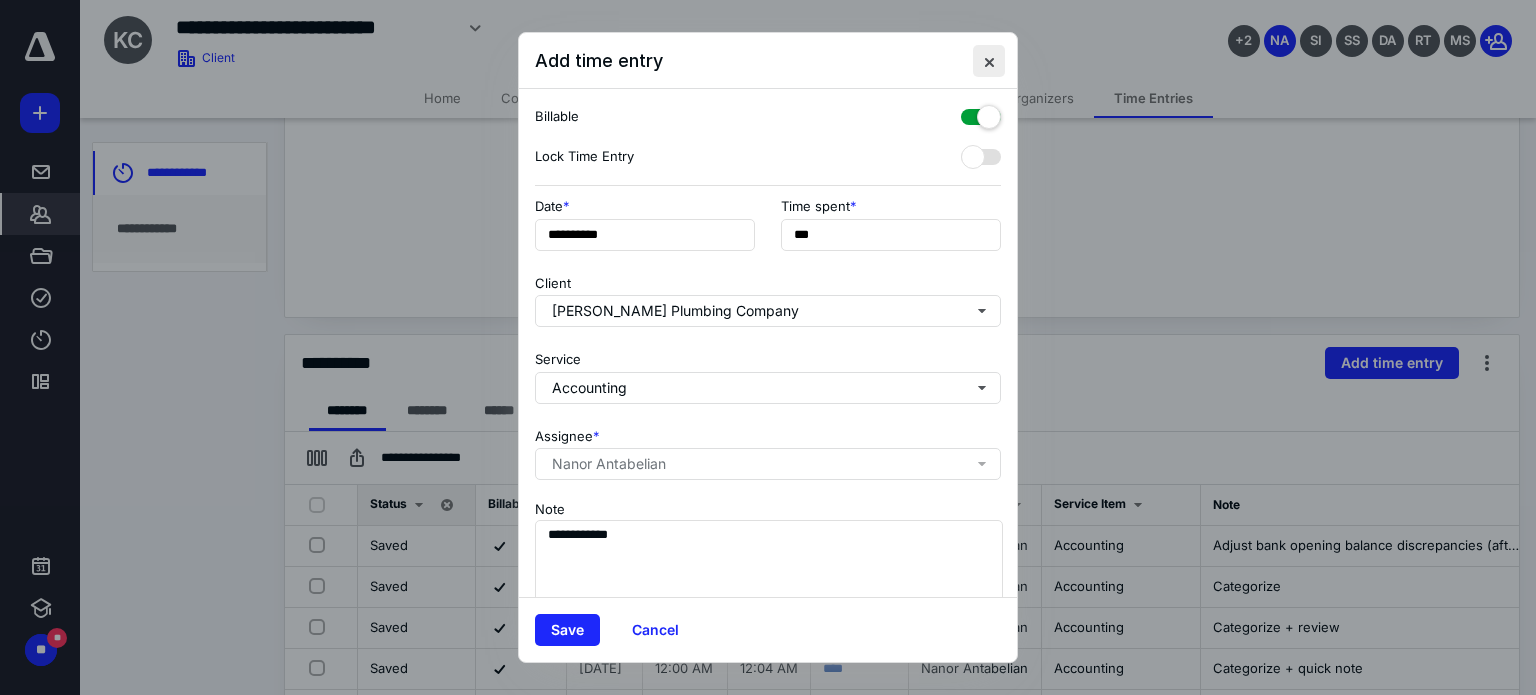 click on "Add time entry" at bounding box center (768, 61) 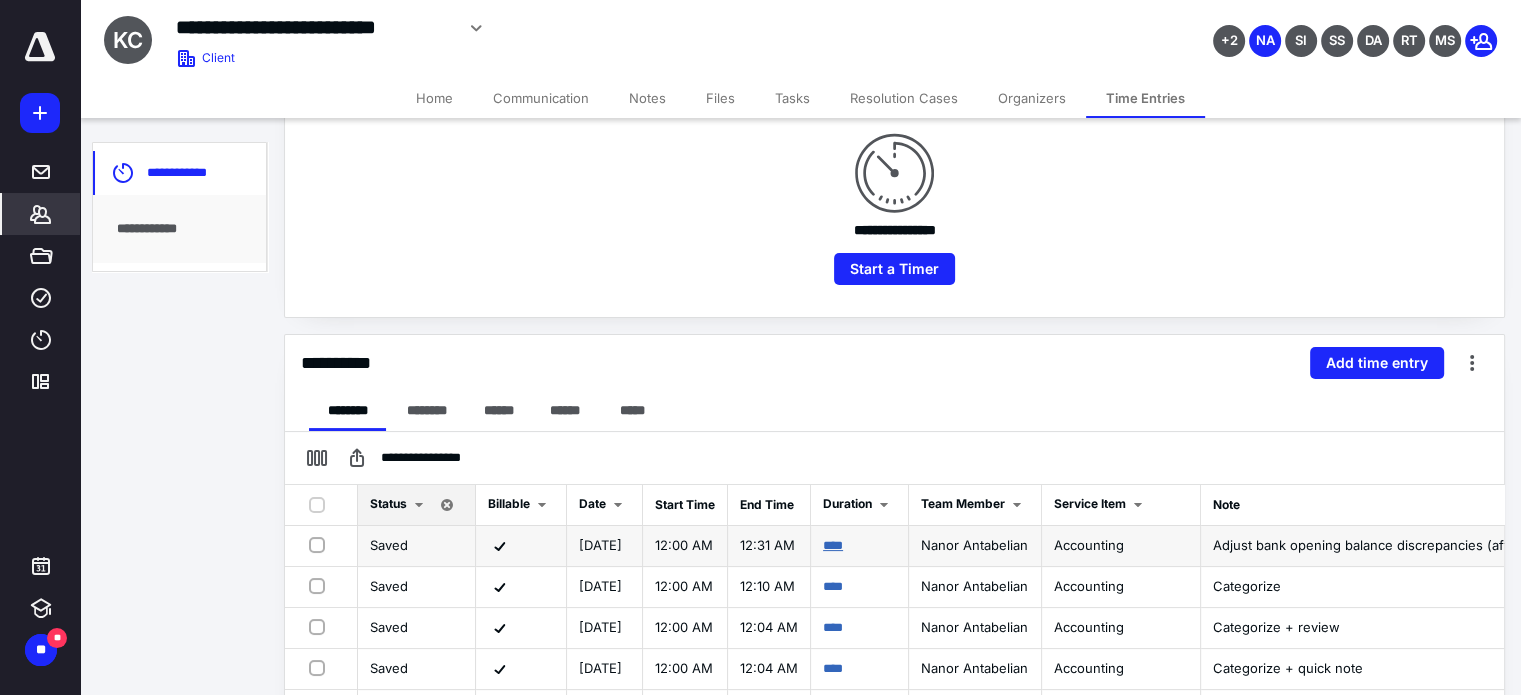 click on "****" at bounding box center [833, 545] 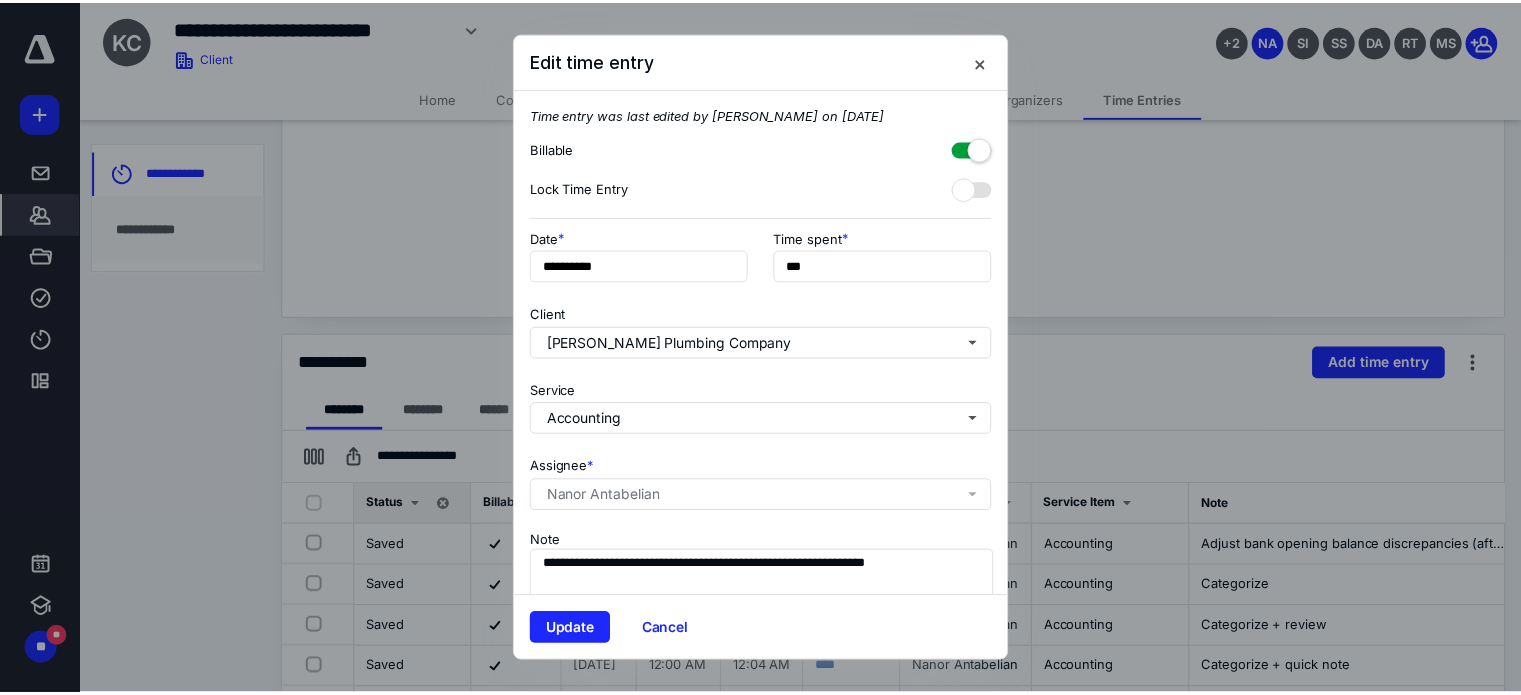 scroll, scrollTop: 84, scrollLeft: 0, axis: vertical 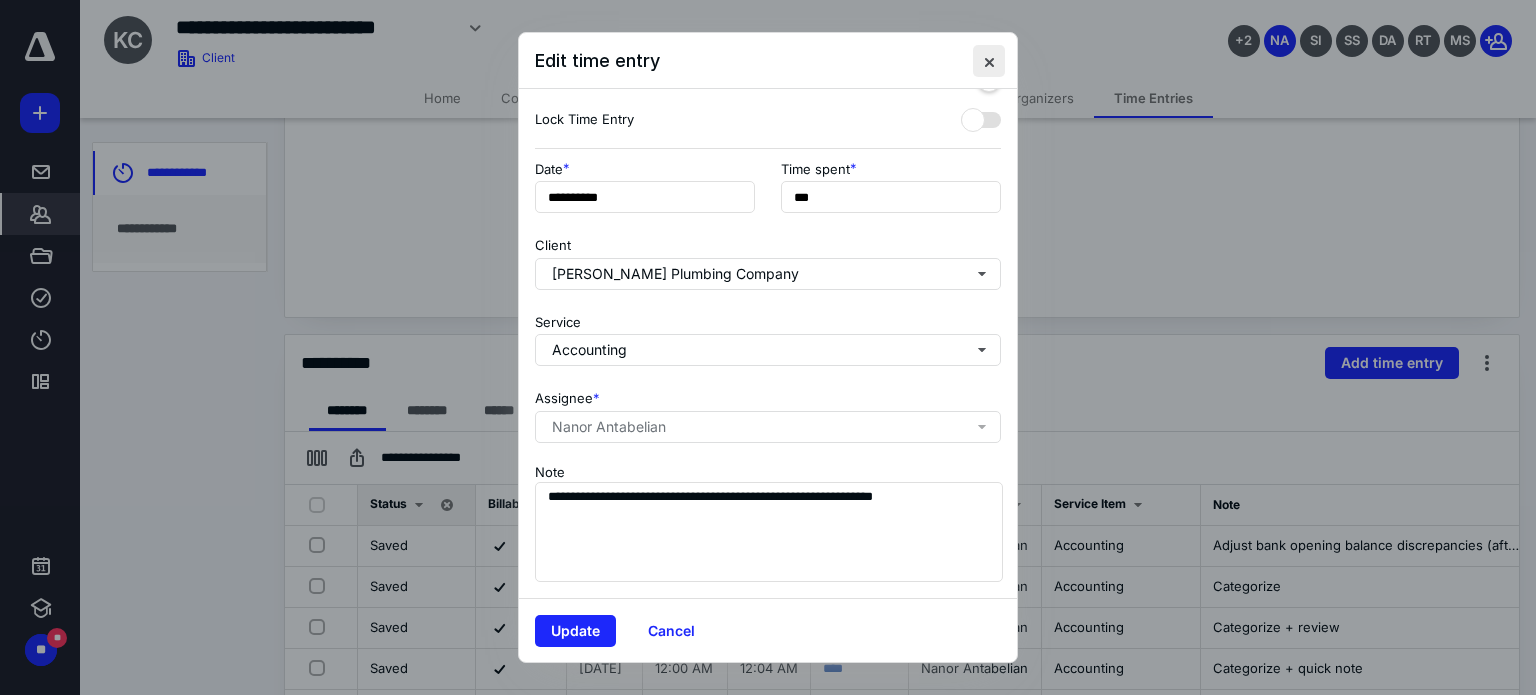 click at bounding box center [989, 61] 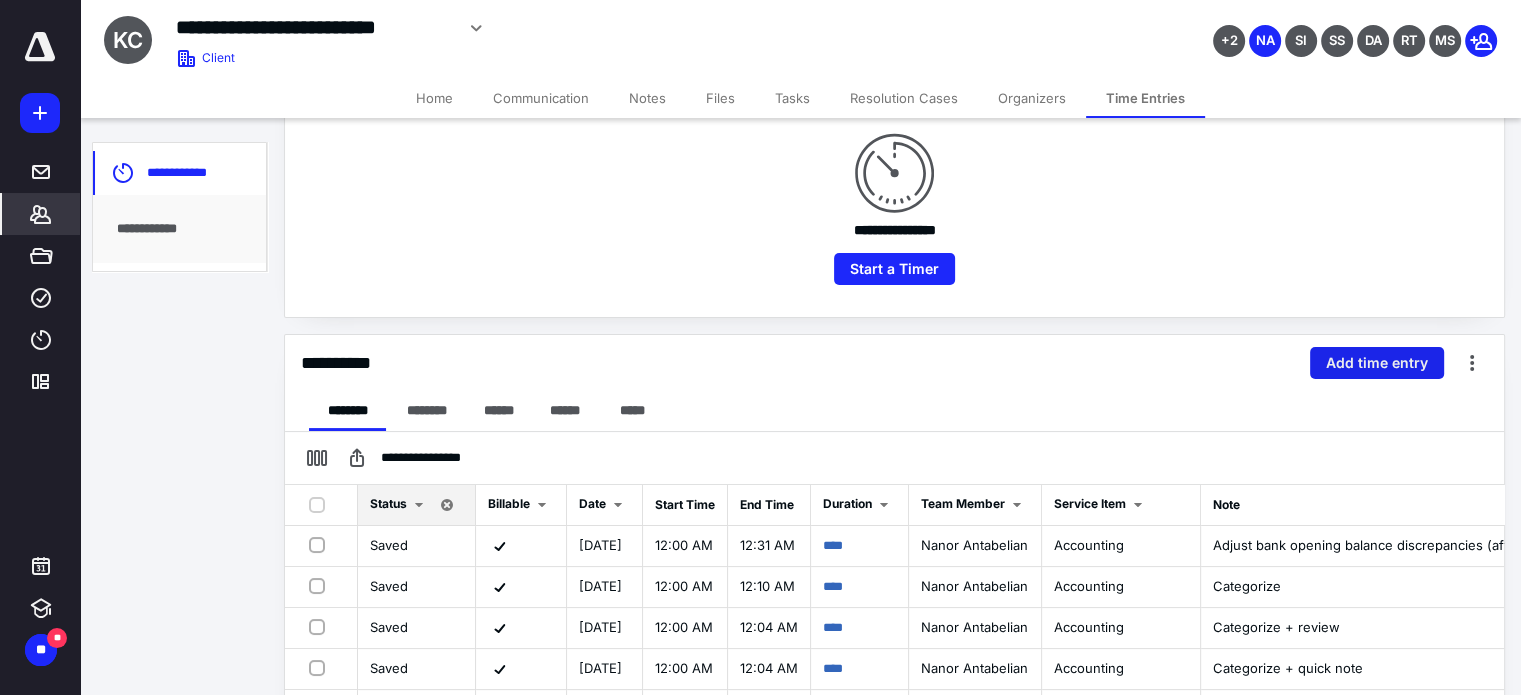 click on "Add time entry" at bounding box center (1377, 363) 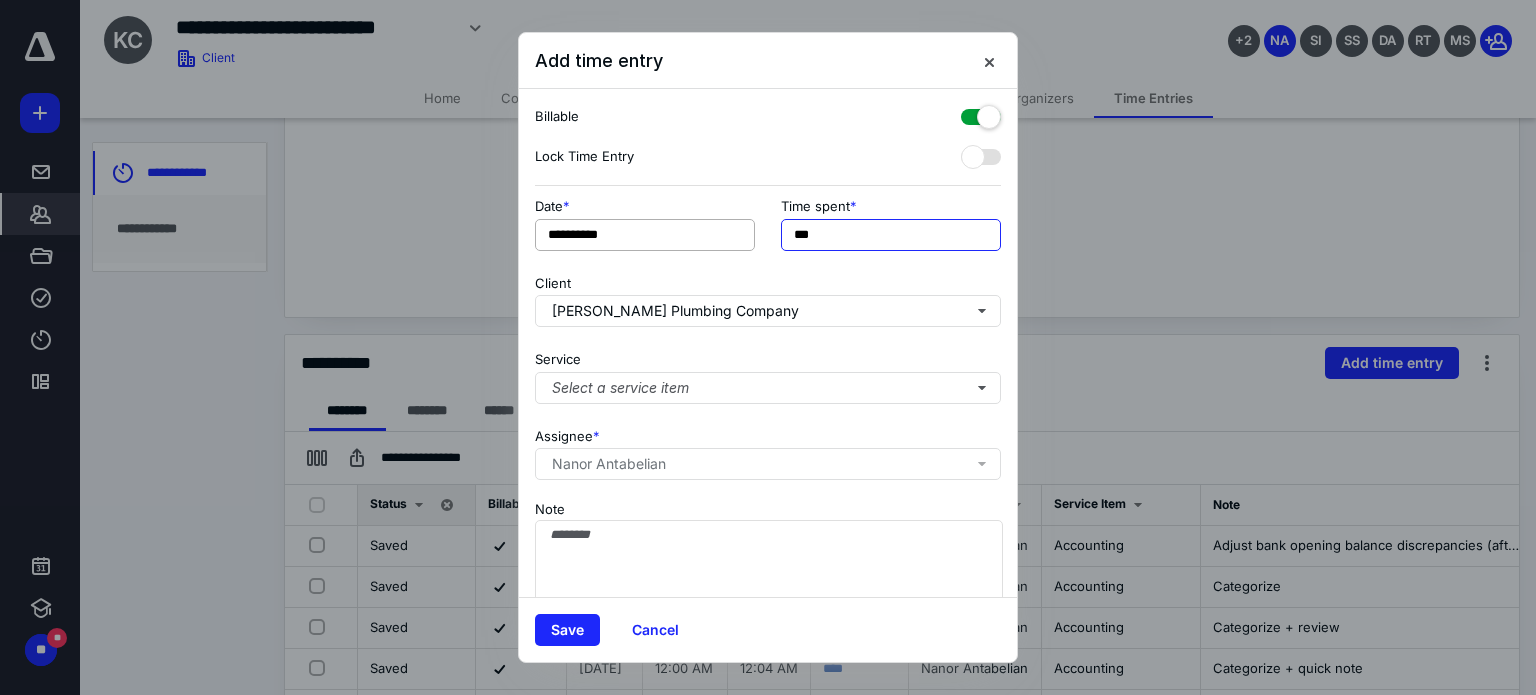 drag, startPoint x: 845, startPoint y: 246, endPoint x: 754, endPoint y: 247, distance: 91.00549 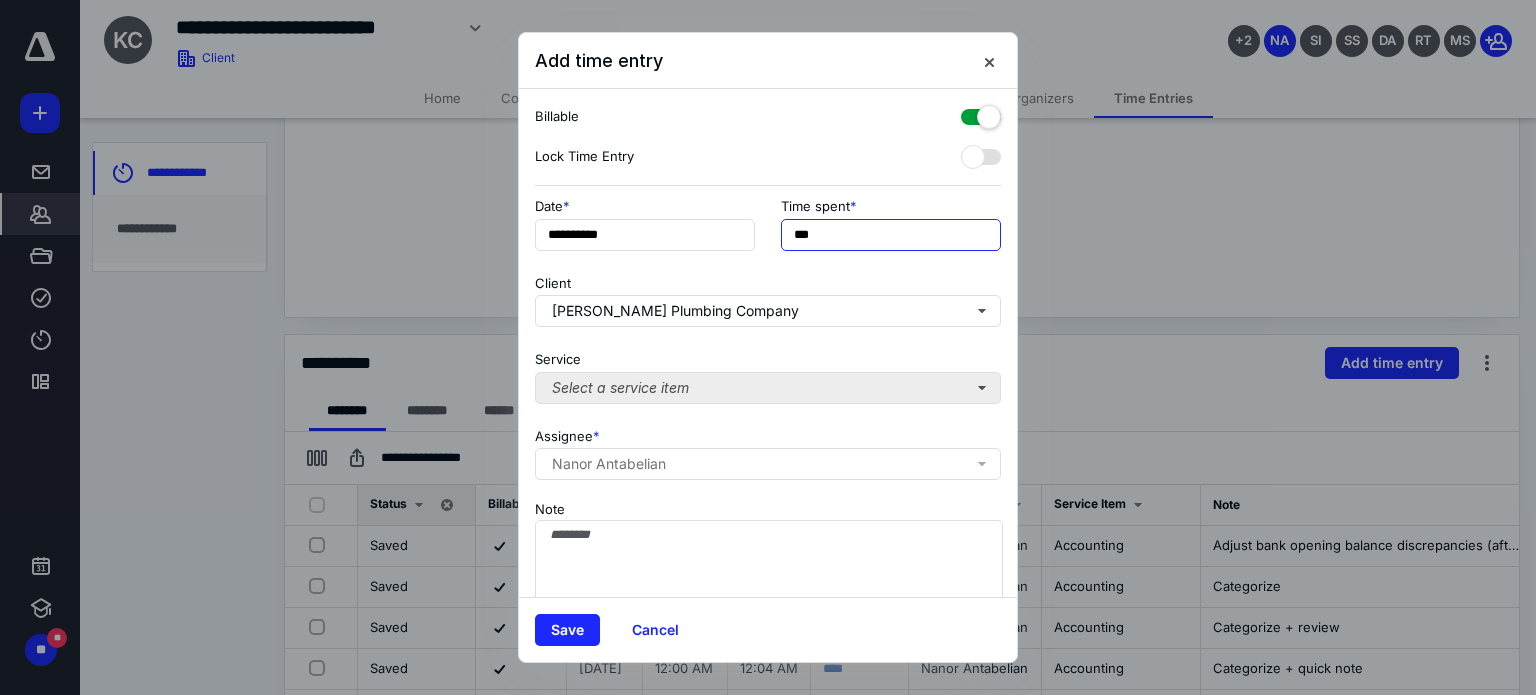 type on "***" 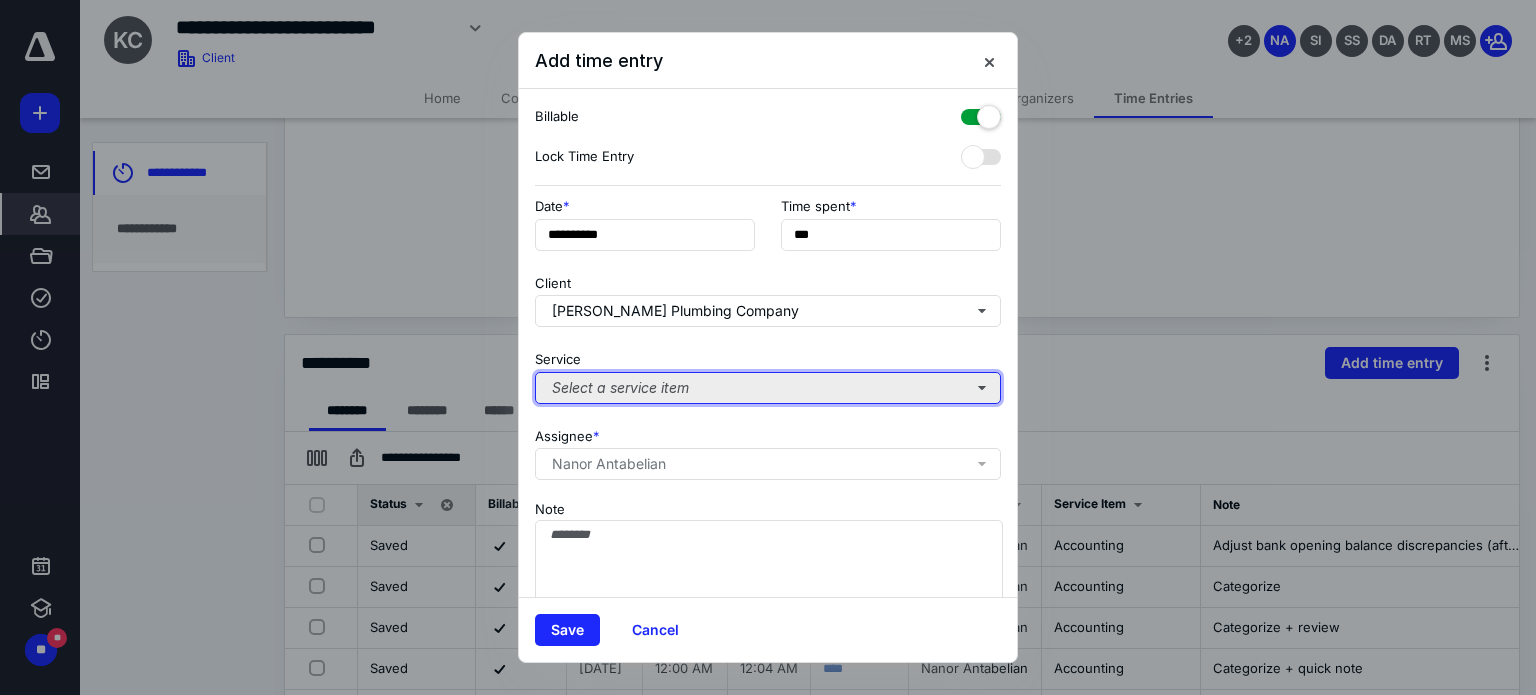 click on "Select a service item" at bounding box center [768, 388] 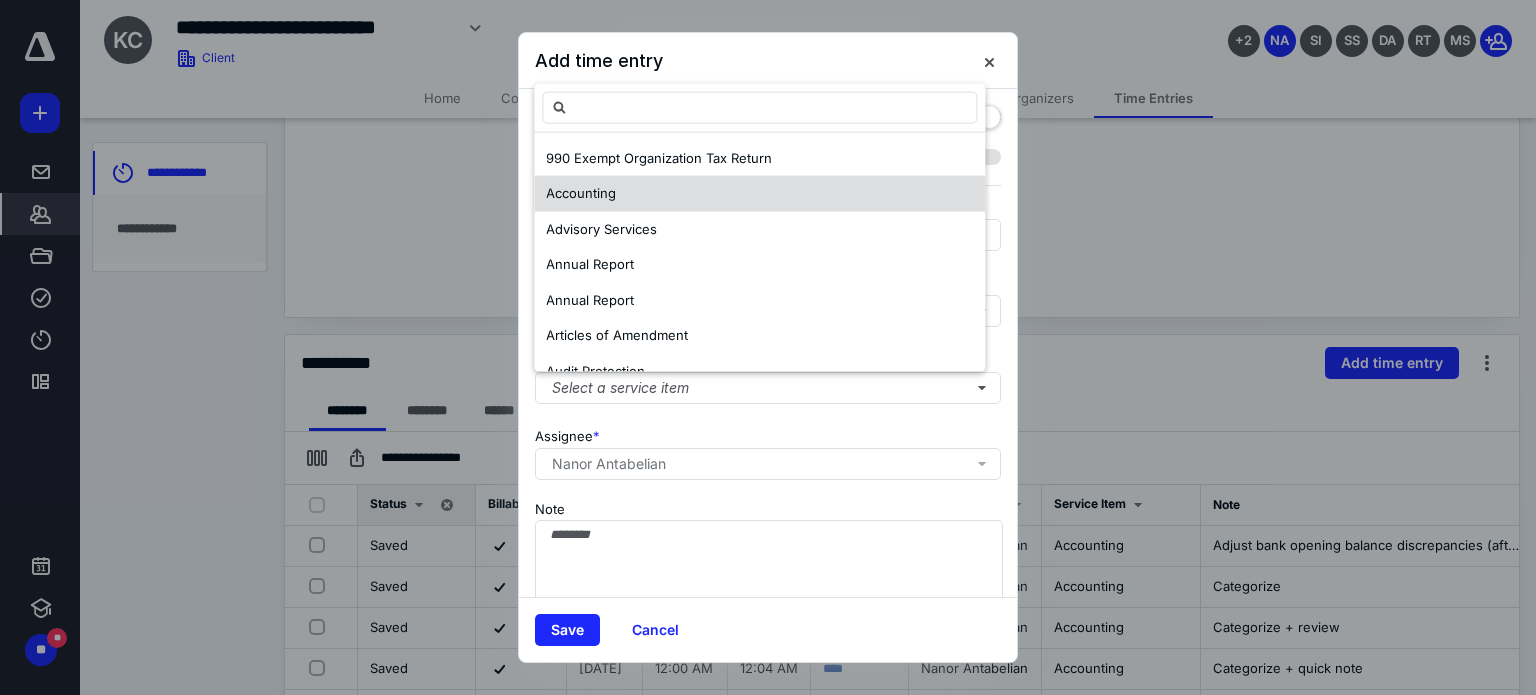 click on "Accounting" at bounding box center [581, 193] 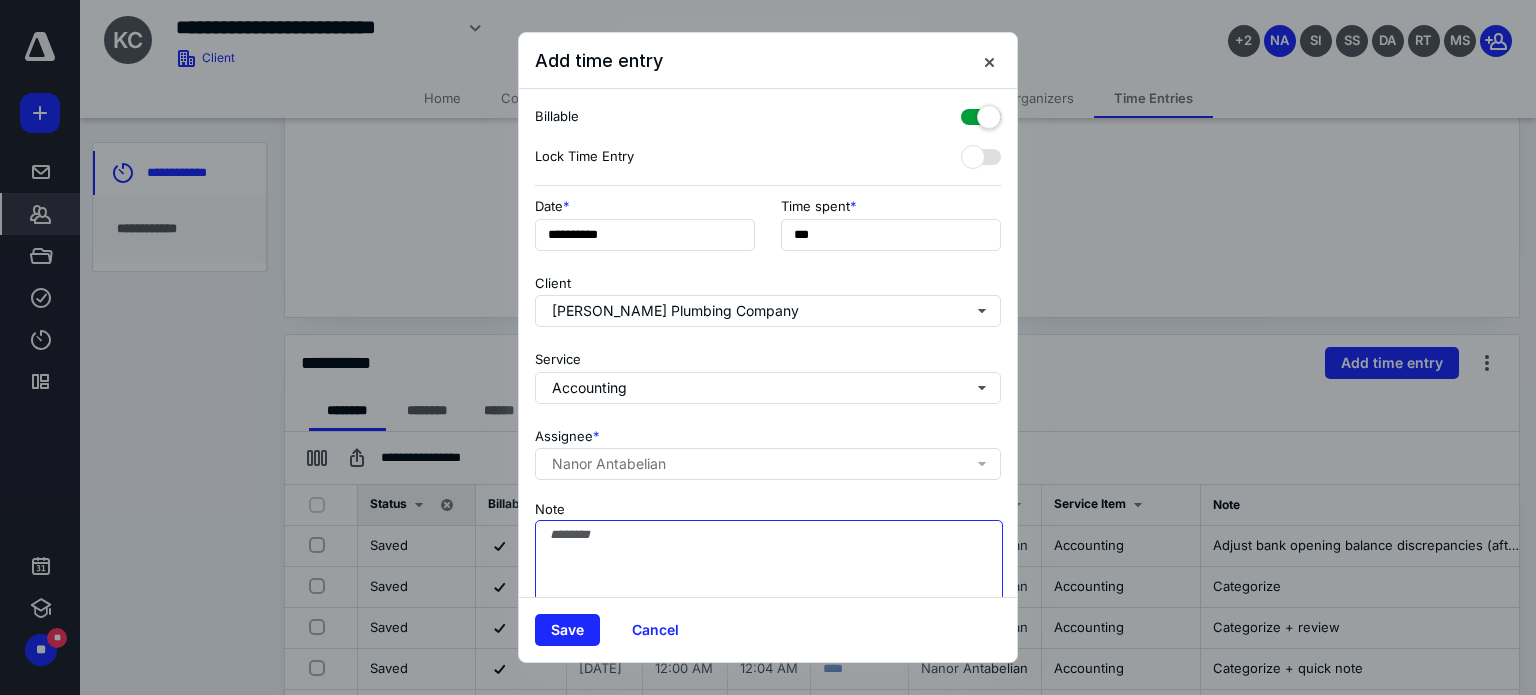 click on "Note" at bounding box center [769, 570] 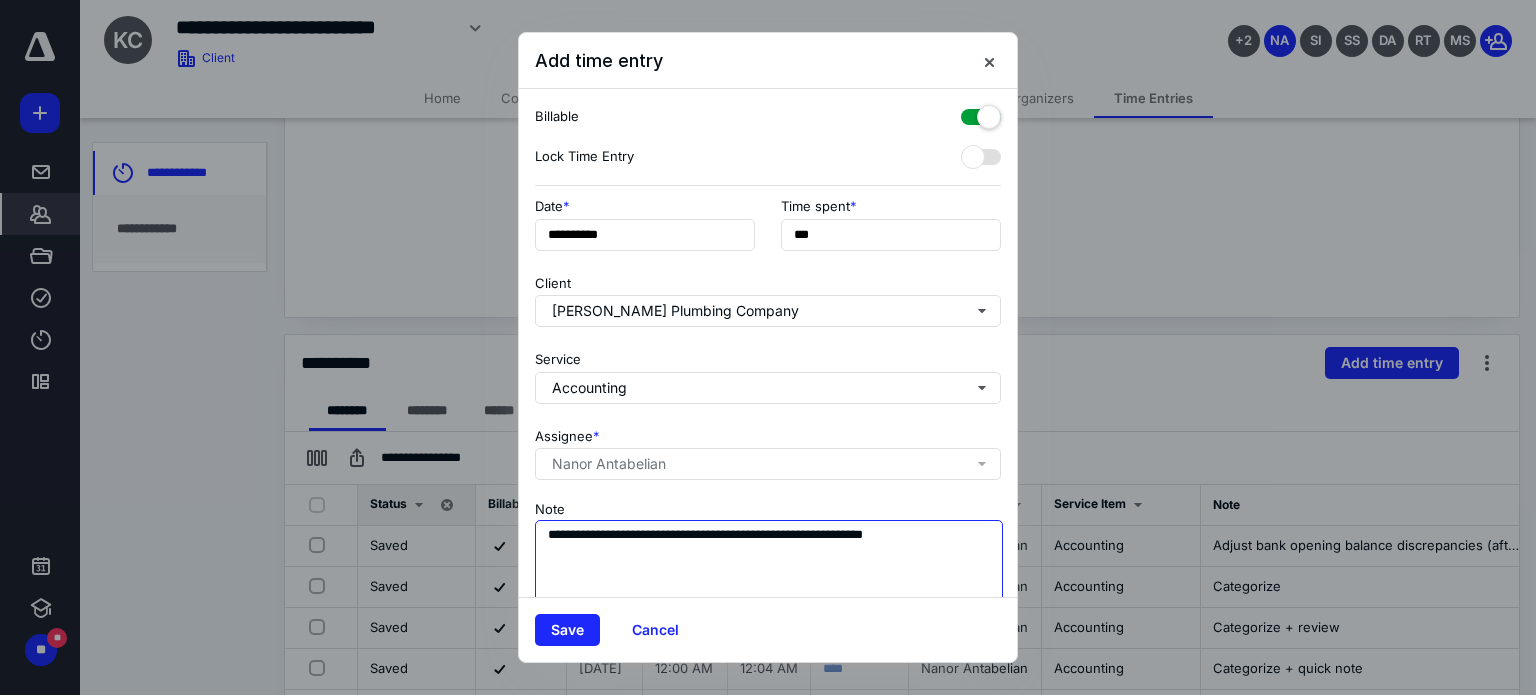 type on "**********" 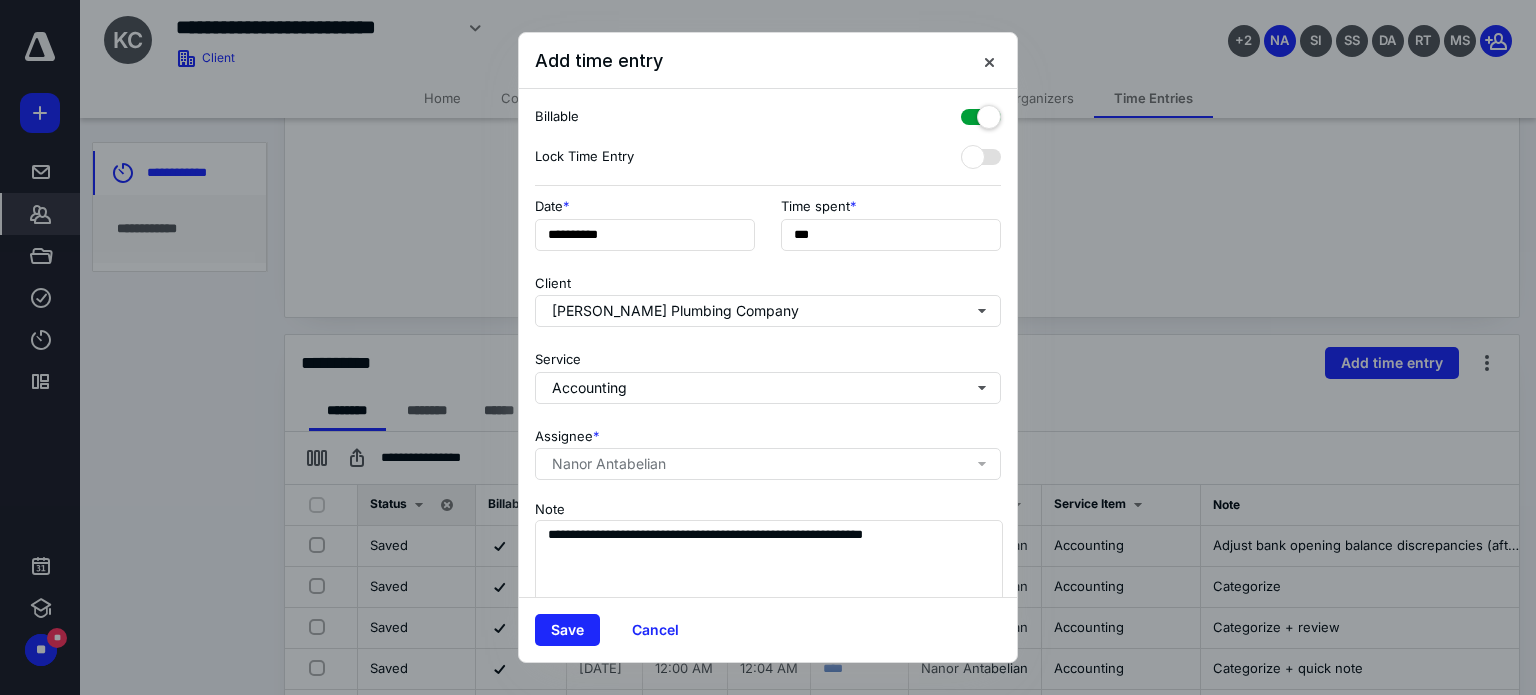 click on "Save Cancel" at bounding box center [768, 629] 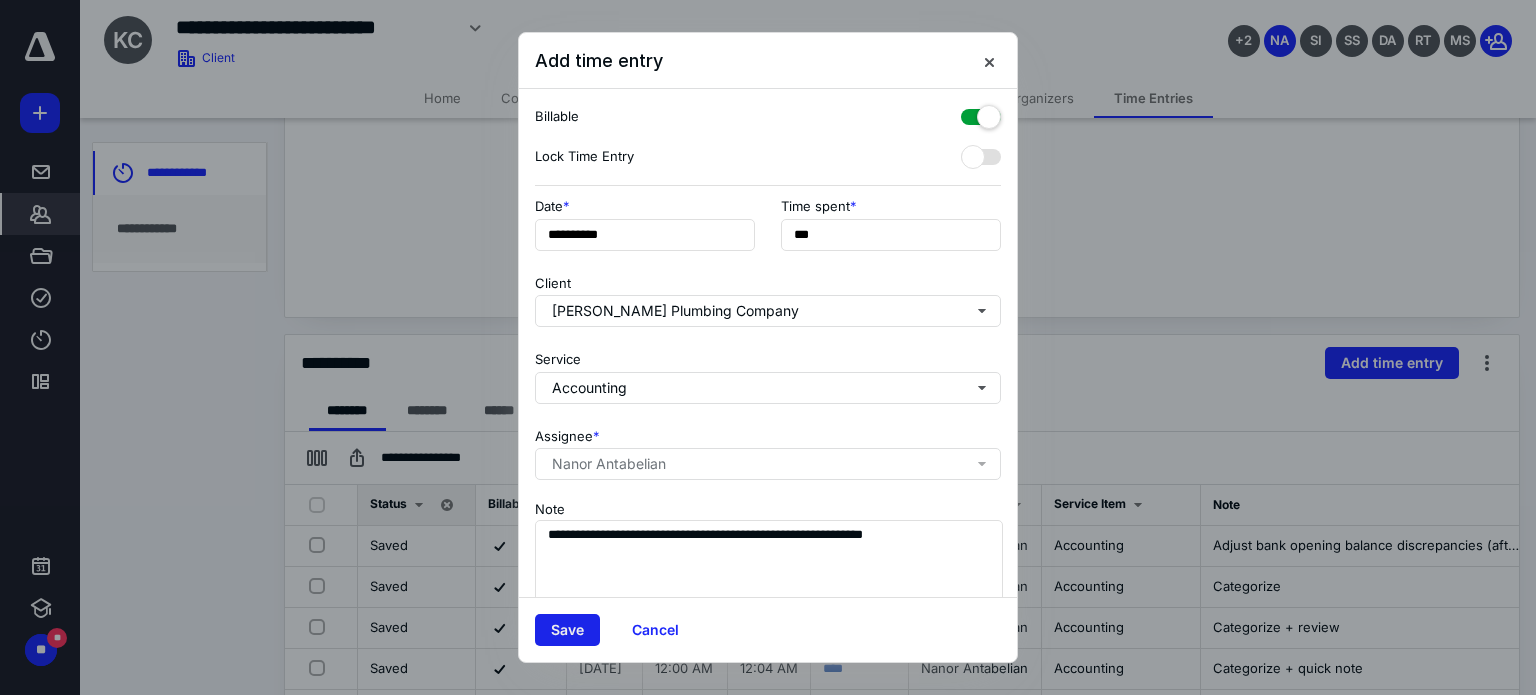 click on "Save" at bounding box center [567, 630] 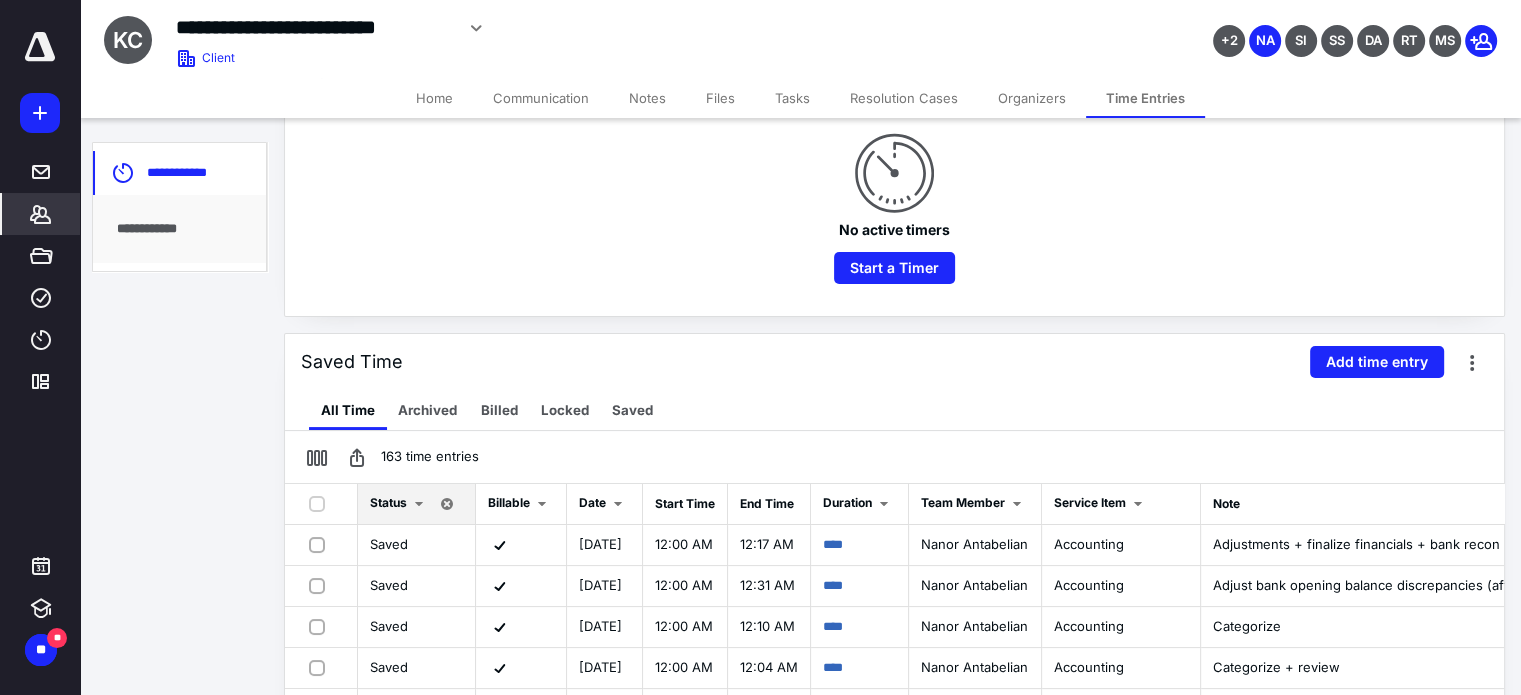 click 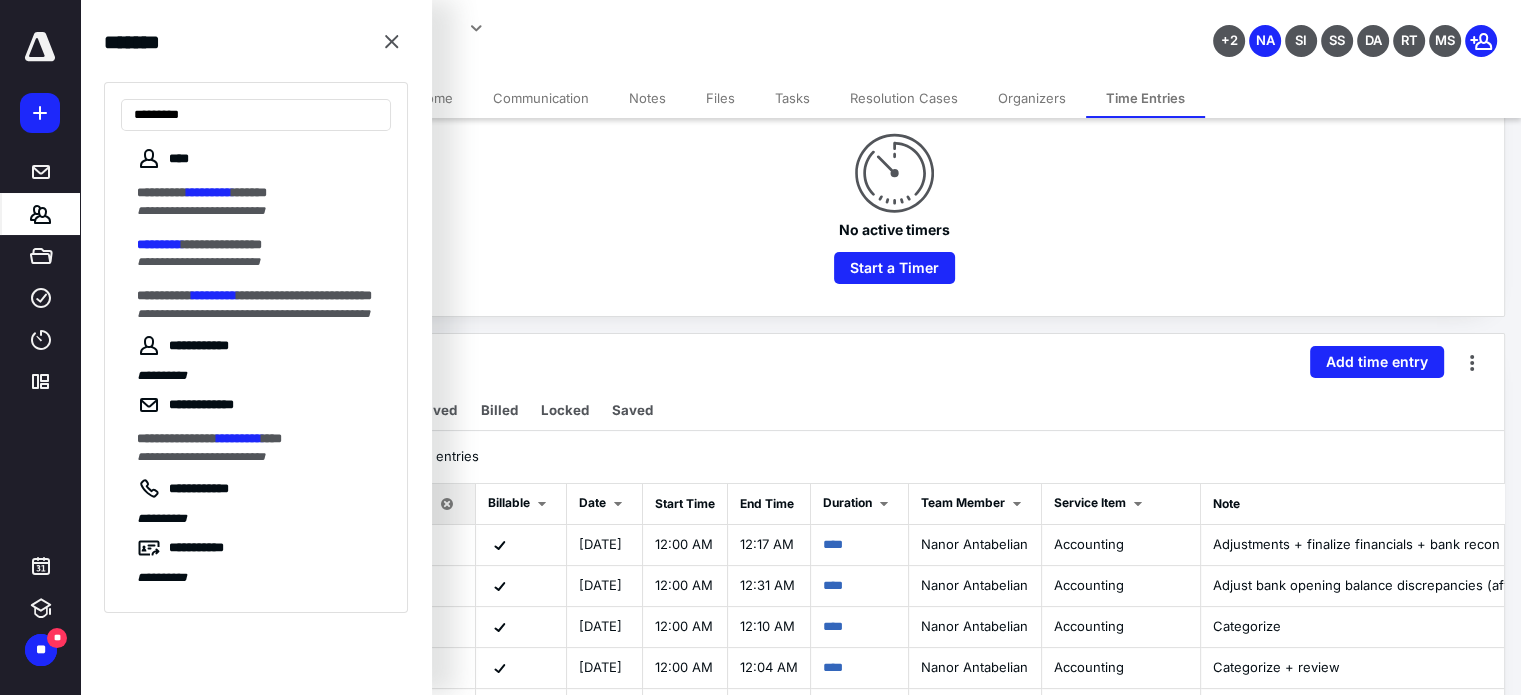type on "*********" 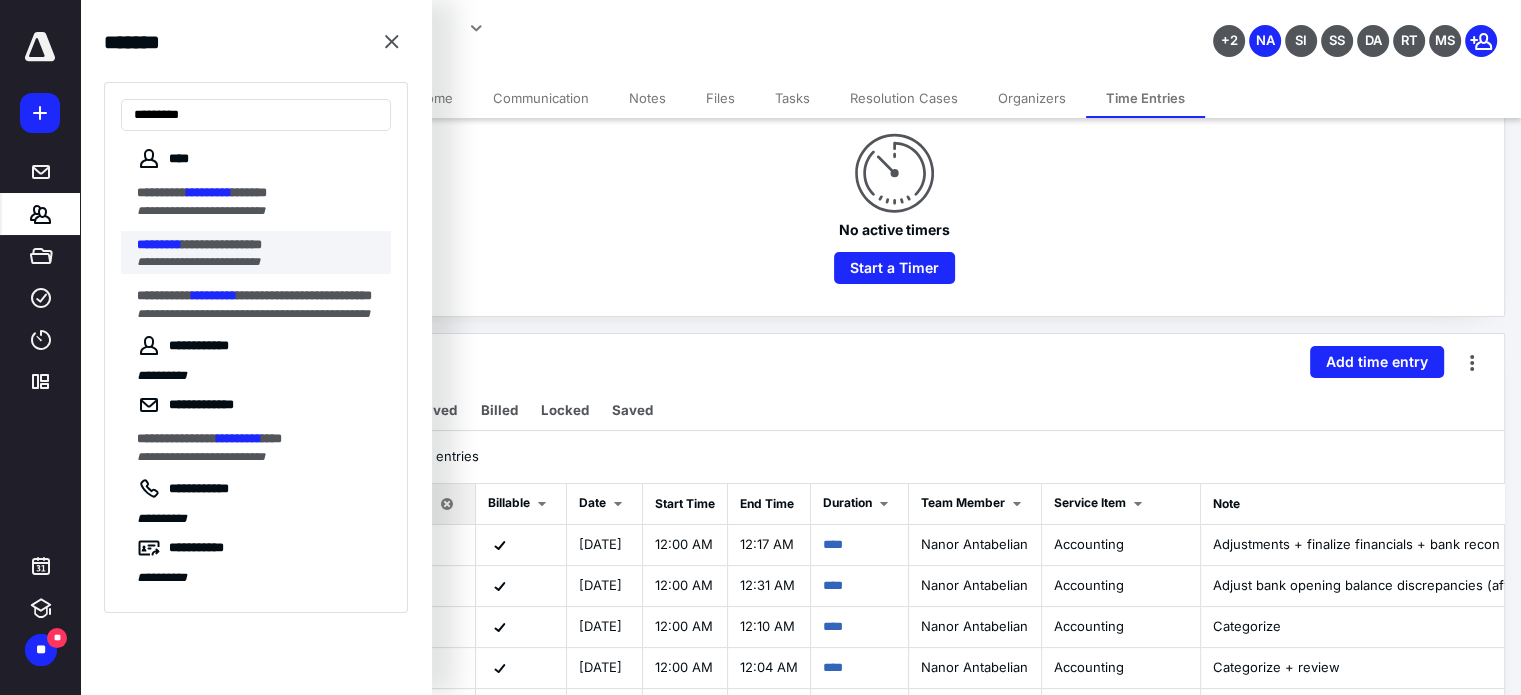 click on "**********" at bounding box center [198, 262] 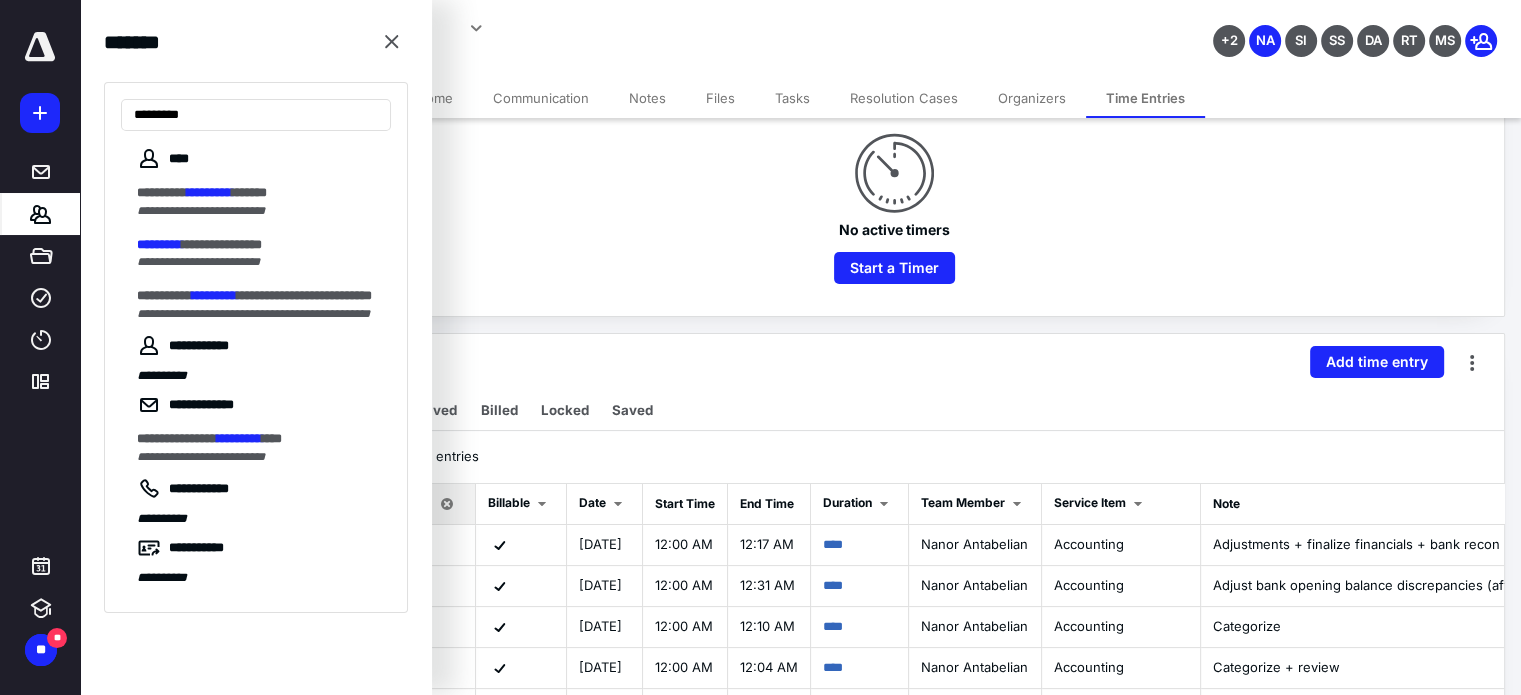 scroll, scrollTop: 0, scrollLeft: 0, axis: both 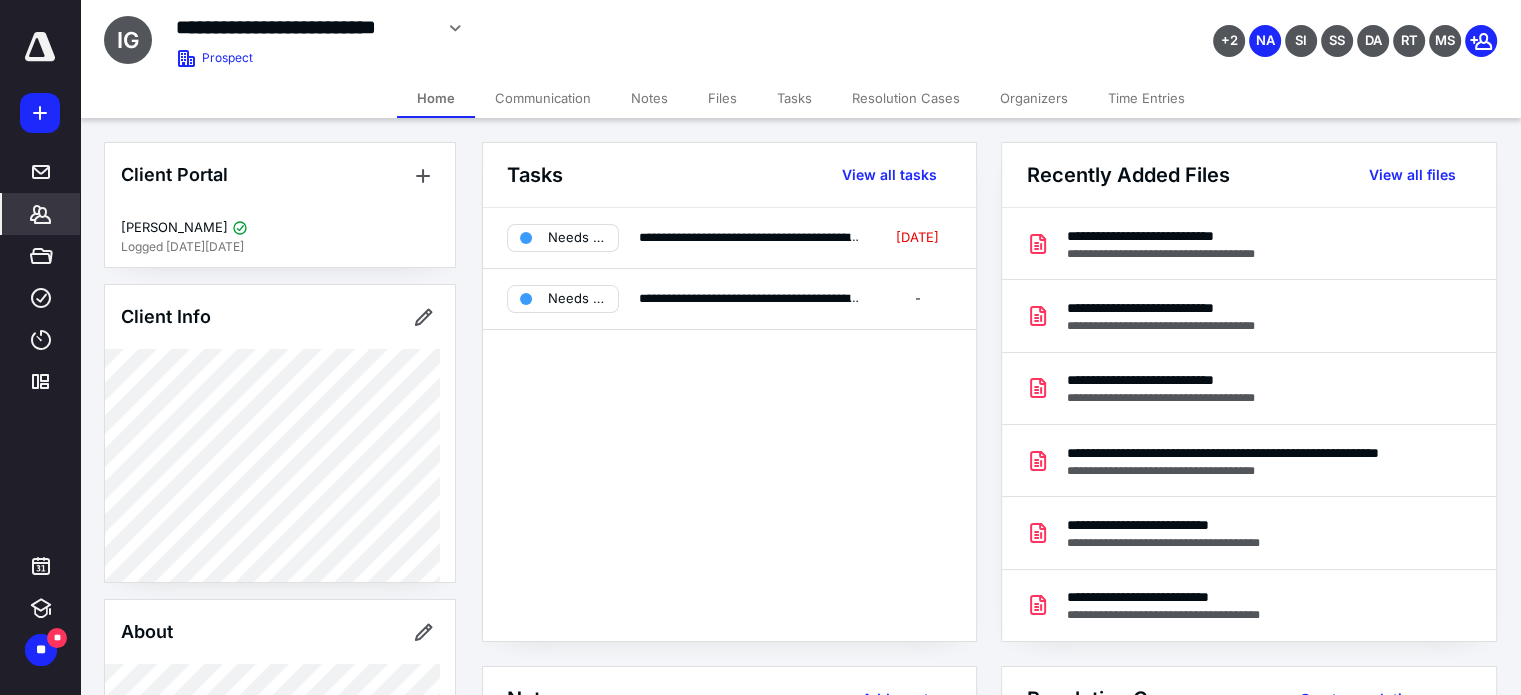 click on "Time Entries" at bounding box center [1146, 98] 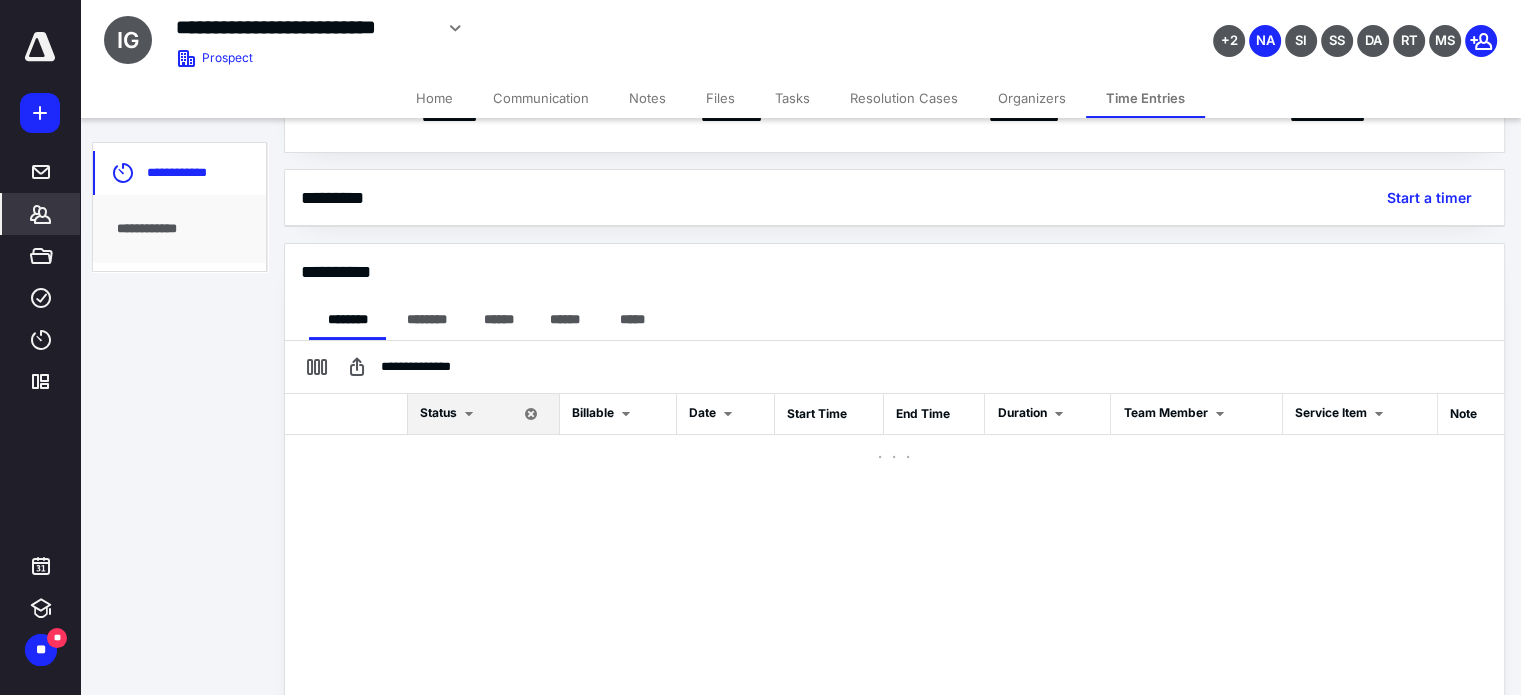 scroll, scrollTop: 230, scrollLeft: 0, axis: vertical 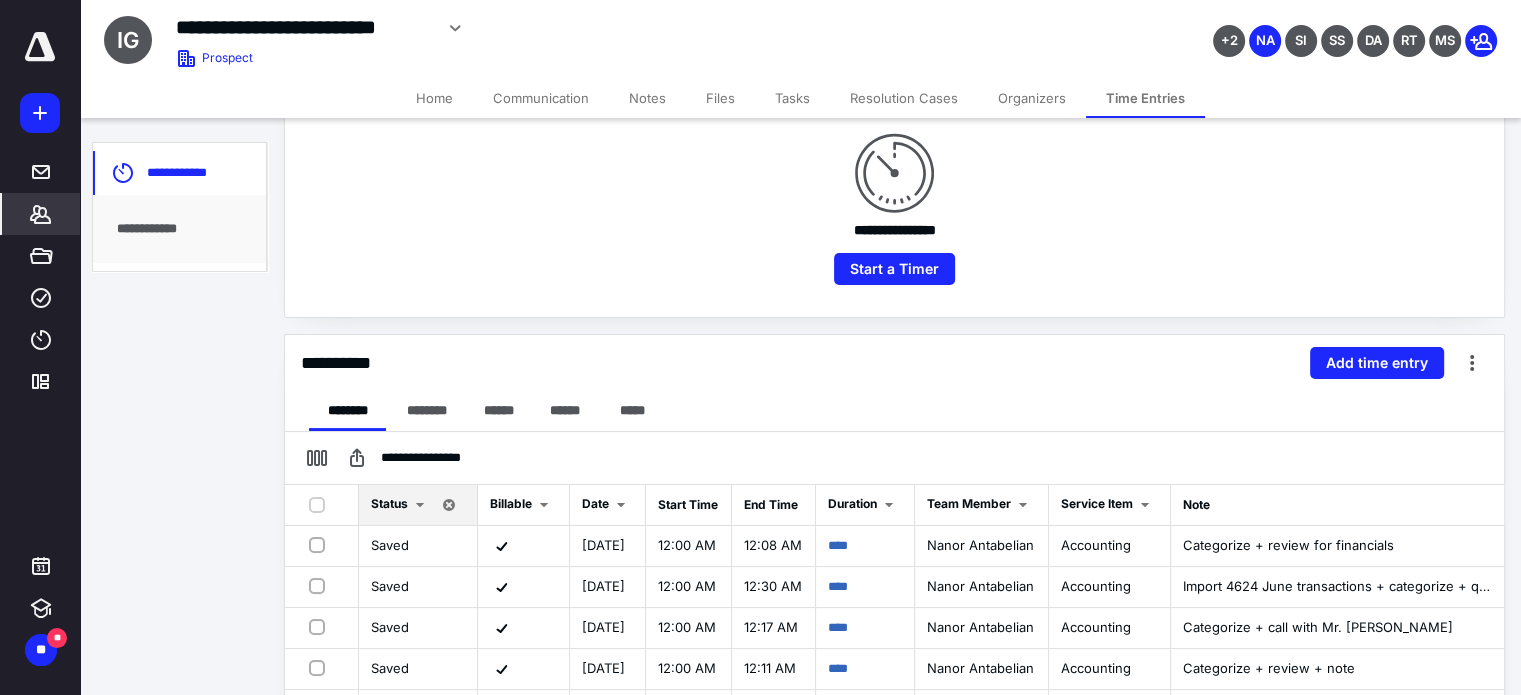 click on "**********" at bounding box center (894, 363) 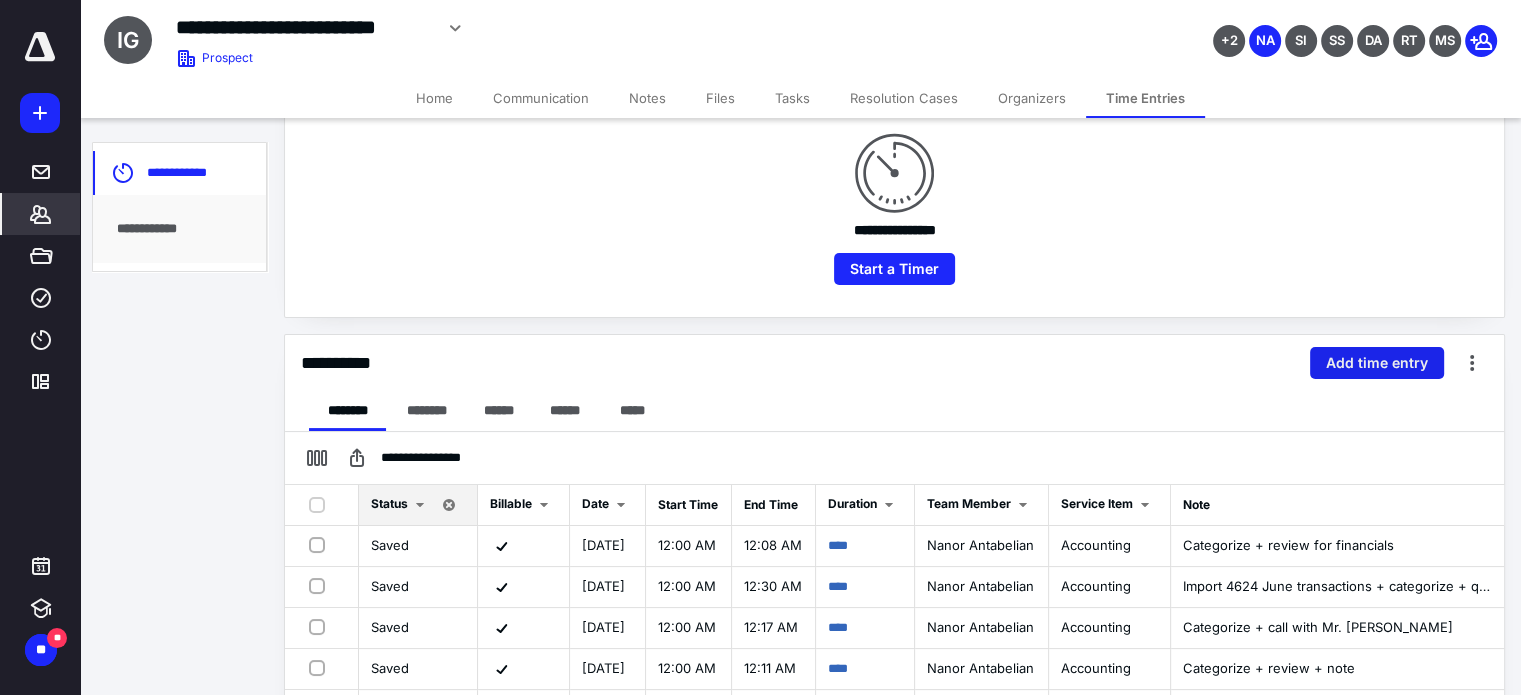 click on "Add time entry" at bounding box center (1377, 363) 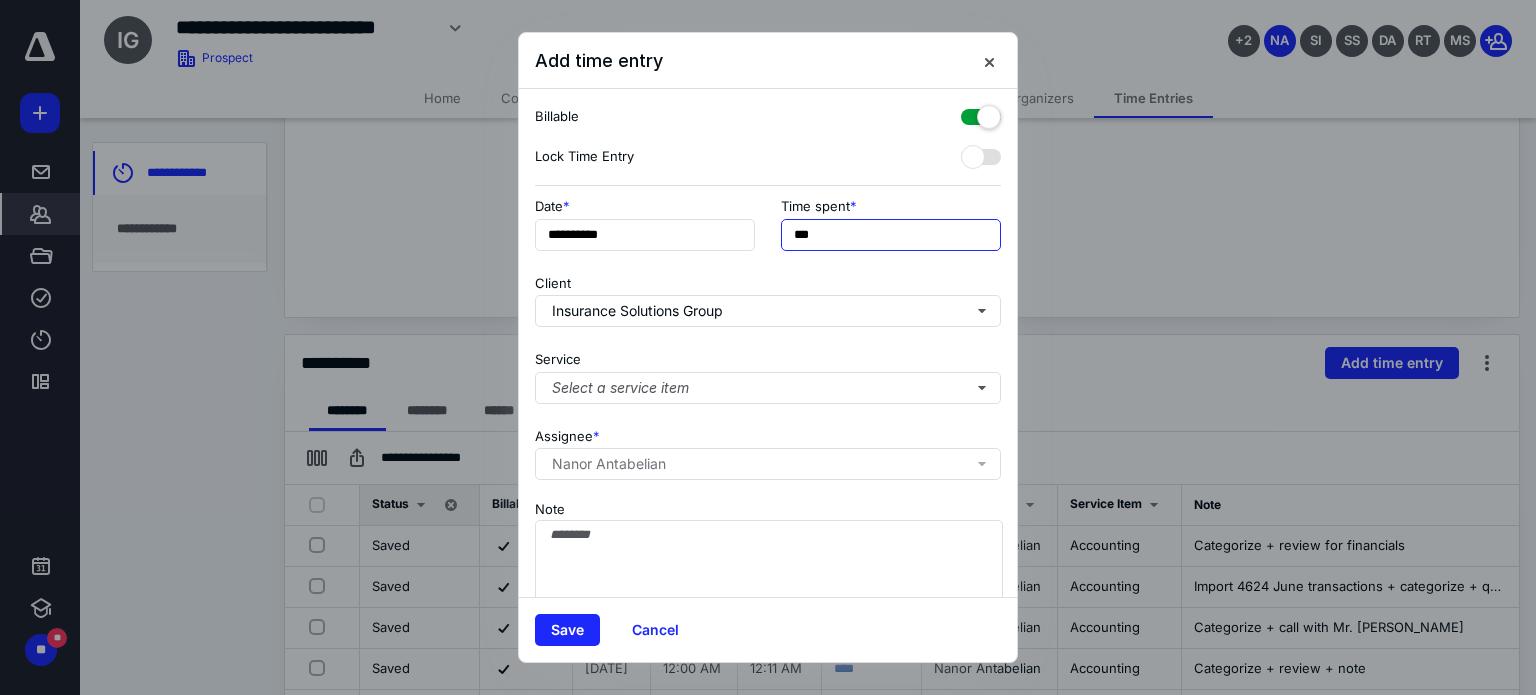click on "***" at bounding box center (891, 235) 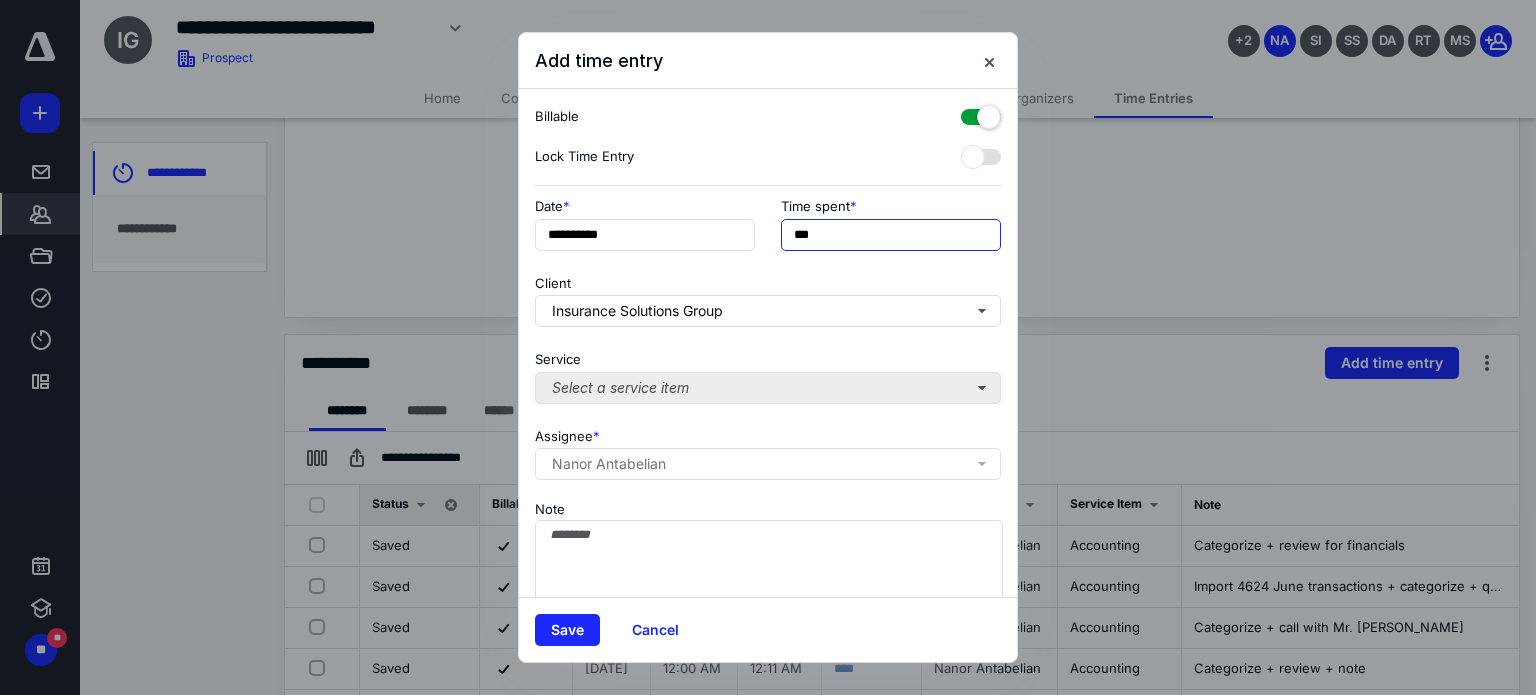 type on "***" 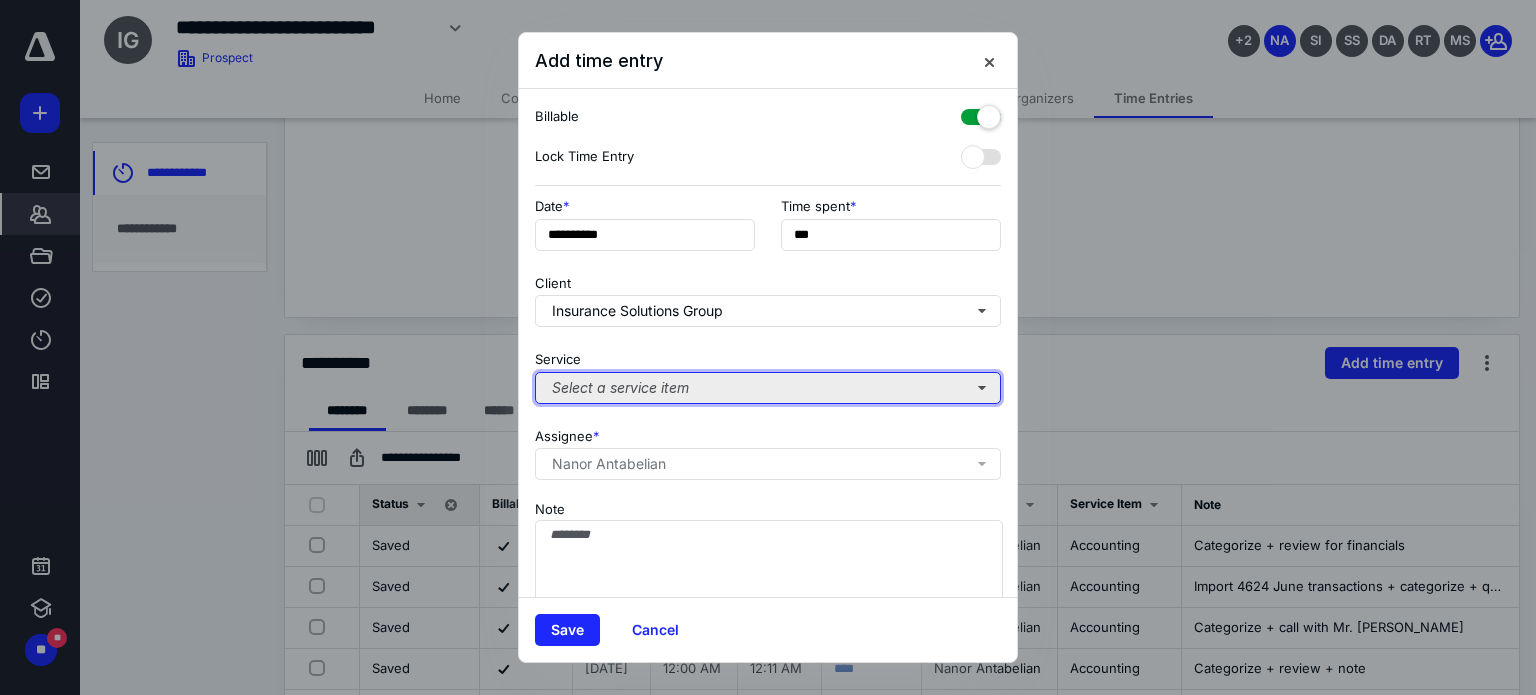 click on "Select a service item" at bounding box center (768, 388) 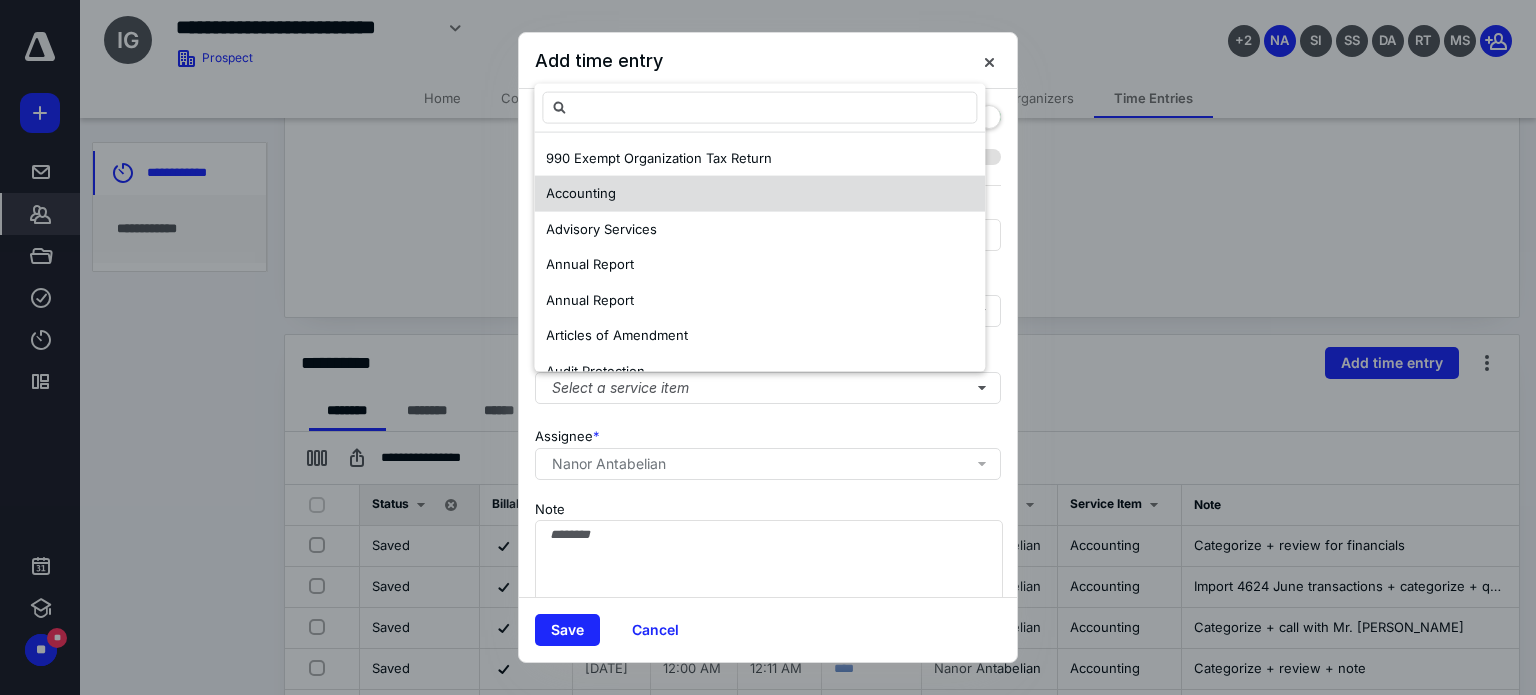 click on "Accounting" at bounding box center [581, 194] 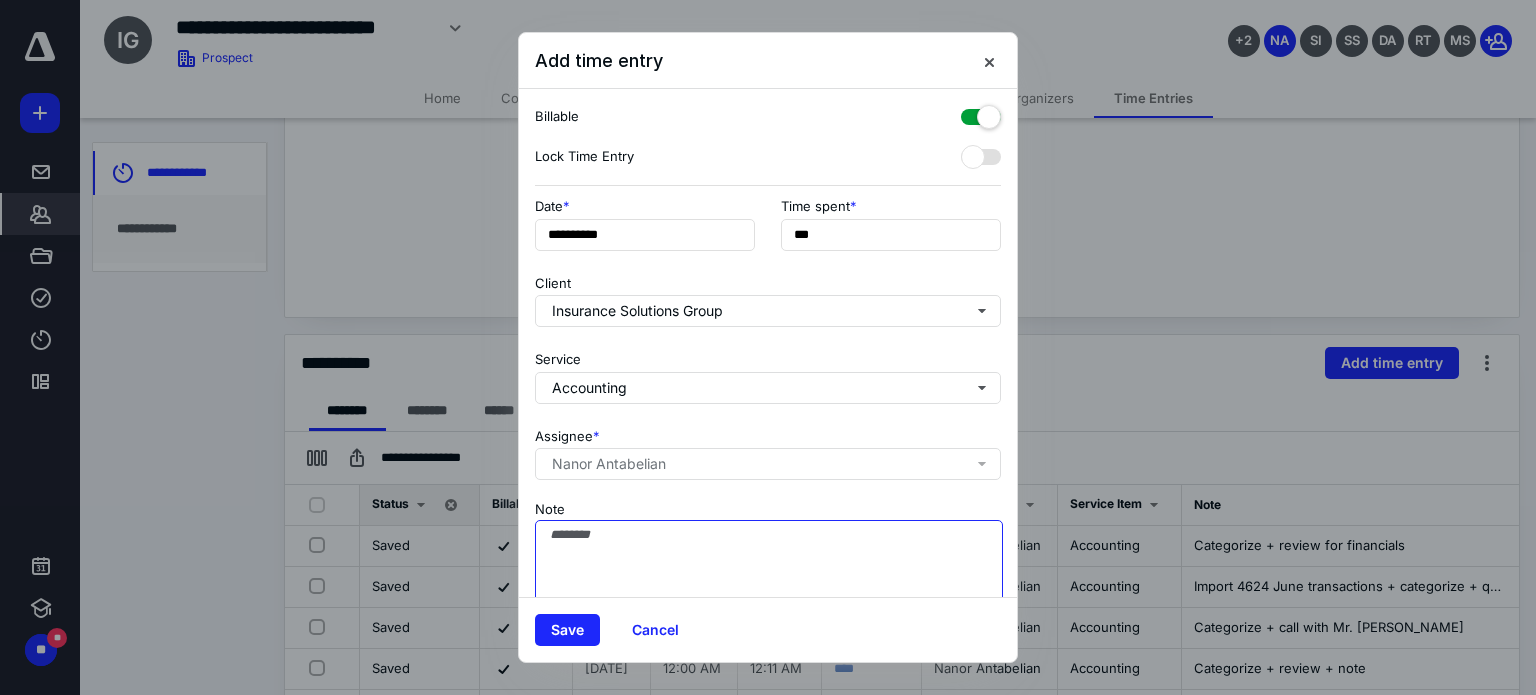 click on "Note" at bounding box center (769, 570) 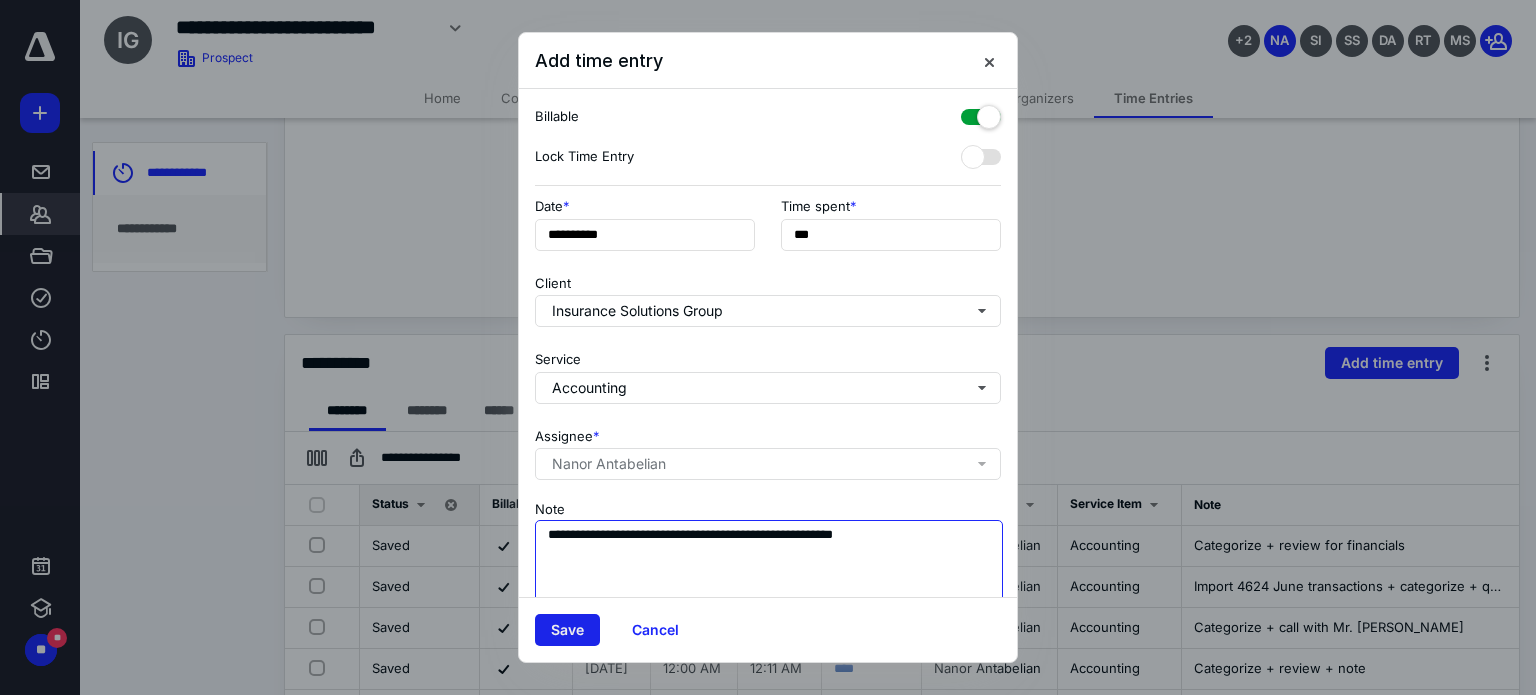 type on "**********" 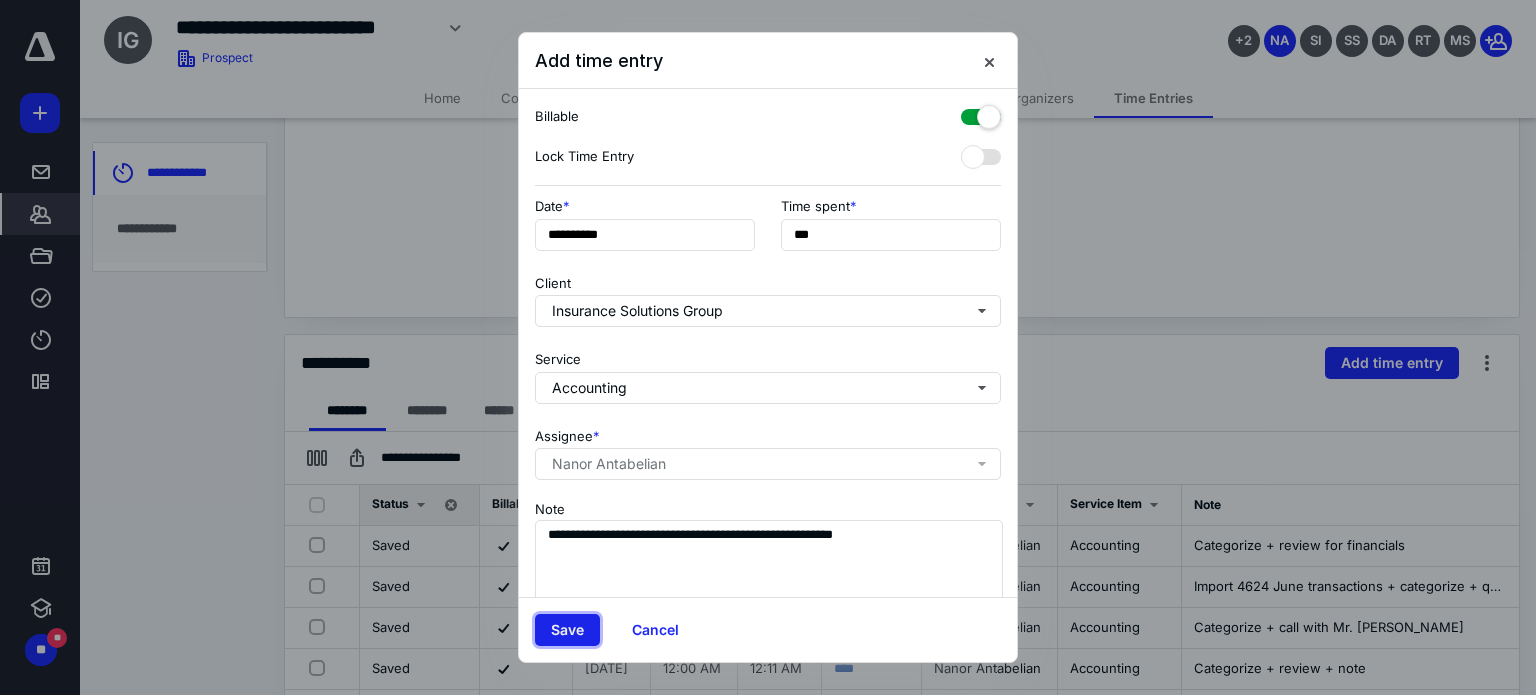 click on "Save" at bounding box center (567, 630) 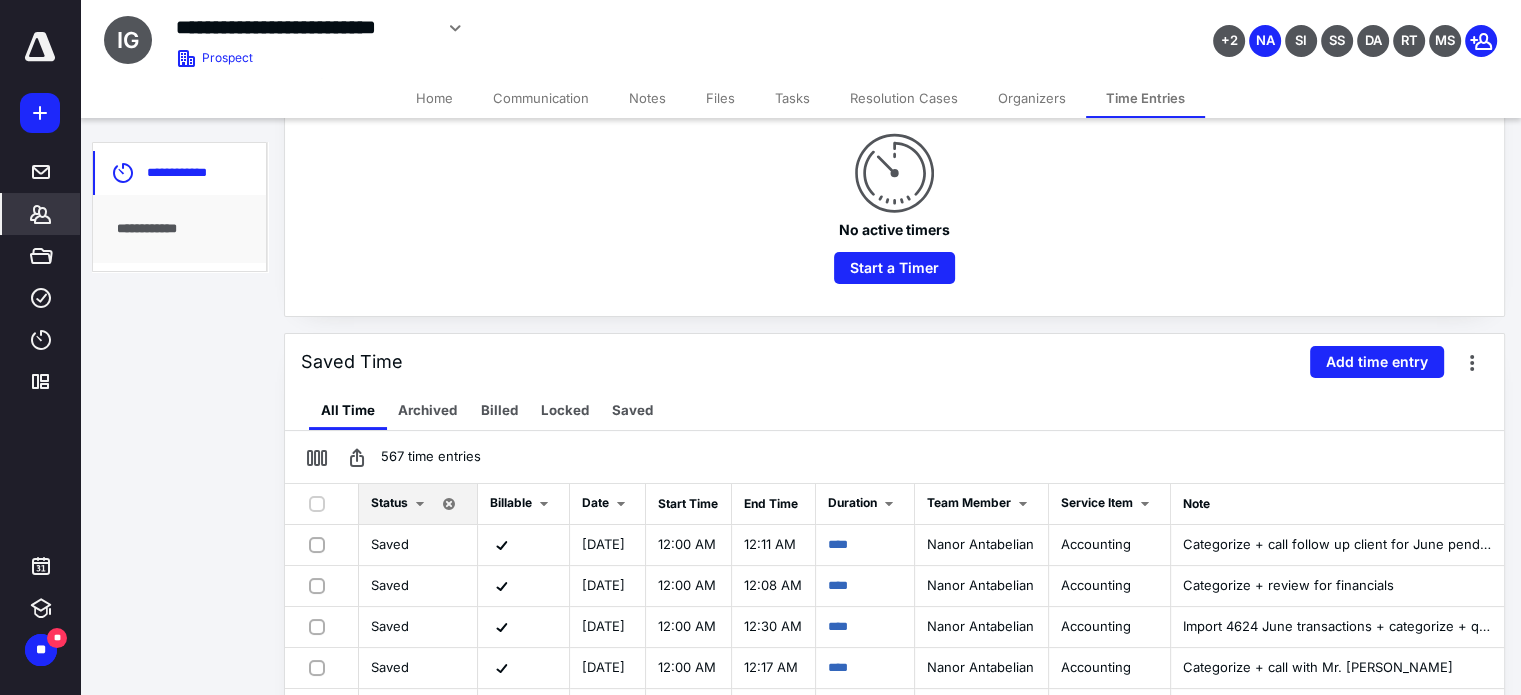click on "*******" at bounding box center [41, 214] 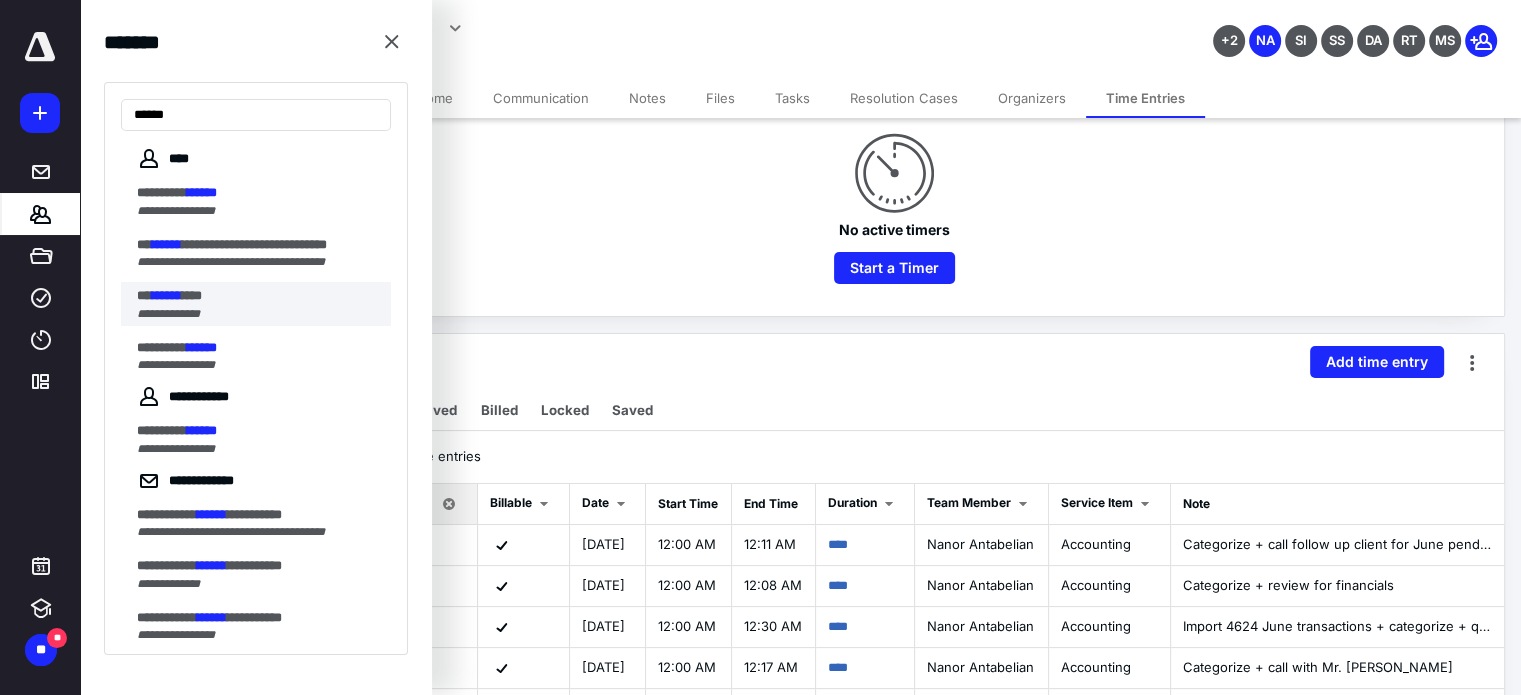 type on "******" 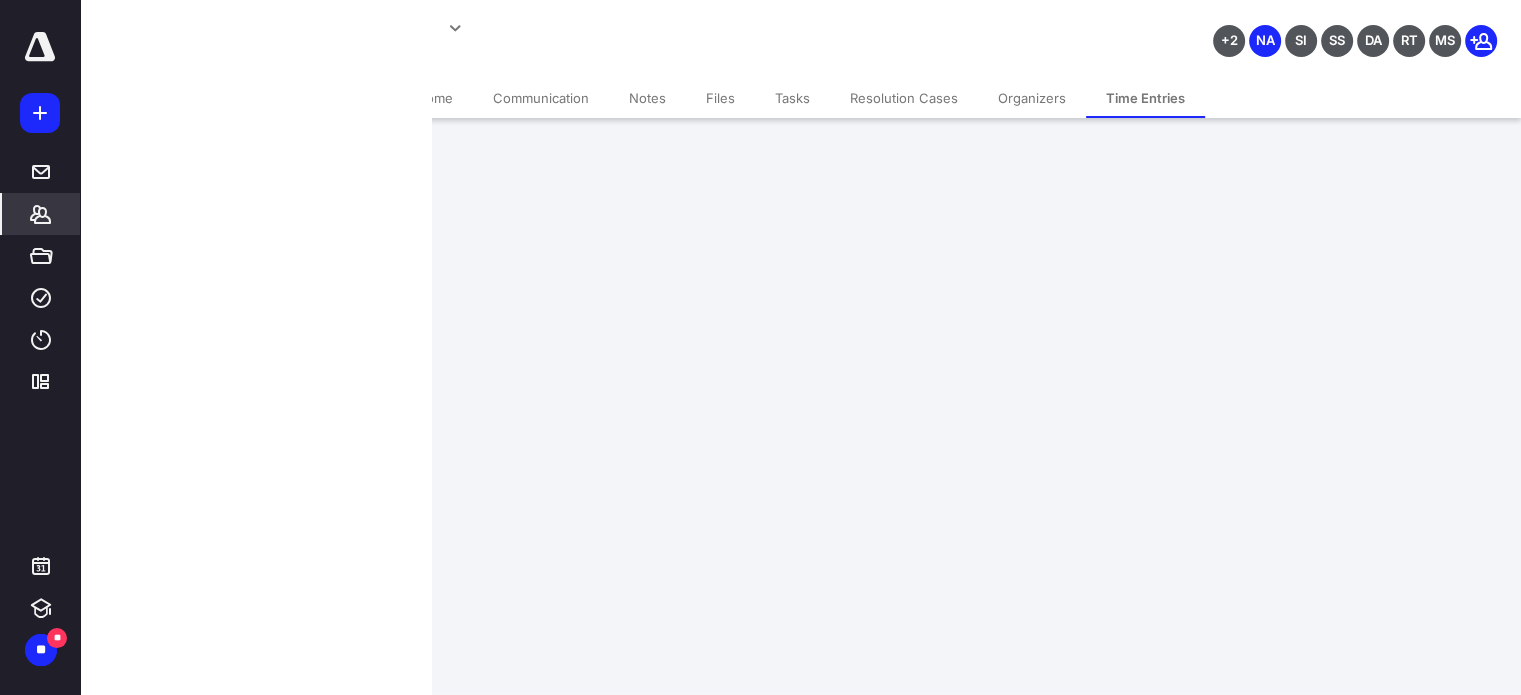 scroll, scrollTop: 0, scrollLeft: 0, axis: both 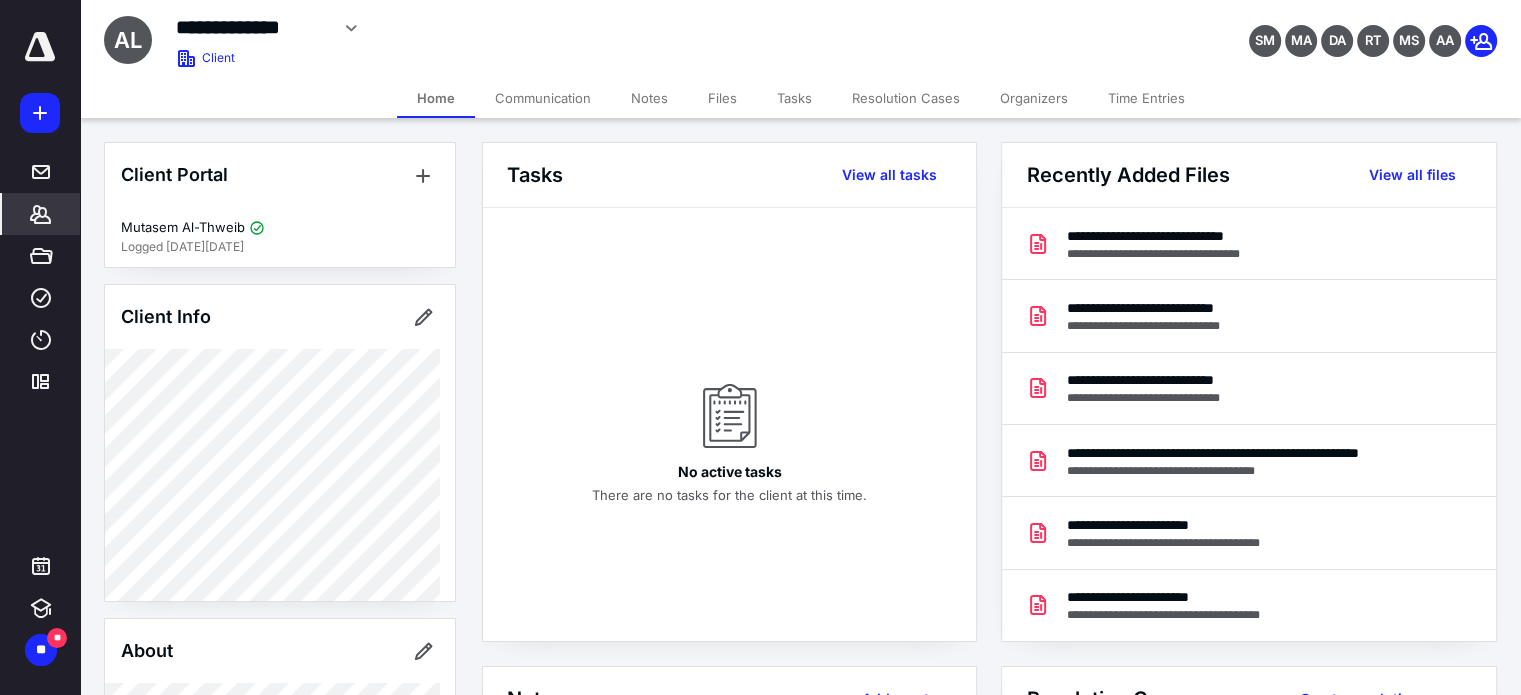 click on "Time Entries" at bounding box center [1146, 98] 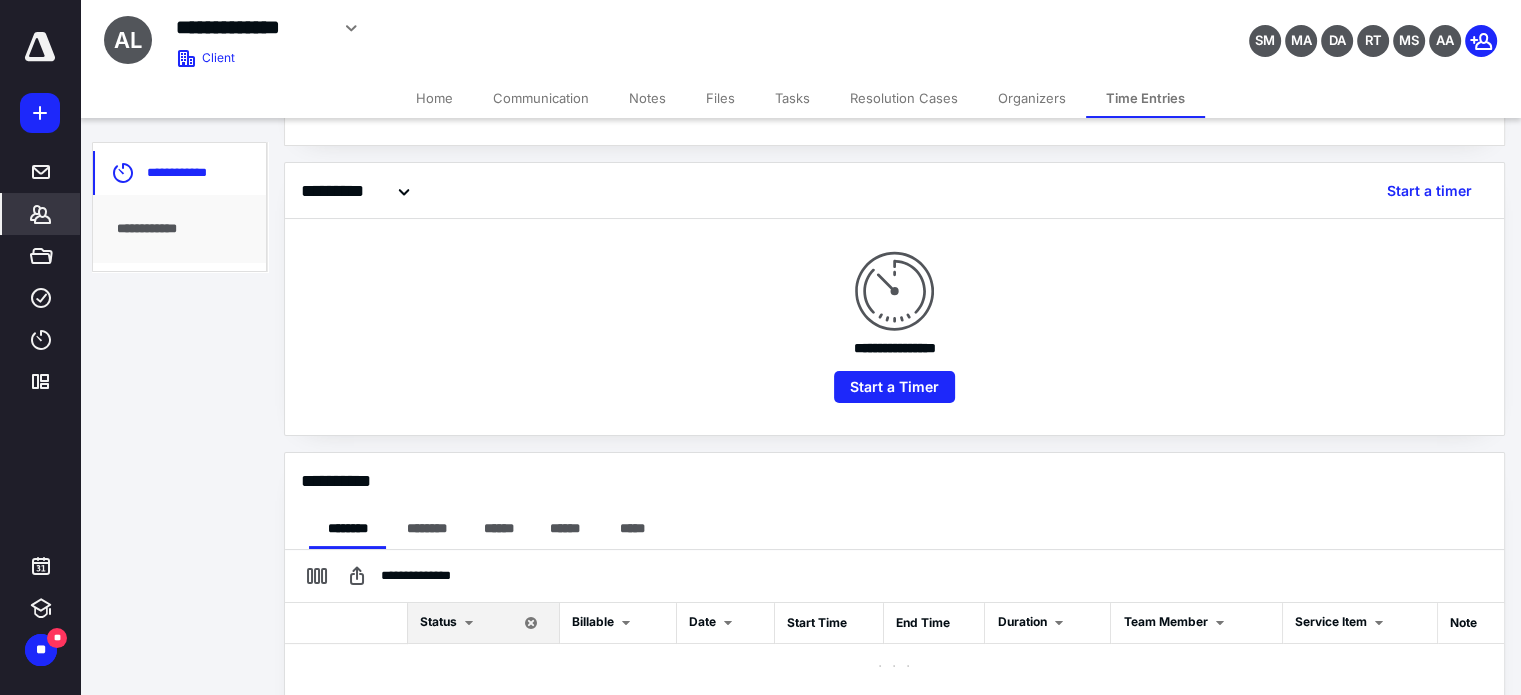scroll, scrollTop: 230, scrollLeft: 0, axis: vertical 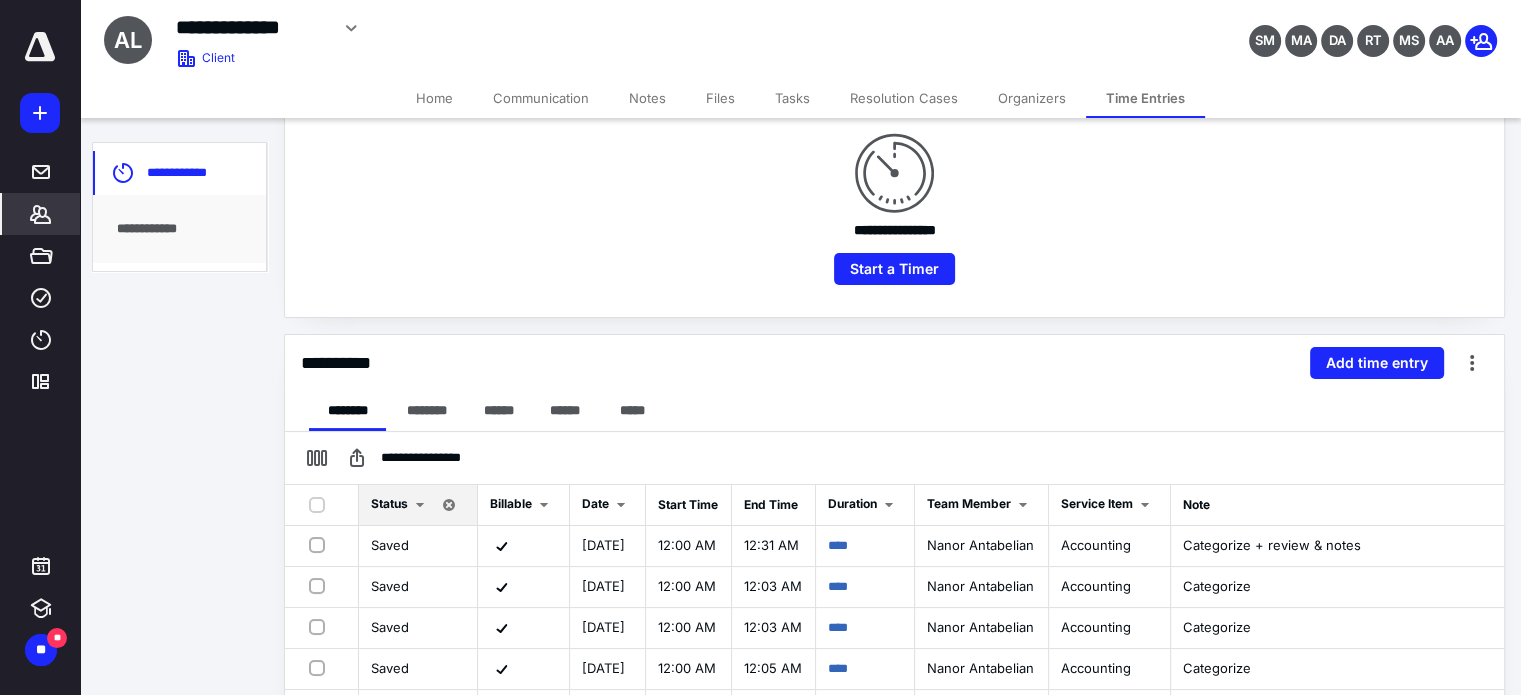click on "**********" at bounding box center [894, 400] 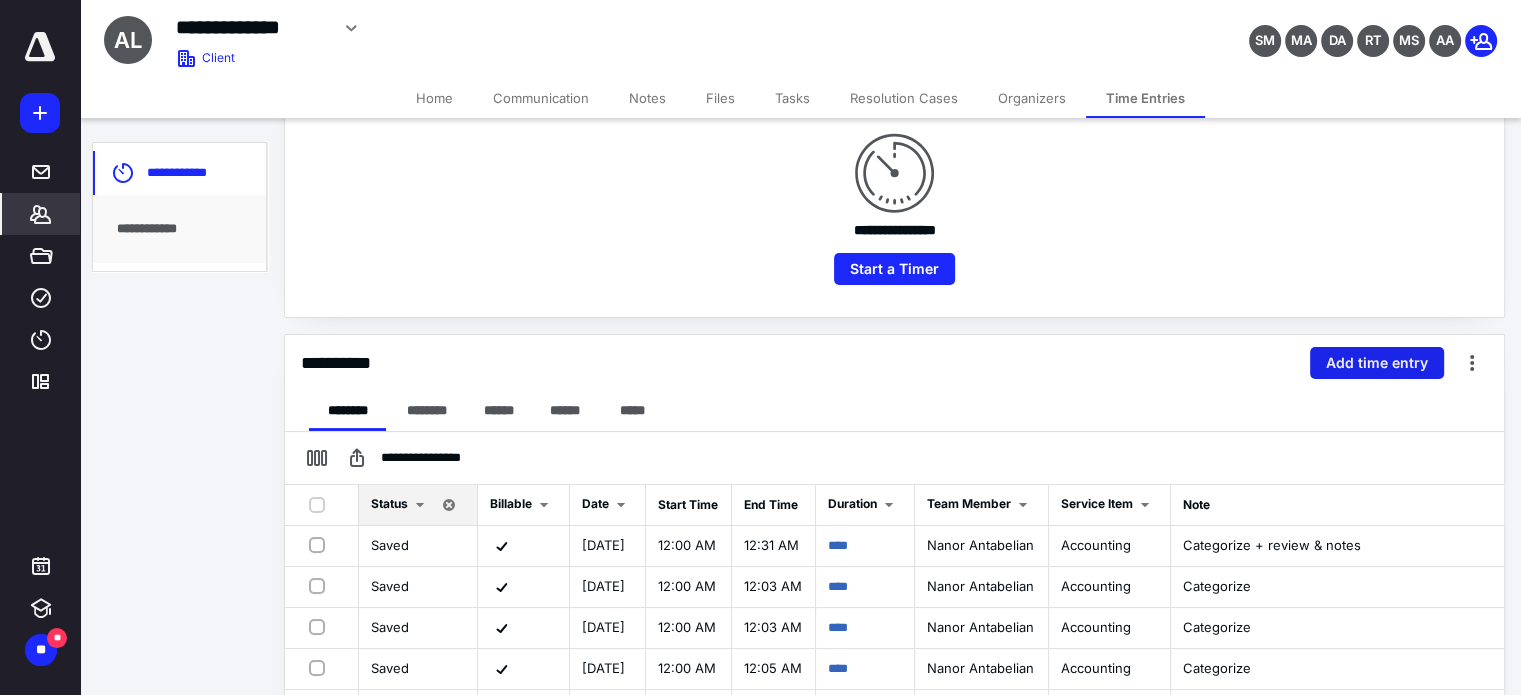click on "Add time entry" at bounding box center (1377, 363) 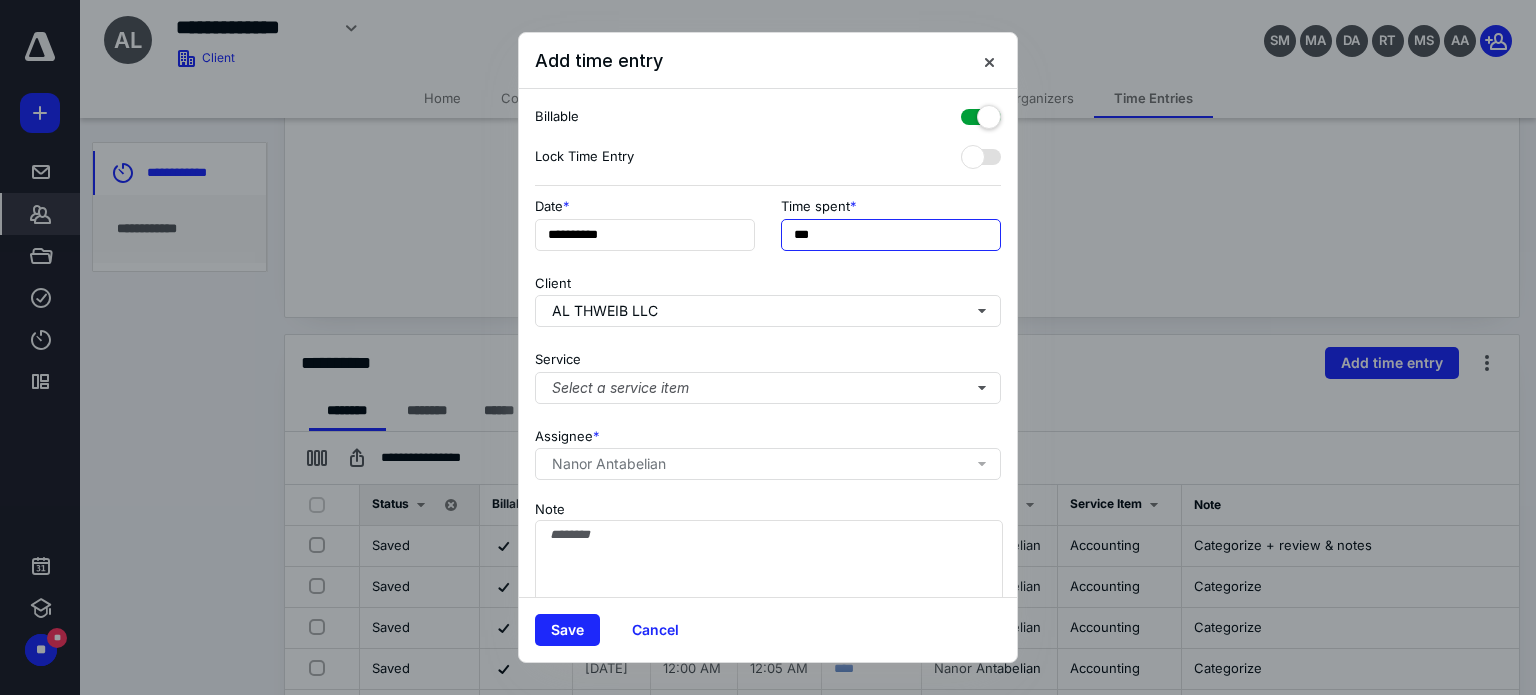 click on "***" at bounding box center [891, 235] 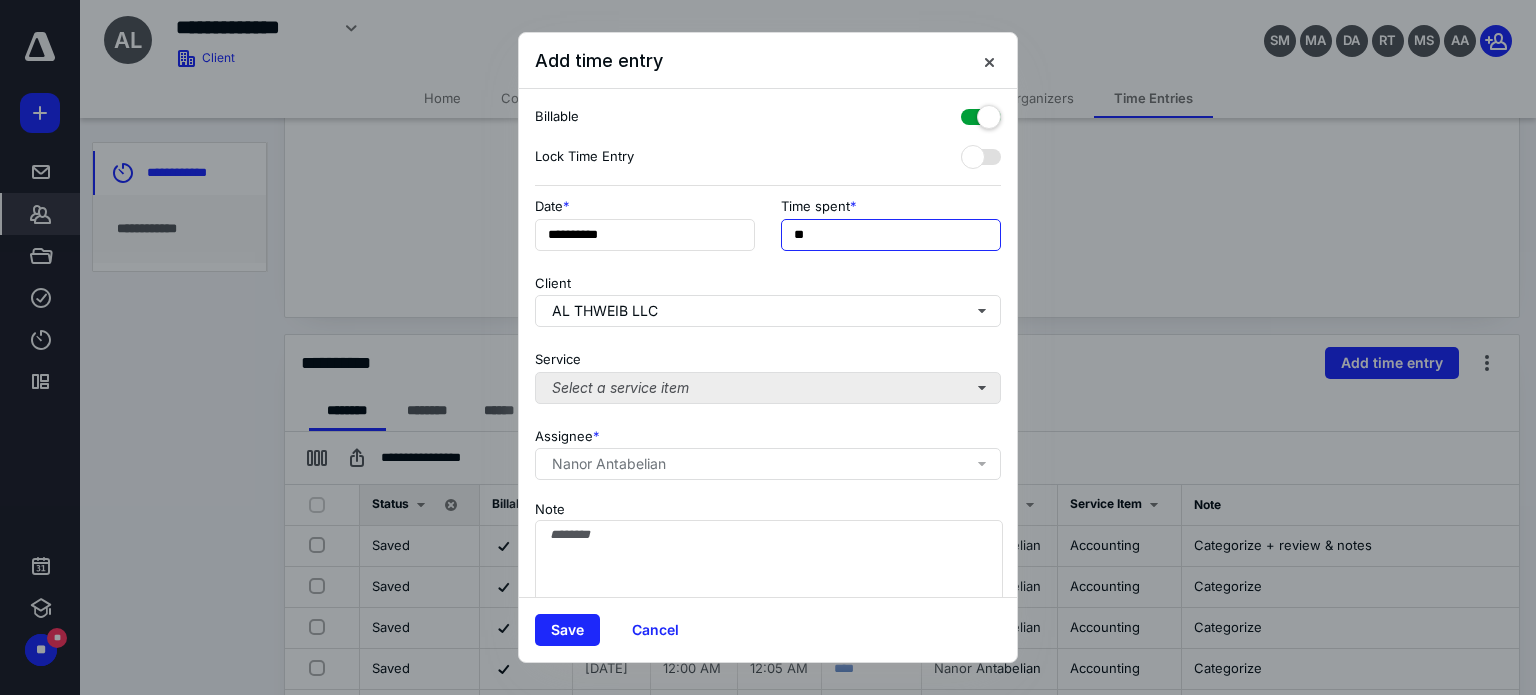 type on "**" 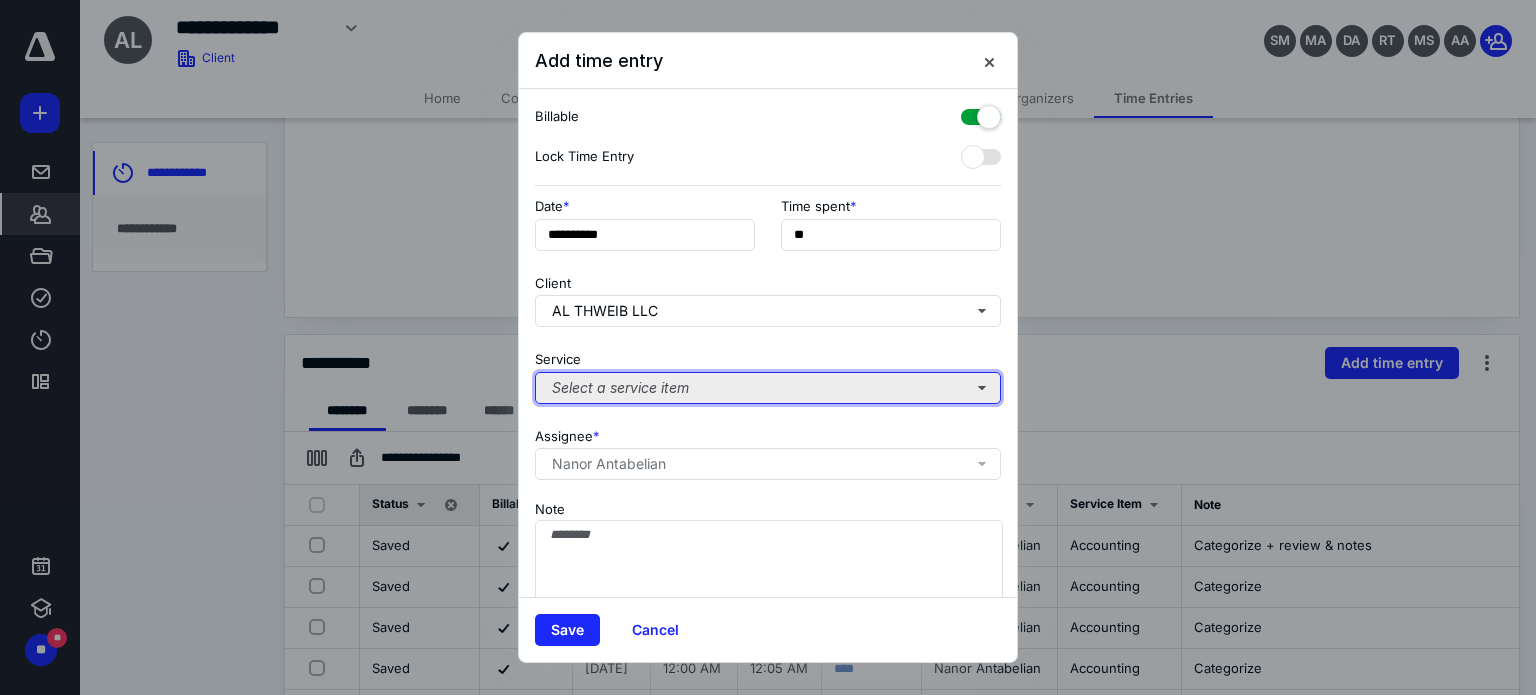 click on "Select a service item" at bounding box center [768, 388] 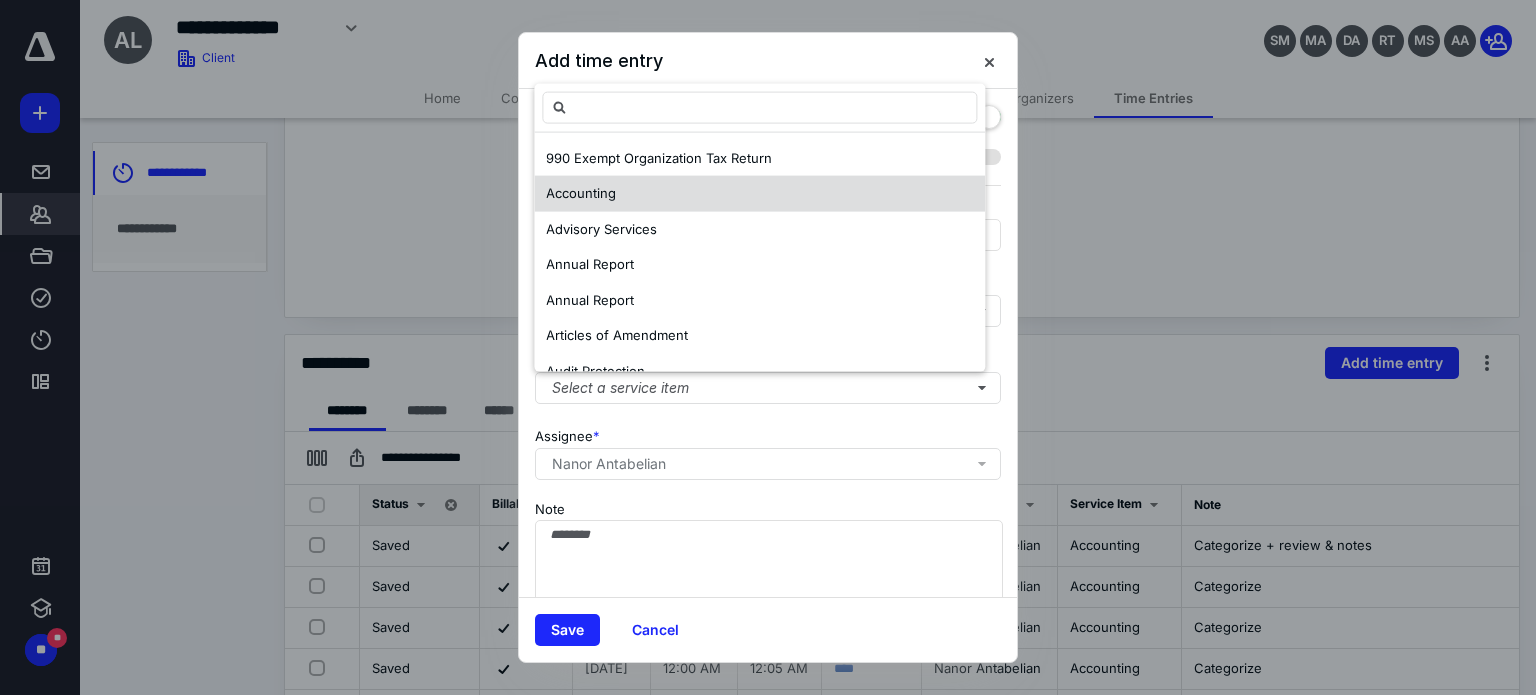 click on "Accounting" at bounding box center [759, 194] 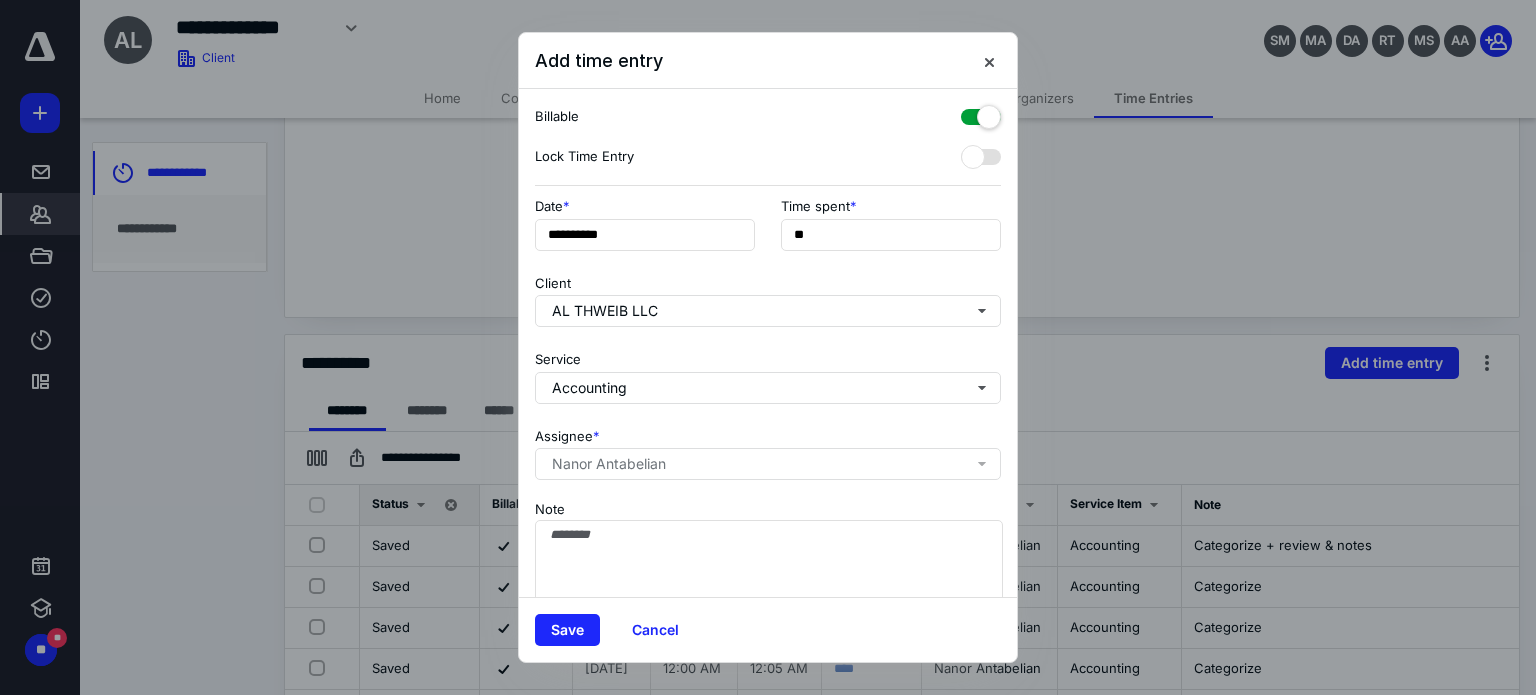 click on "Note" at bounding box center [768, 558] 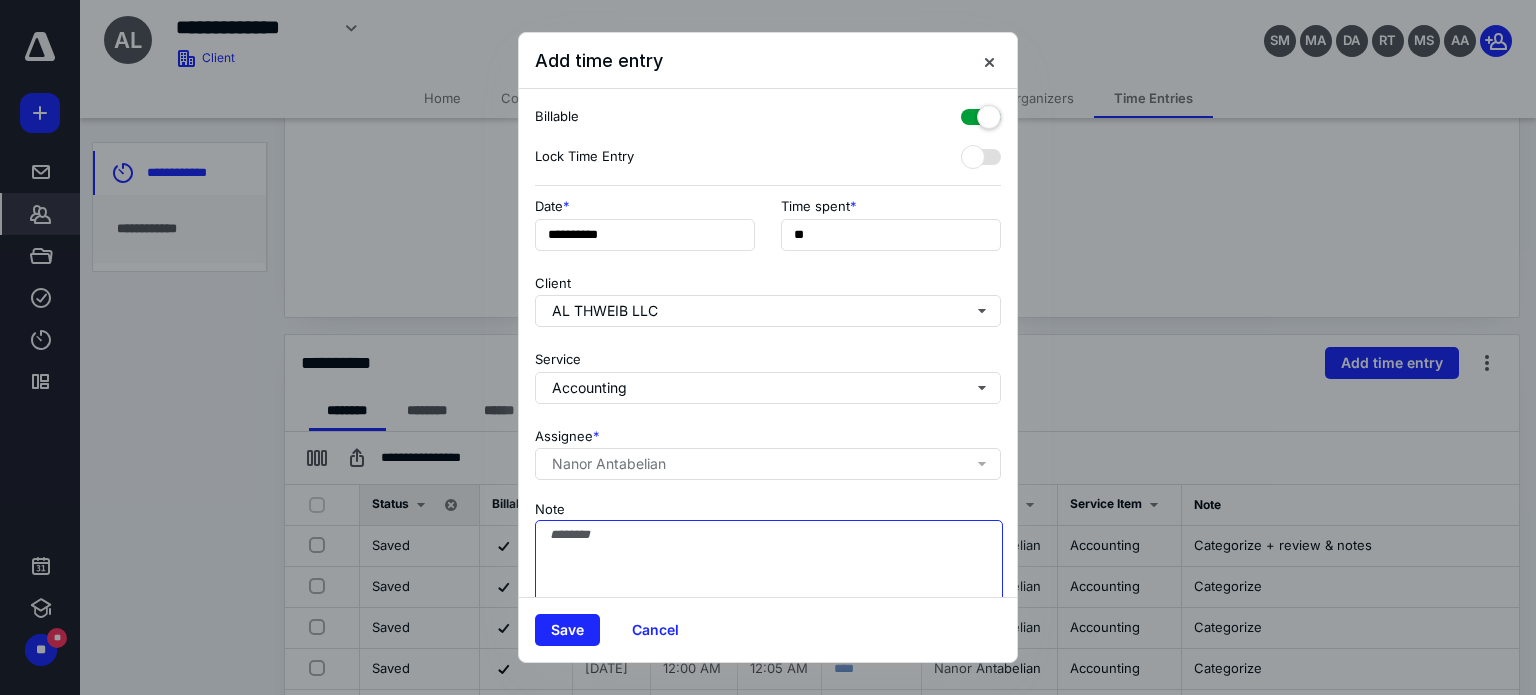 click on "Note" at bounding box center [769, 570] 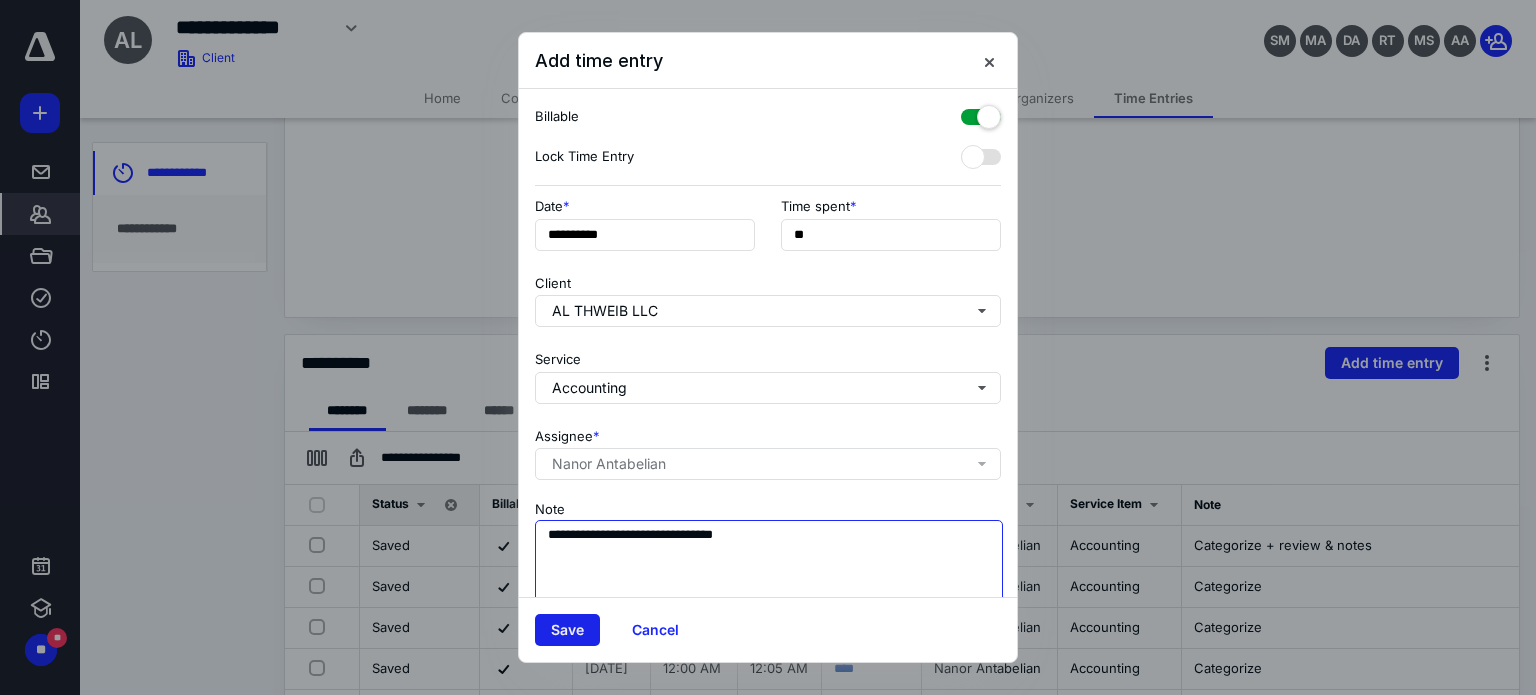 type on "**********" 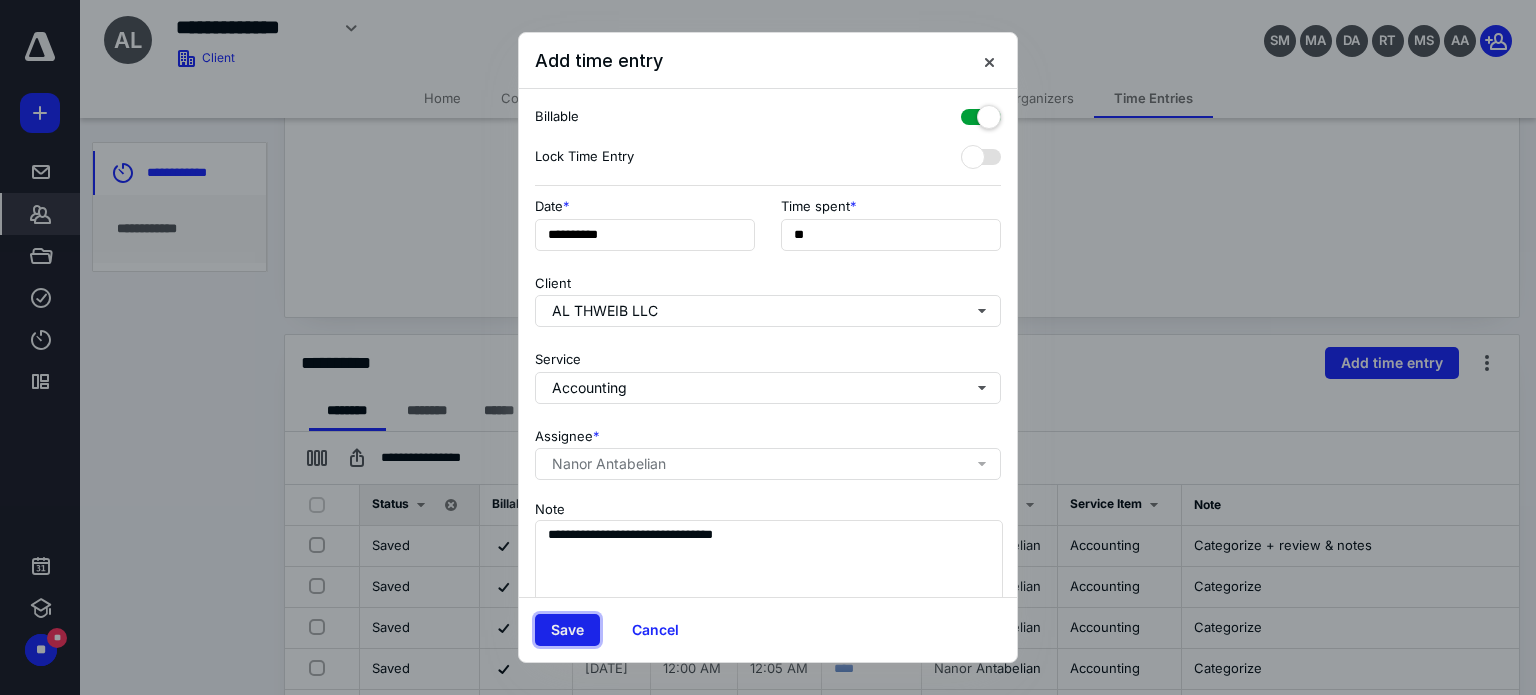 click on "Save" at bounding box center [567, 630] 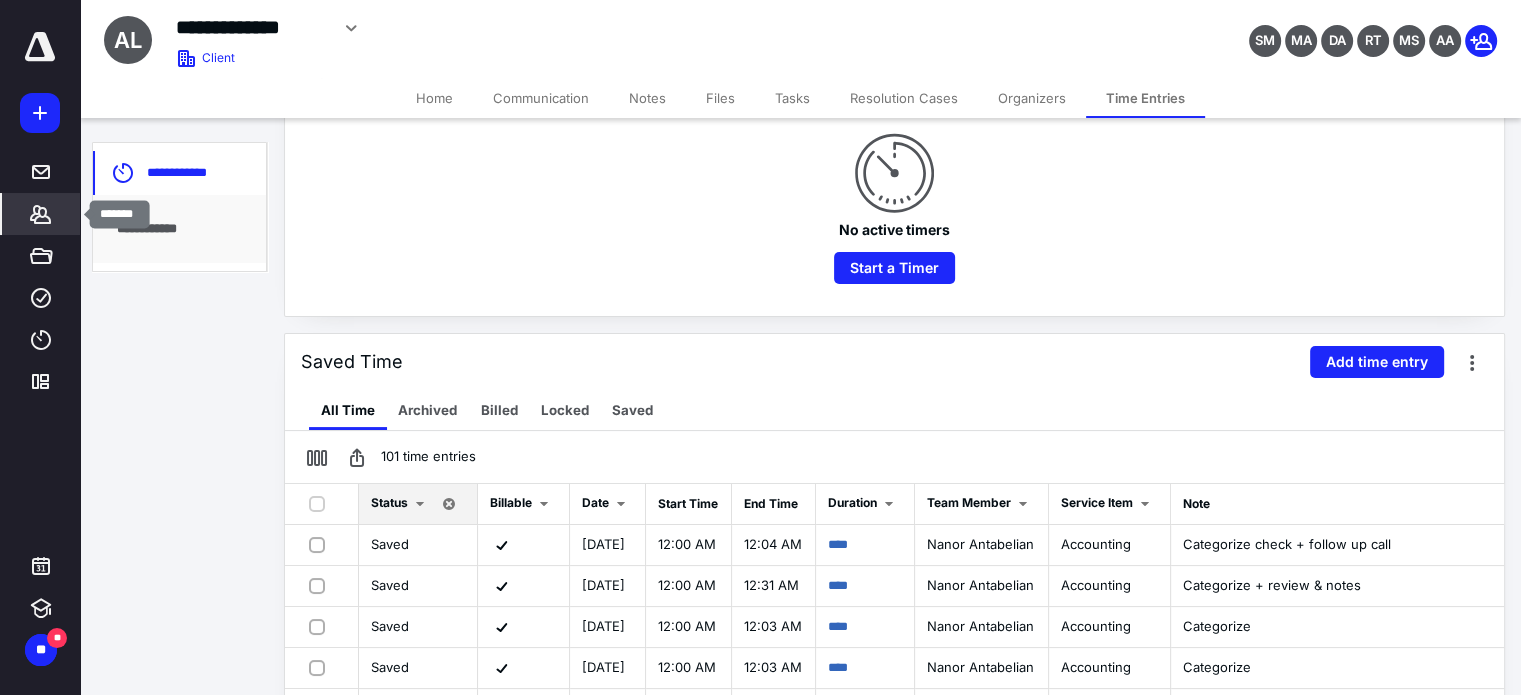 click 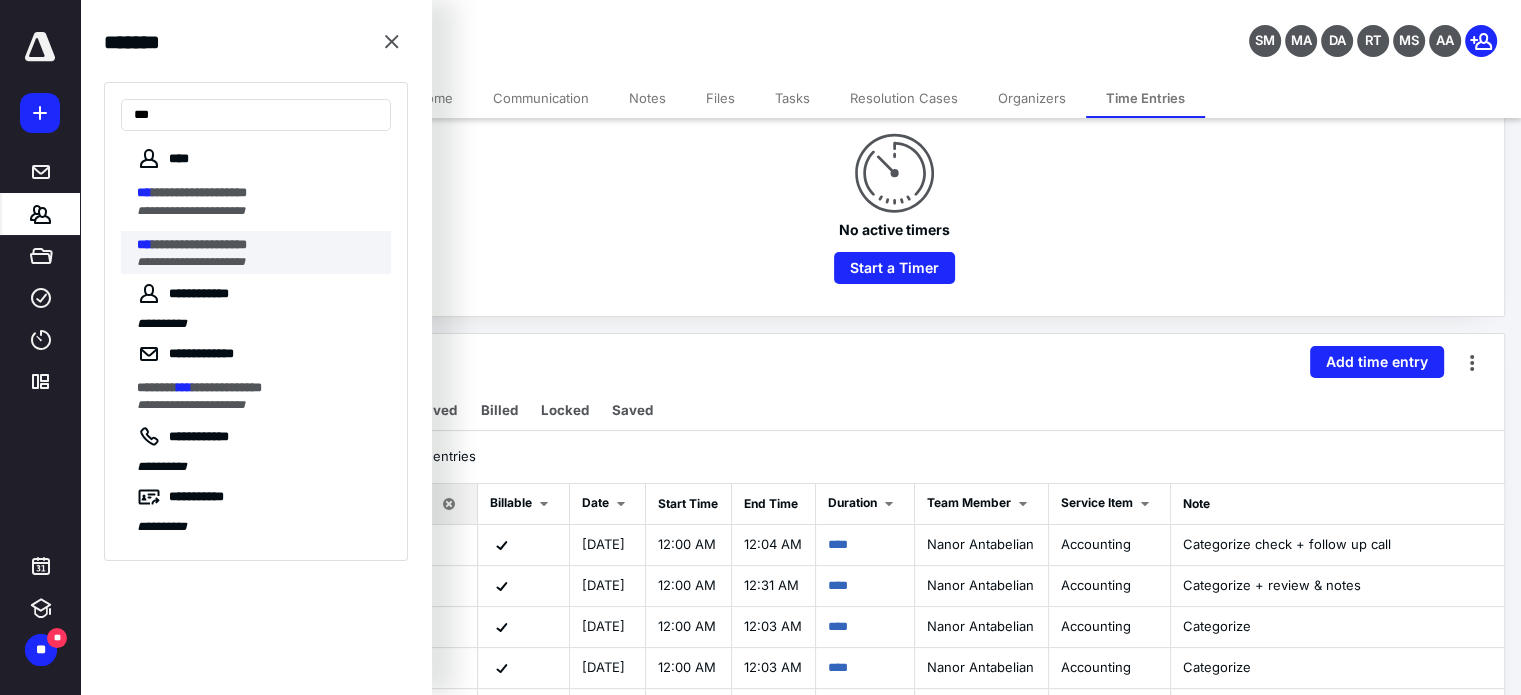 type on "***" 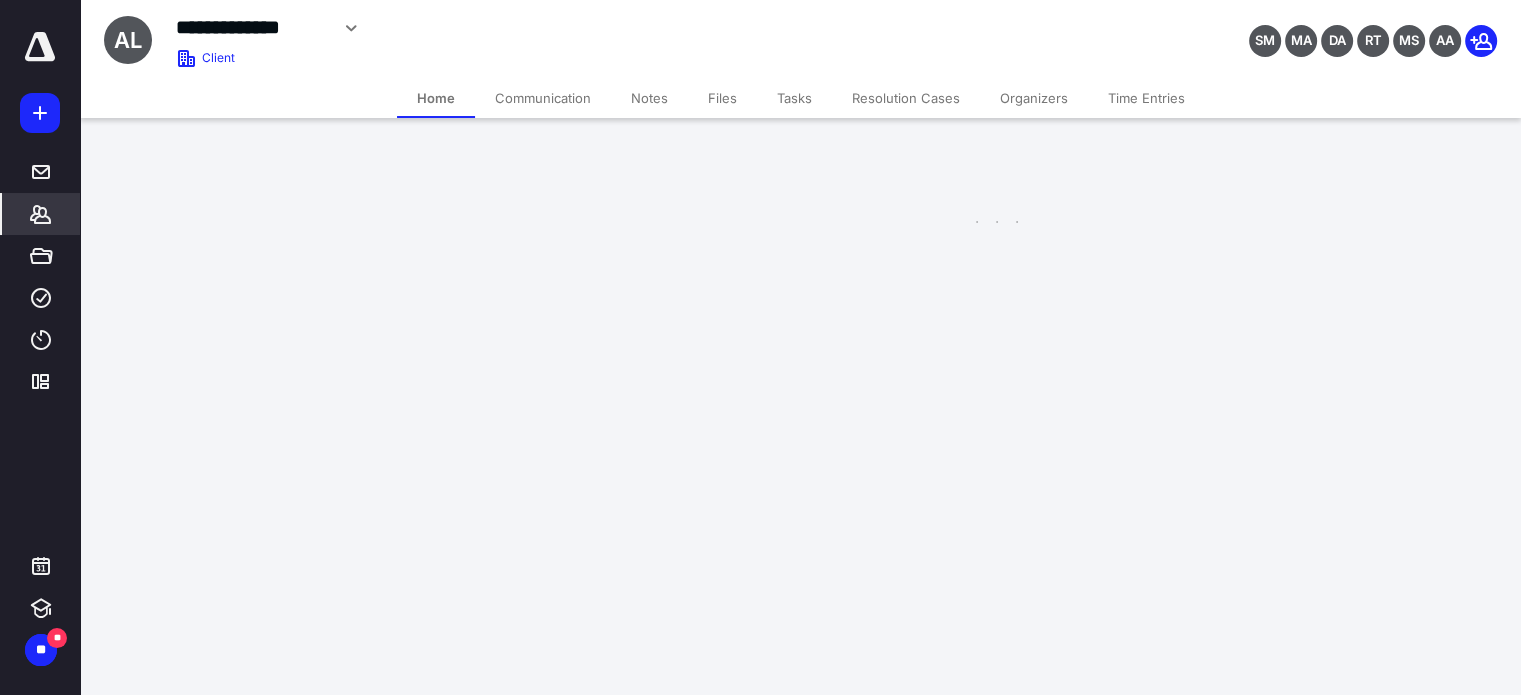 scroll, scrollTop: 0, scrollLeft: 0, axis: both 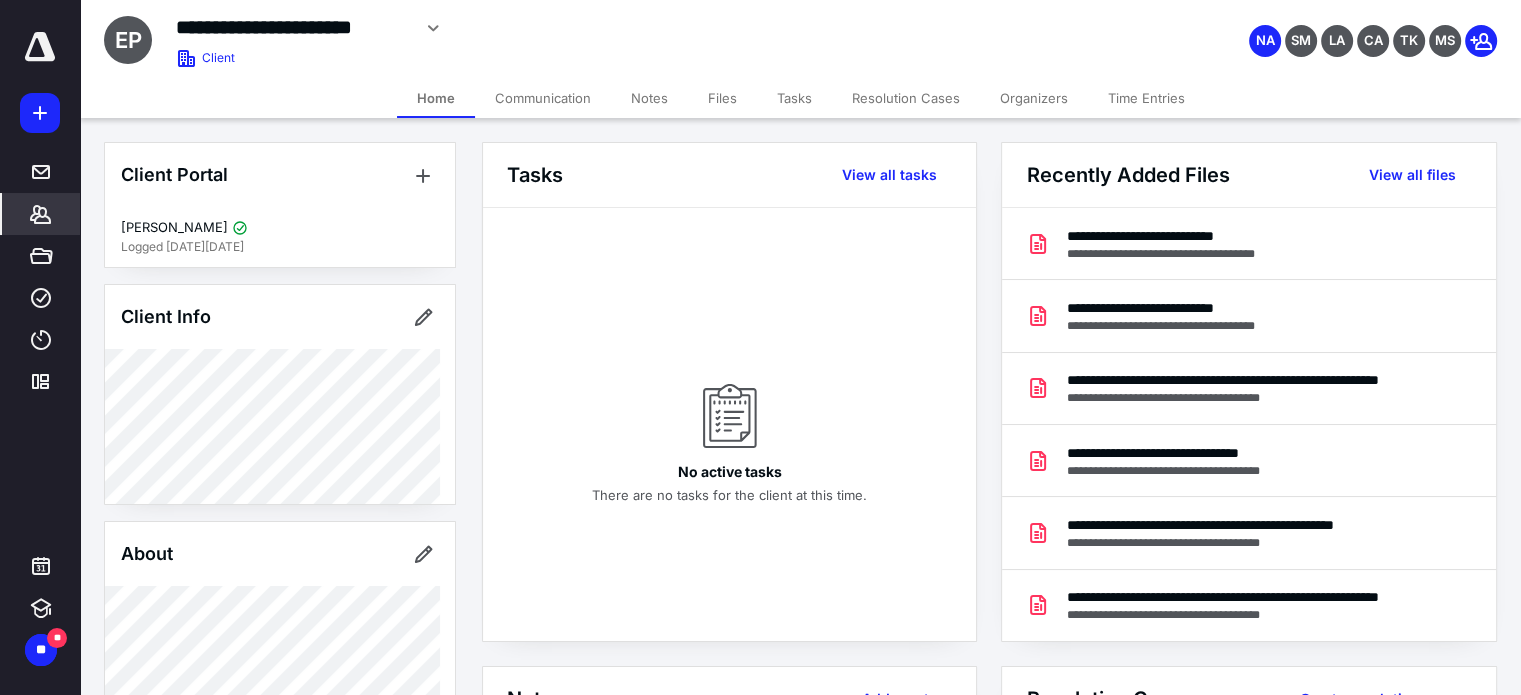 click on "**********" at bounding box center (800, 39) 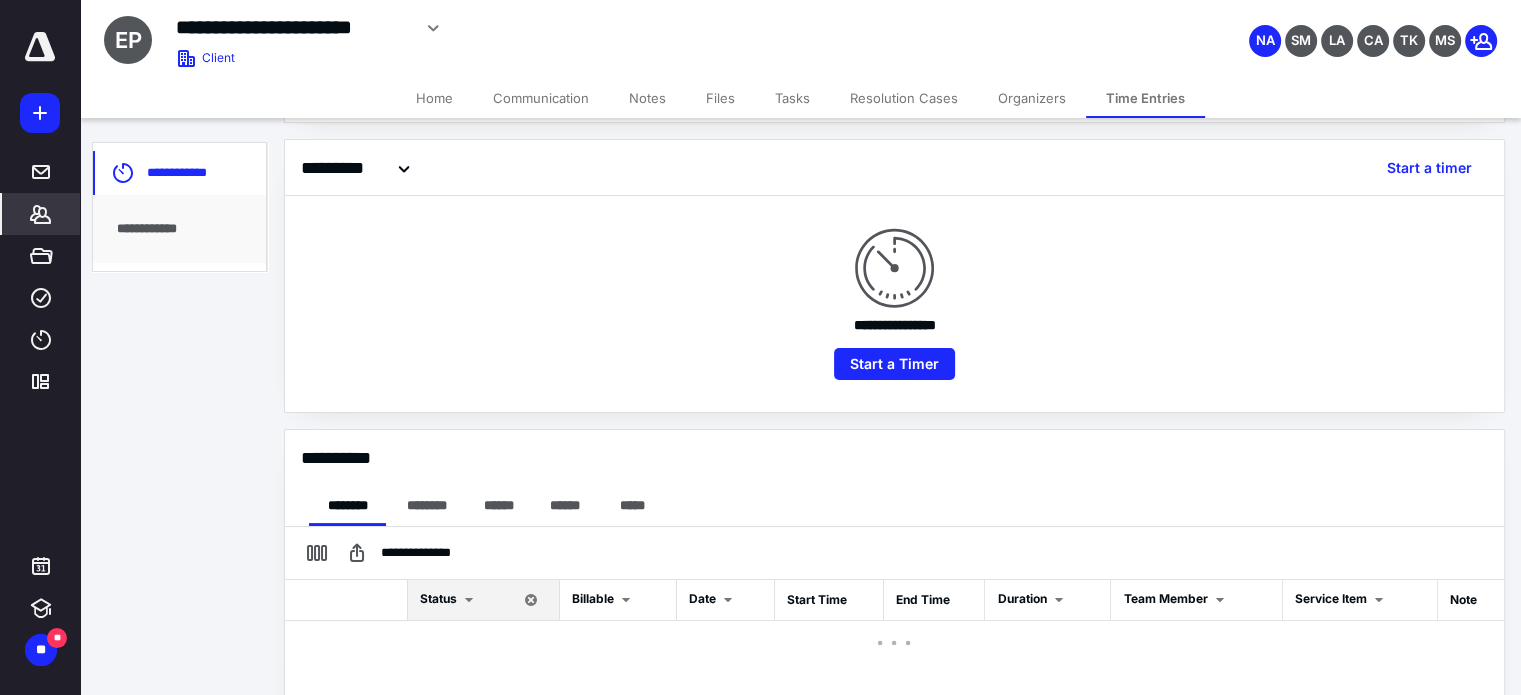 scroll, scrollTop: 300, scrollLeft: 0, axis: vertical 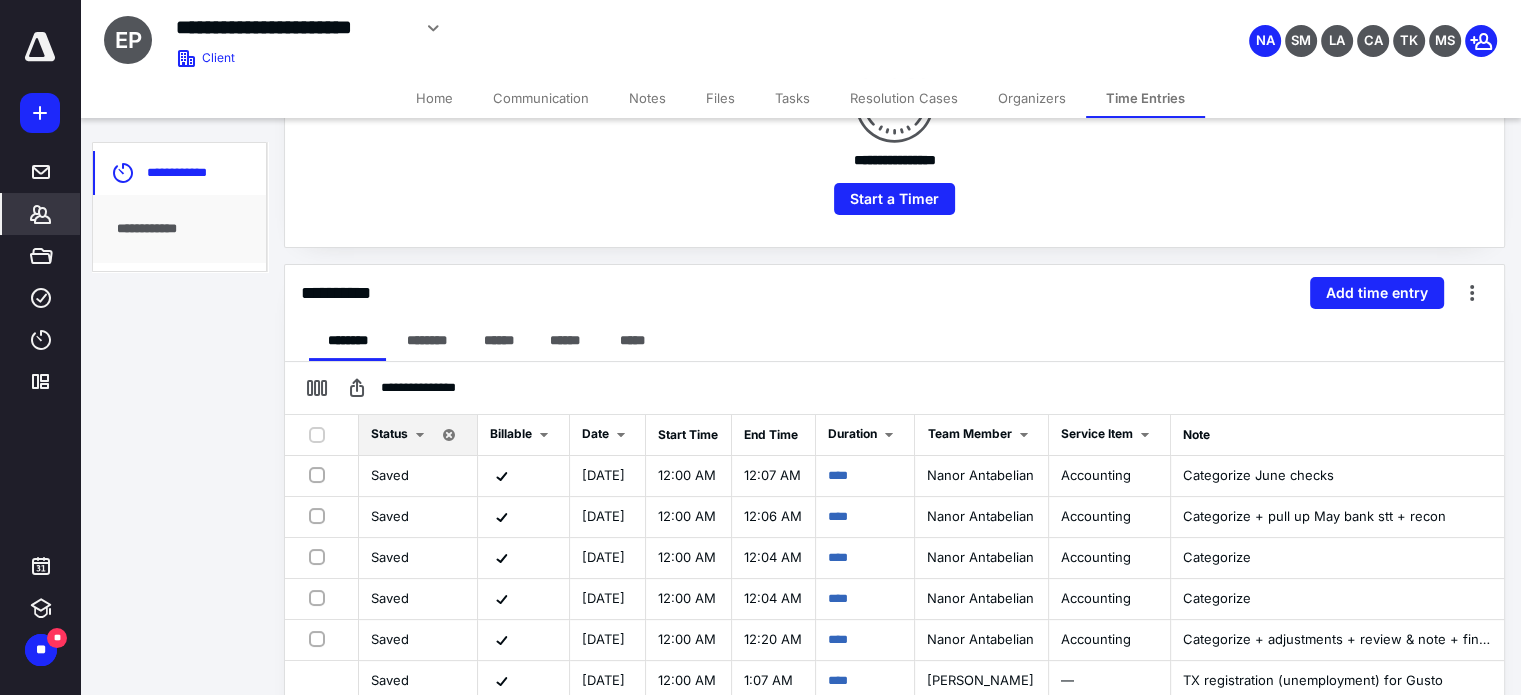 click on "******** ******** ****** ****** *****" at bounding box center (894, 341) 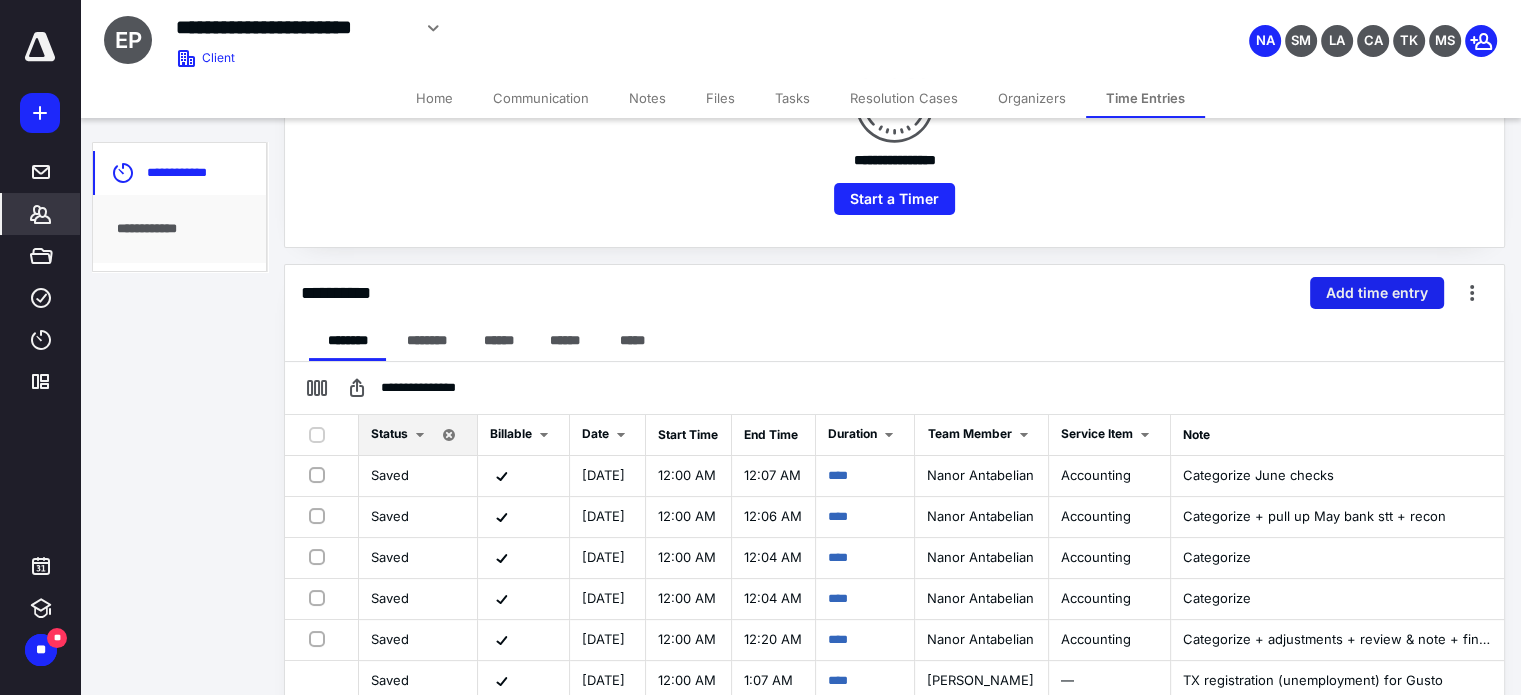 click on "Add time entry" at bounding box center [1377, 293] 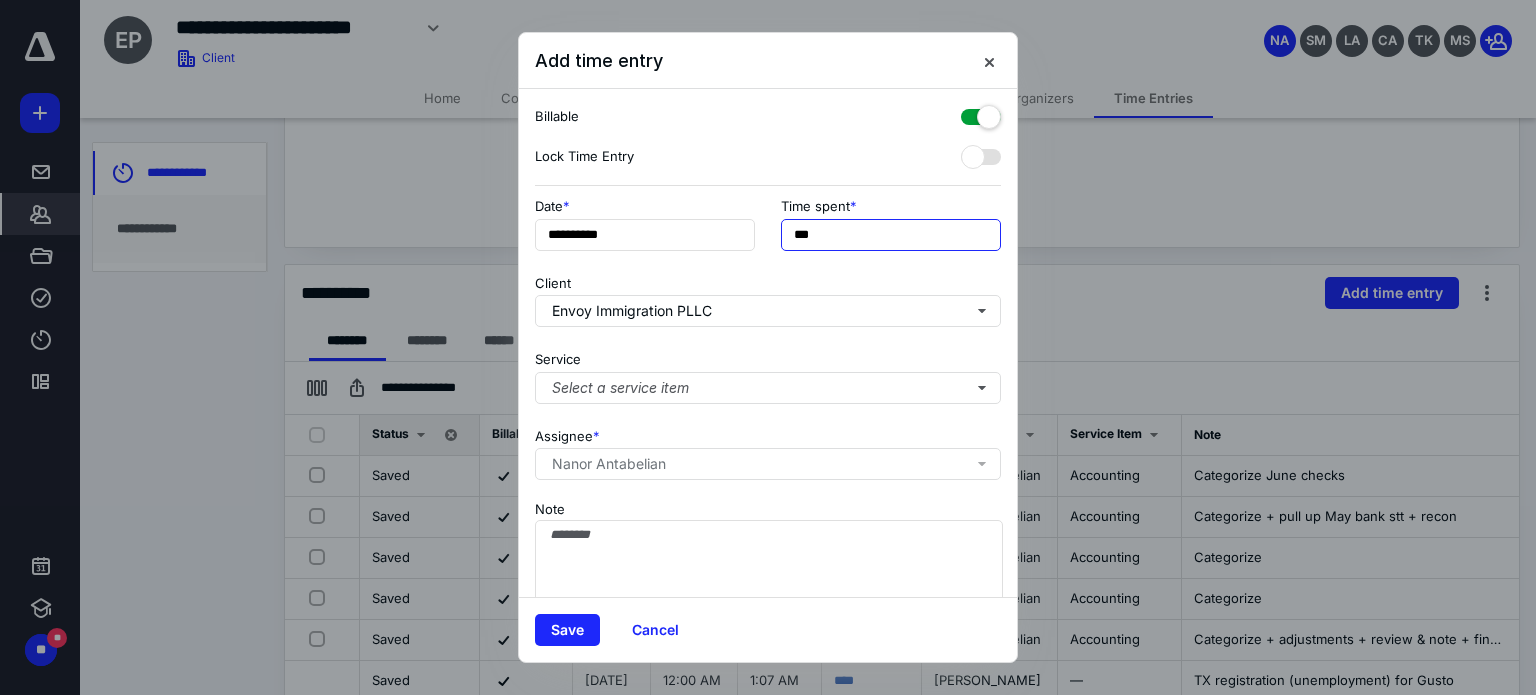 click on "***" at bounding box center (891, 235) 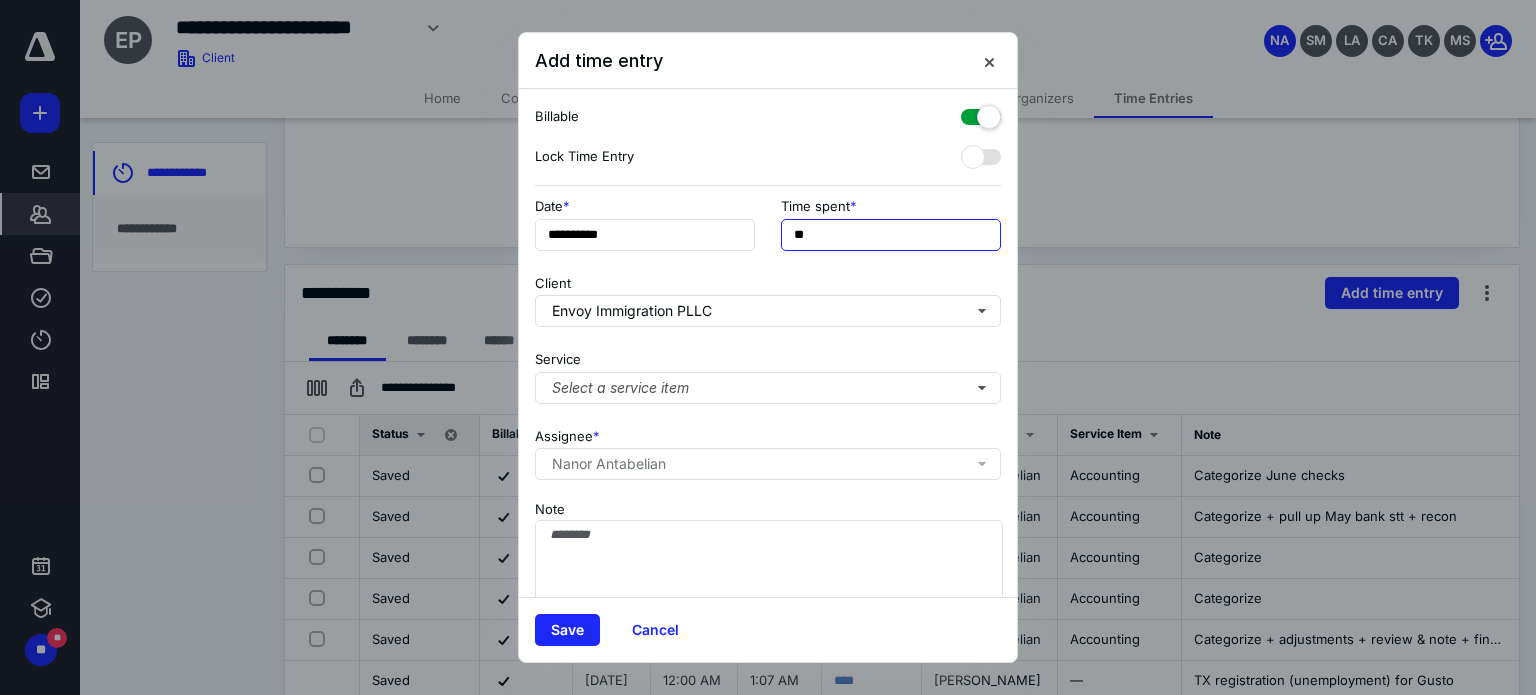 type on "**" 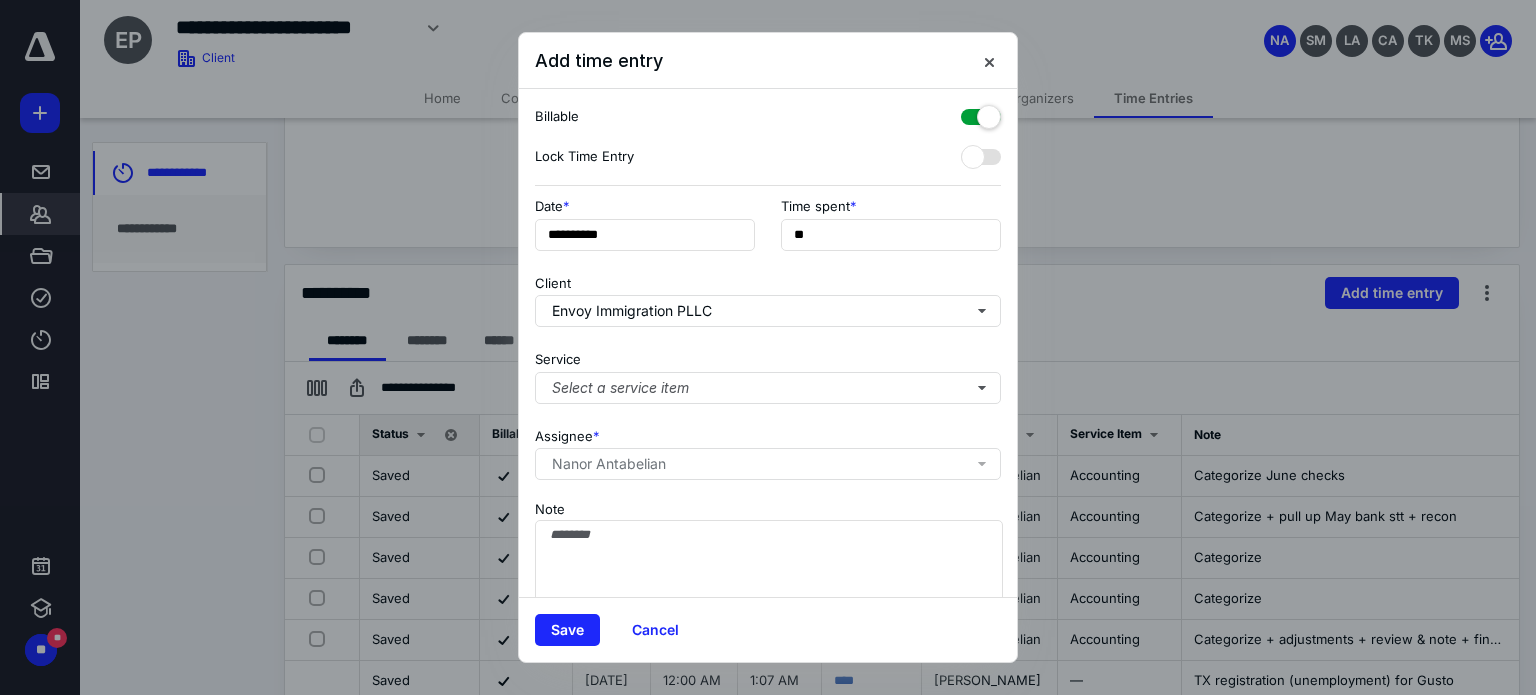 click on "Assignee * [PERSON_NAME]" at bounding box center (768, 450) 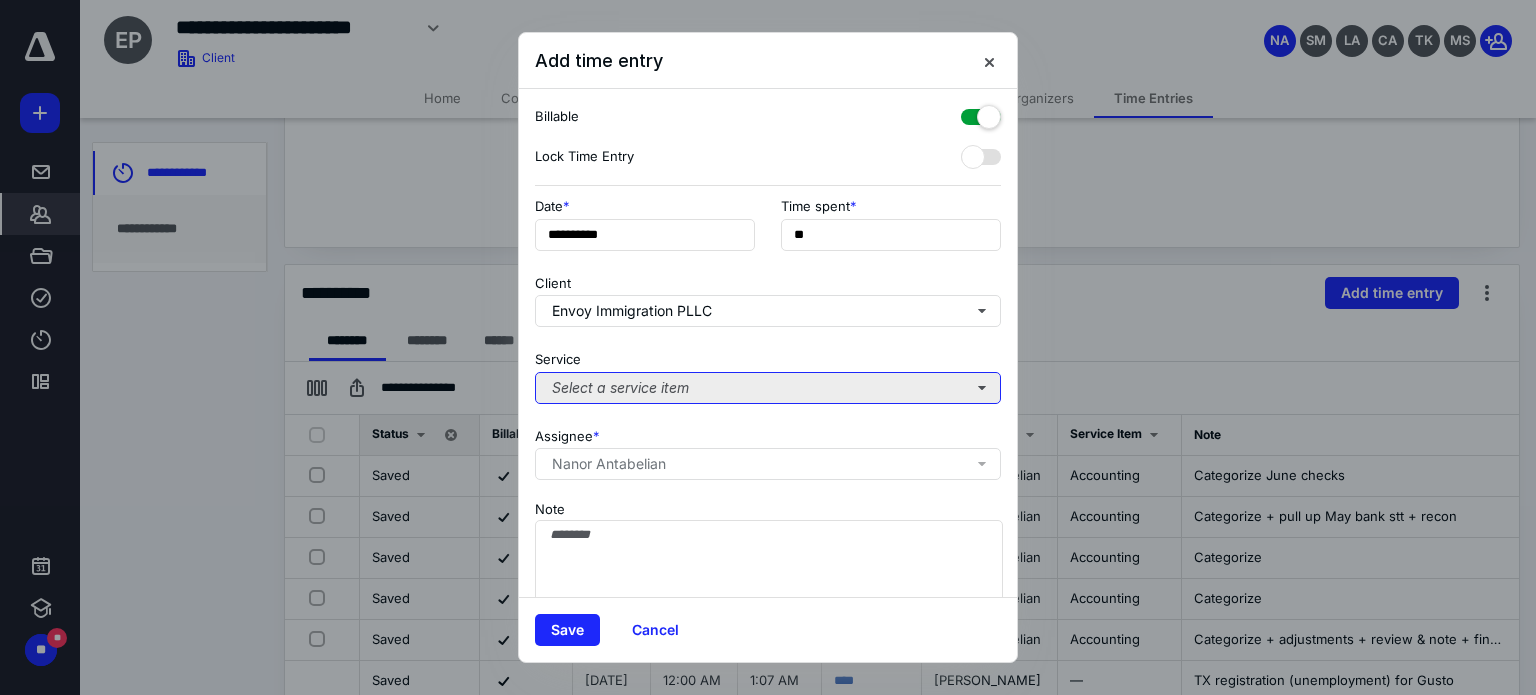 click on "Select a service item" at bounding box center [768, 388] 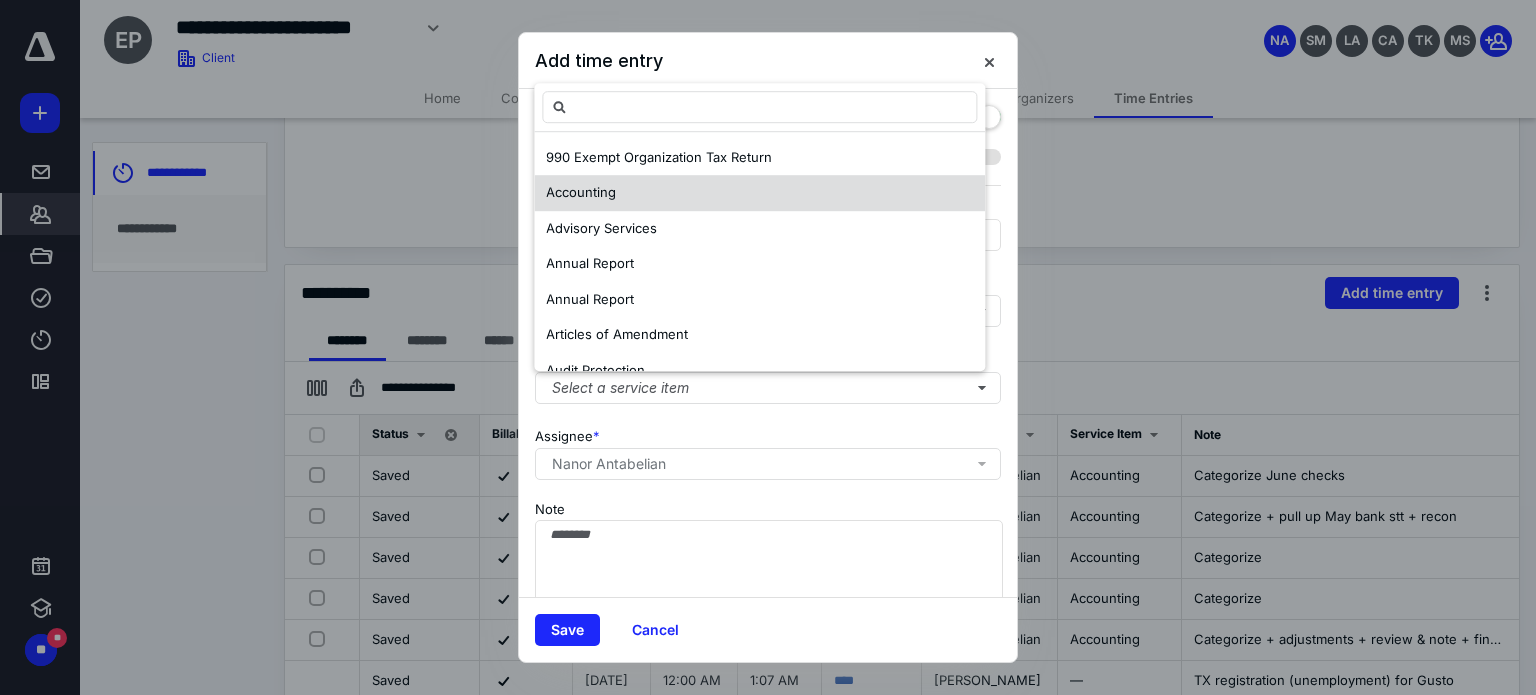 click on "Accounting" at bounding box center [581, 194] 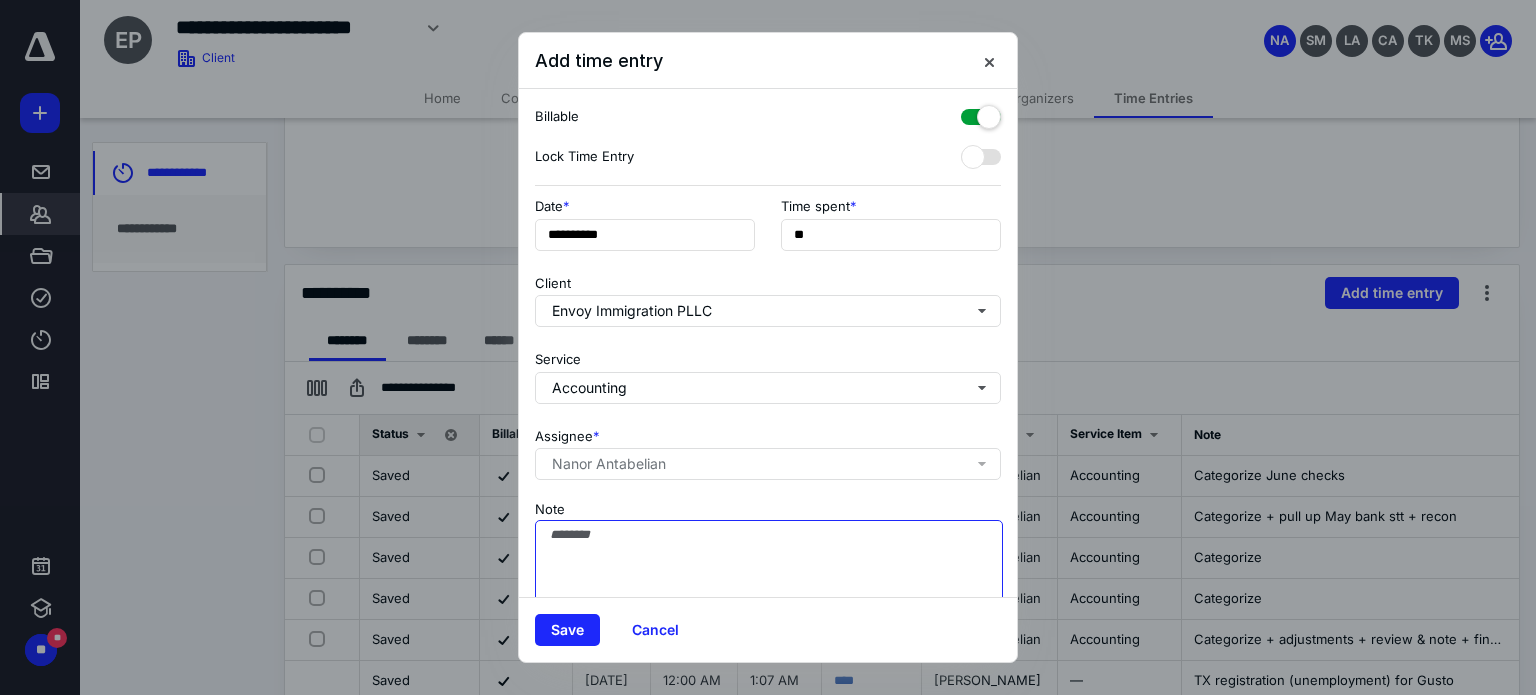 click on "Note" at bounding box center [769, 570] 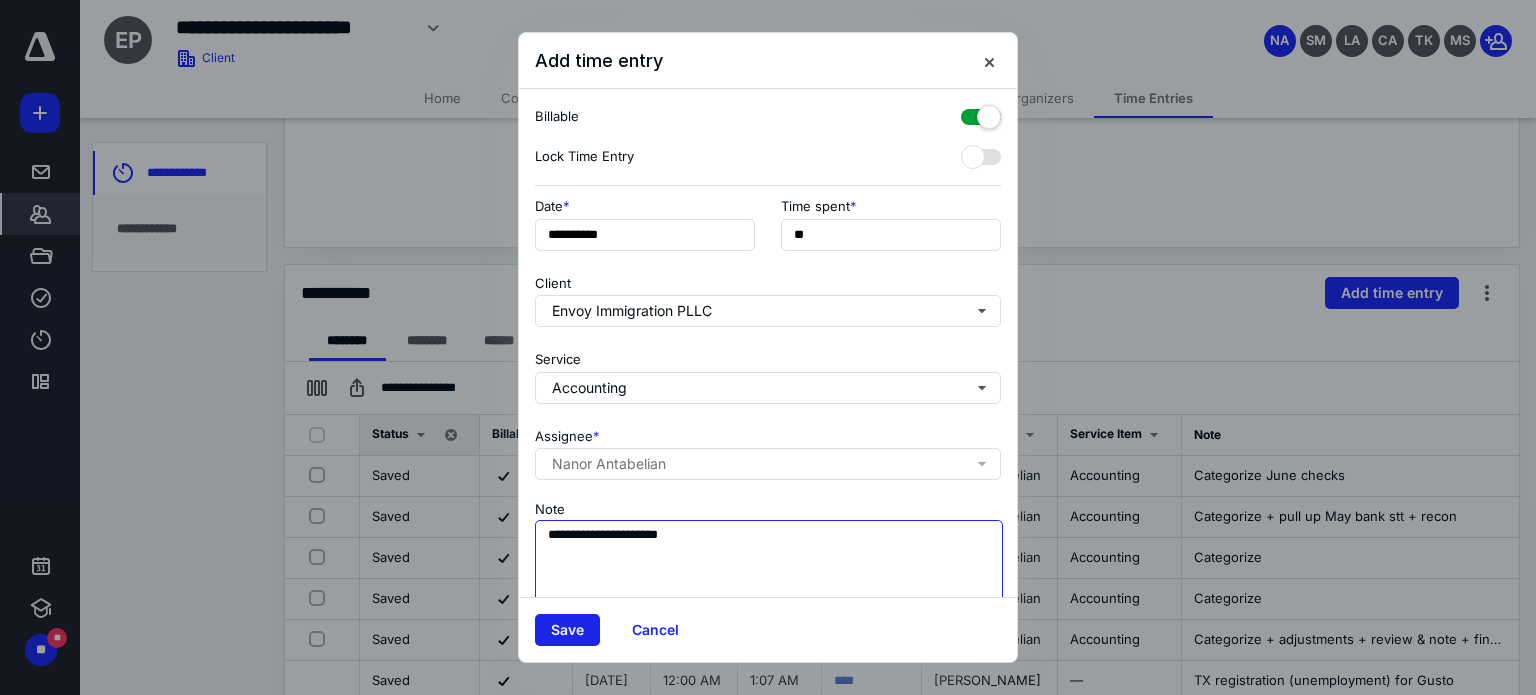 type on "**********" 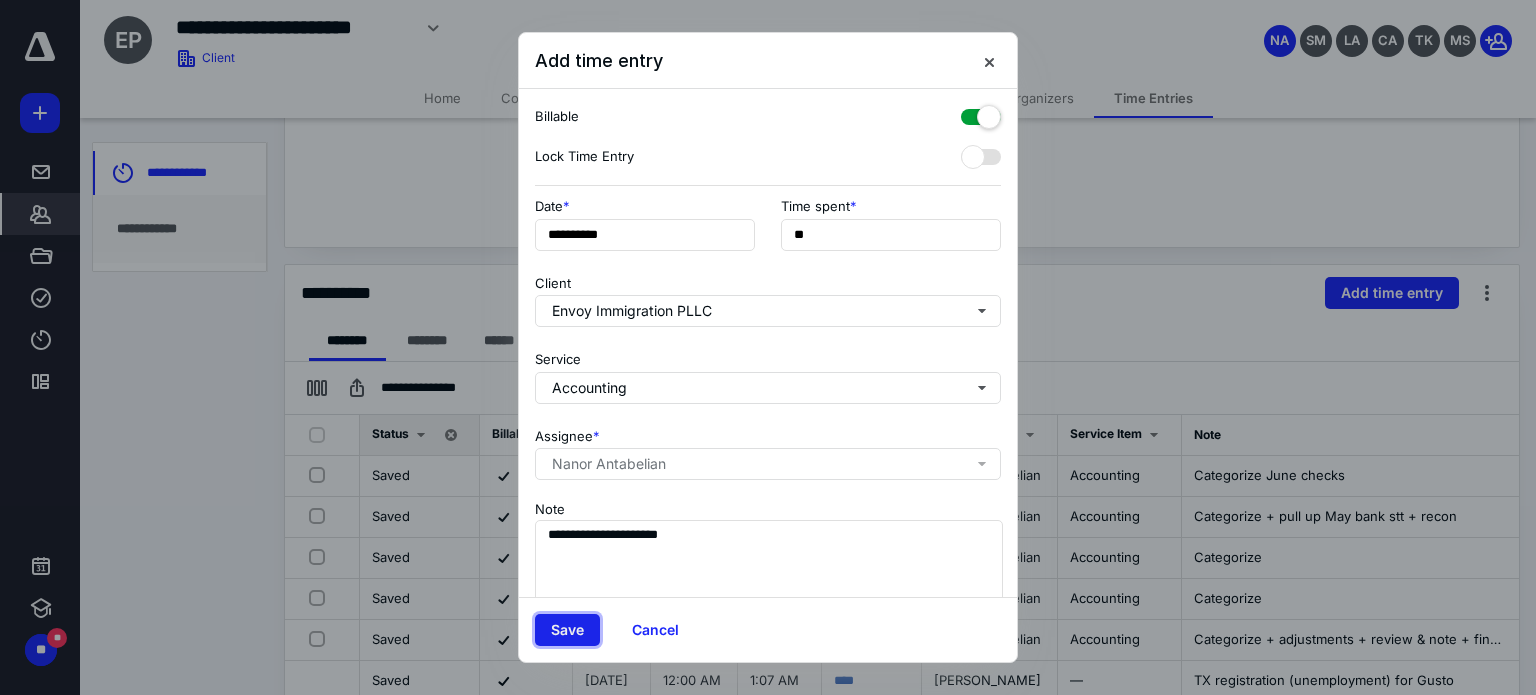 click on "Save" at bounding box center [567, 630] 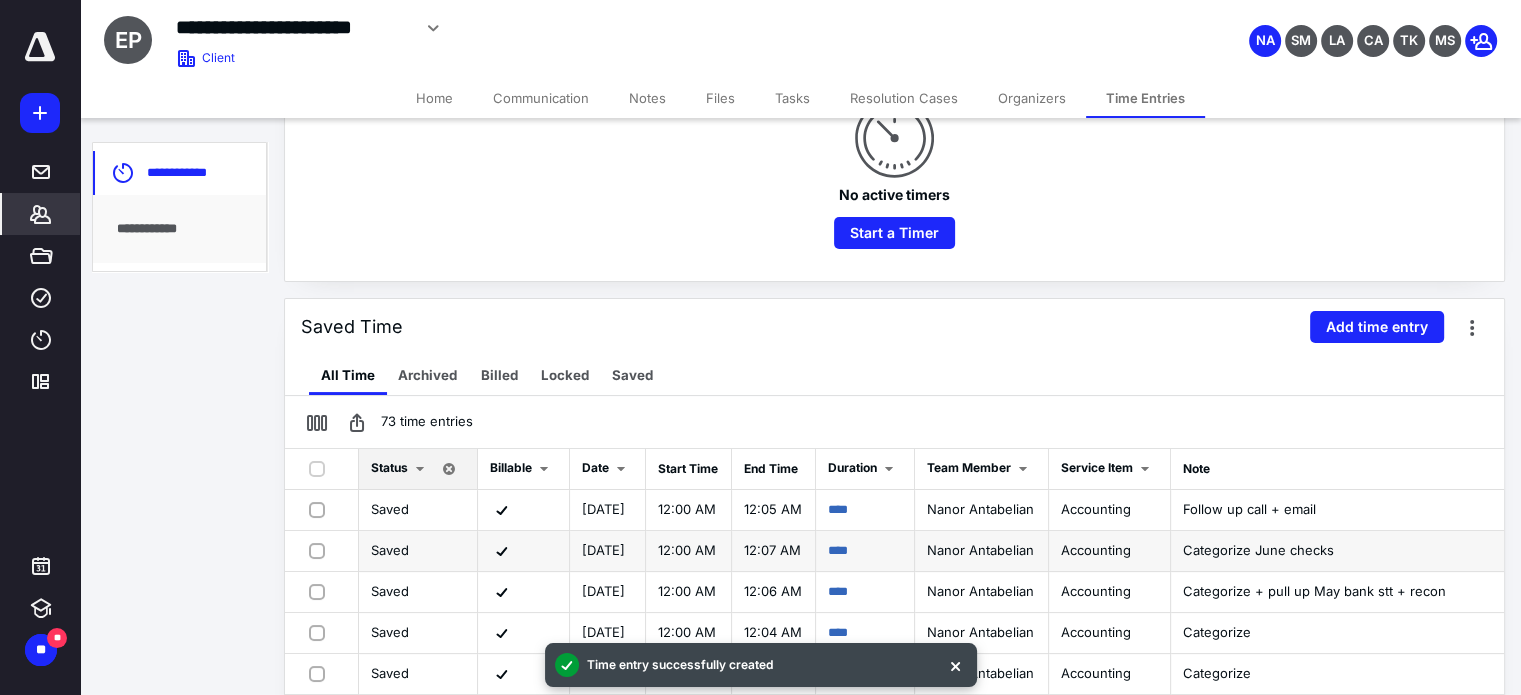 scroll, scrollTop: 300, scrollLeft: 0, axis: vertical 